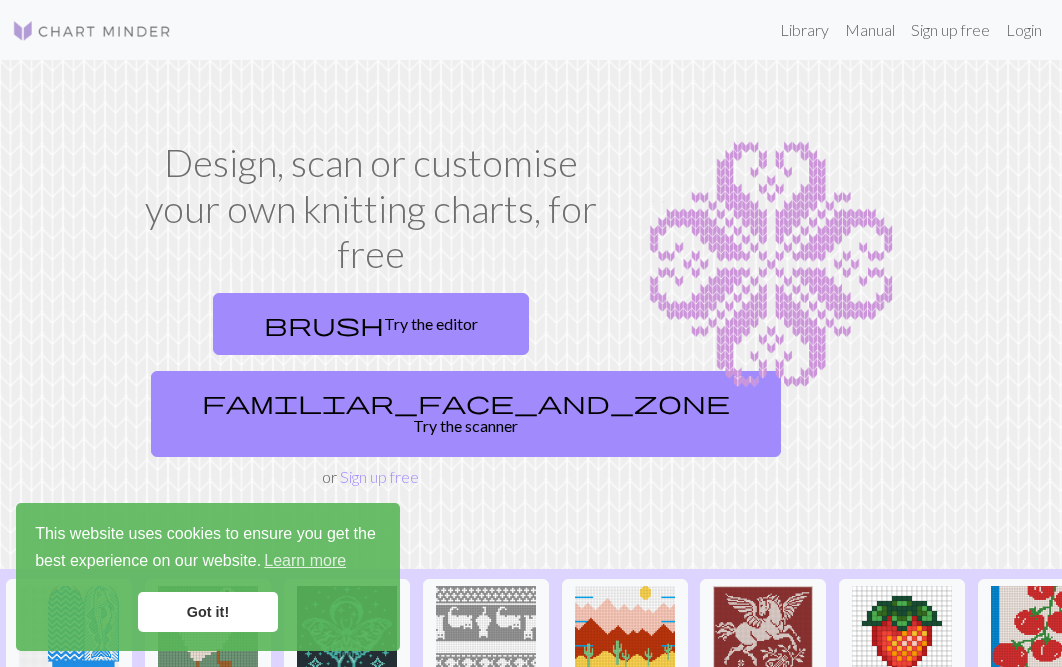 scroll, scrollTop: 0, scrollLeft: 0, axis: both 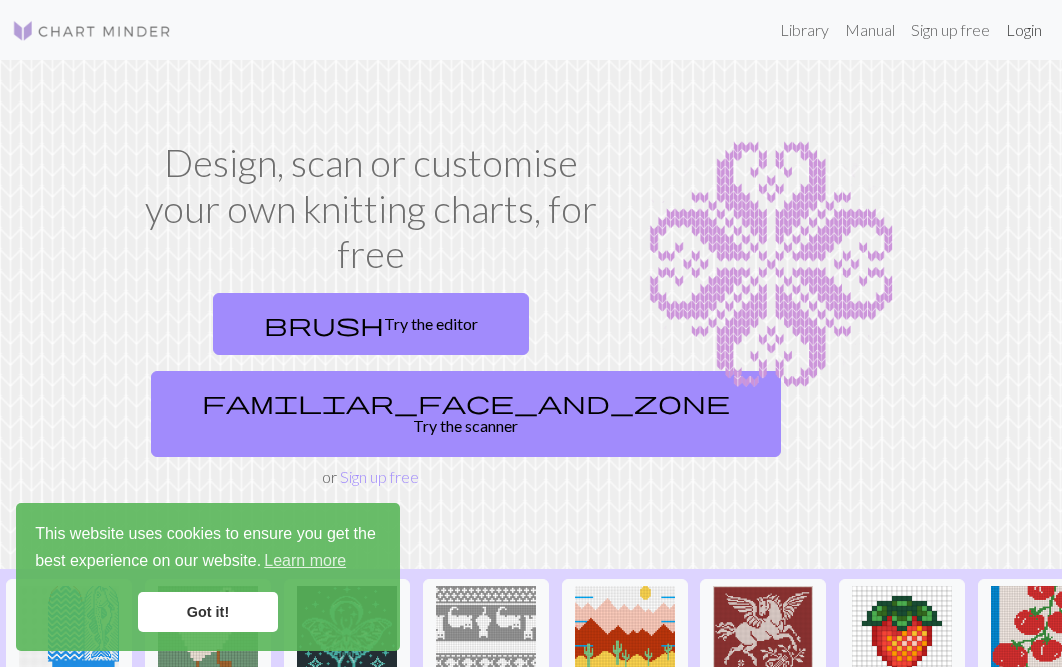click on "Login" at bounding box center (1024, 30) 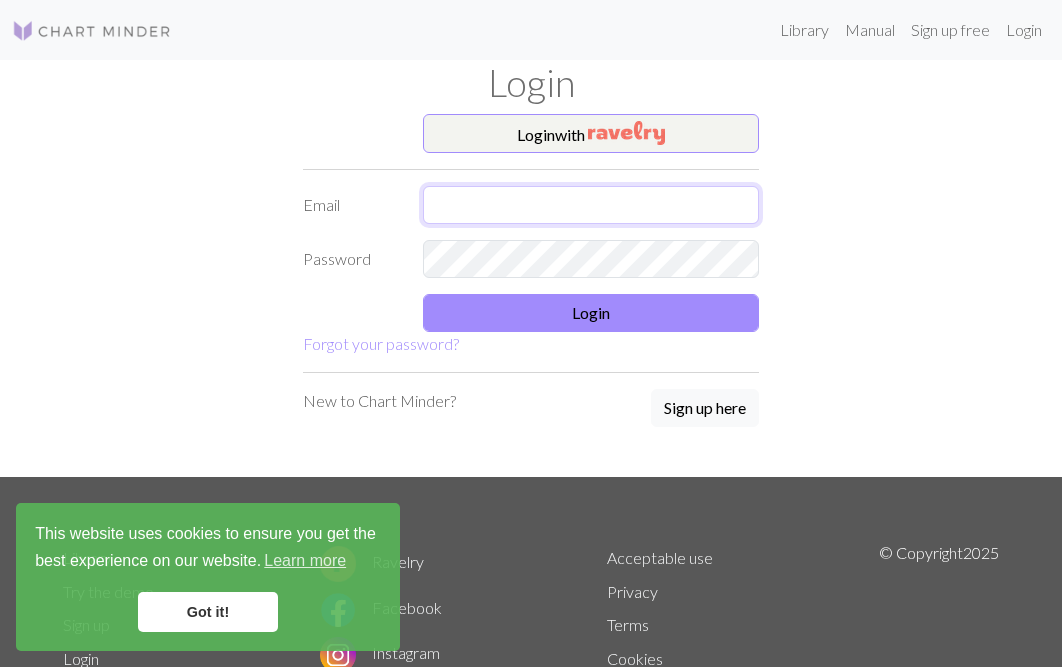 click at bounding box center (591, 205) 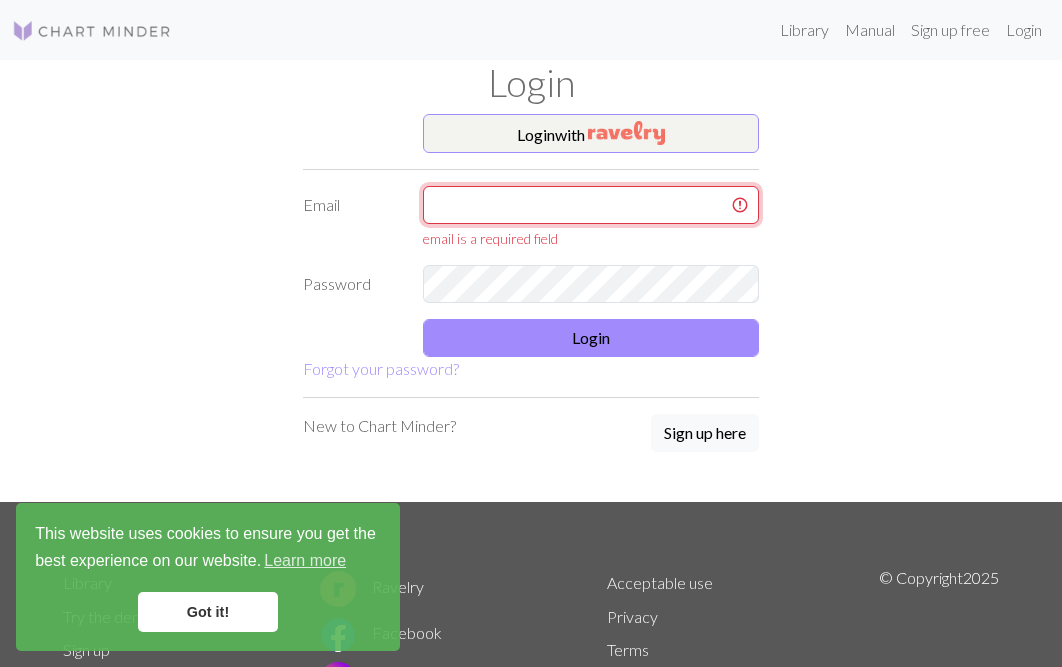 type on "rgvk2000@gmail.com" 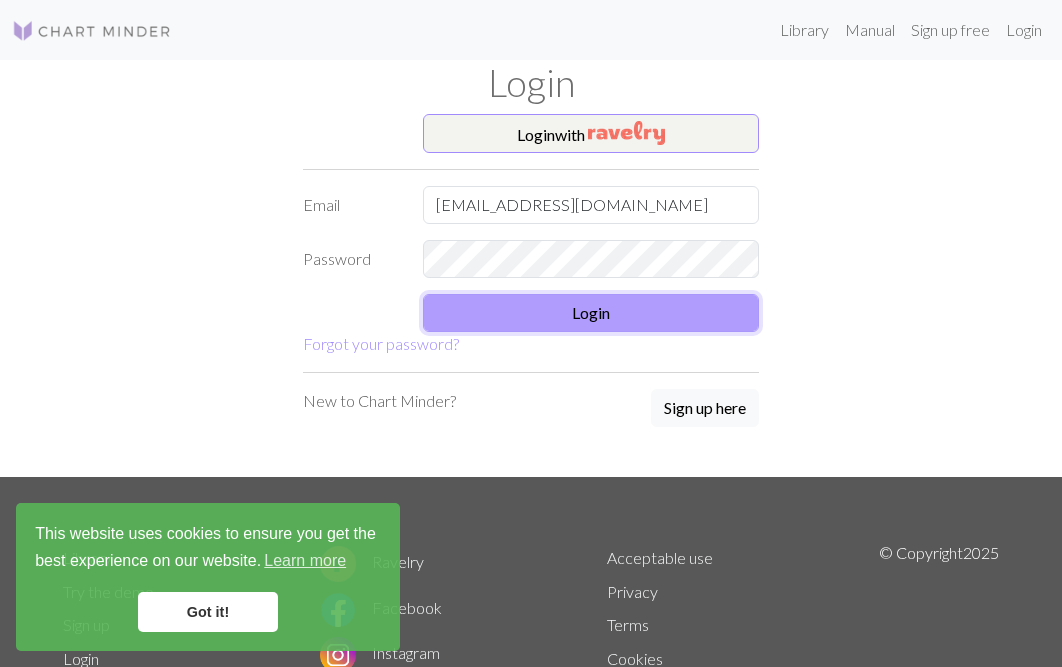 click on "Login" at bounding box center [591, 313] 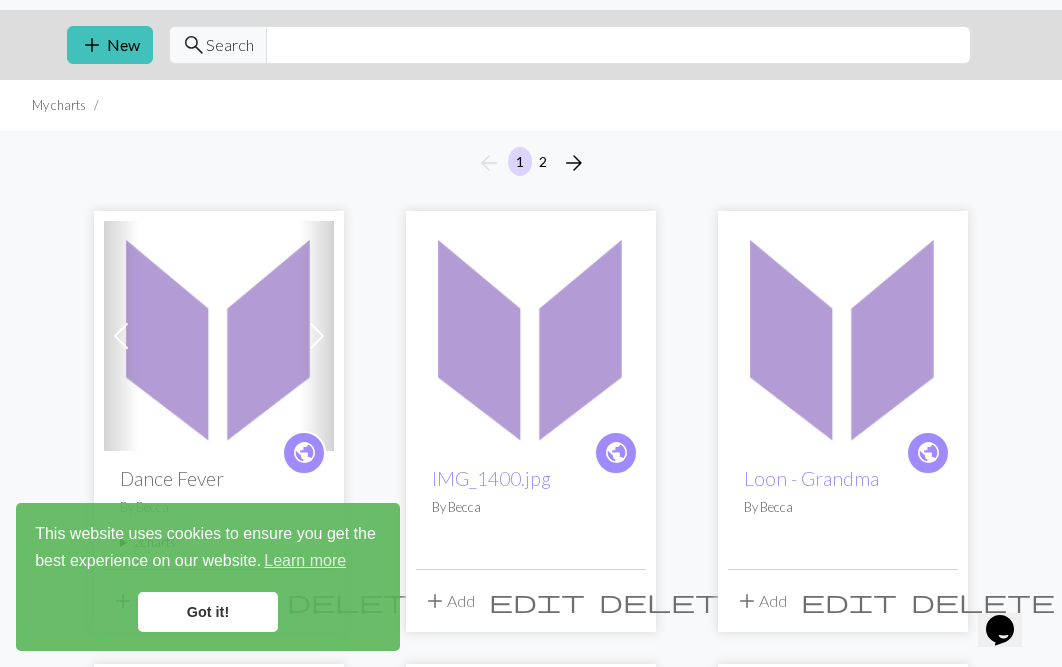 scroll, scrollTop: 0, scrollLeft: 0, axis: both 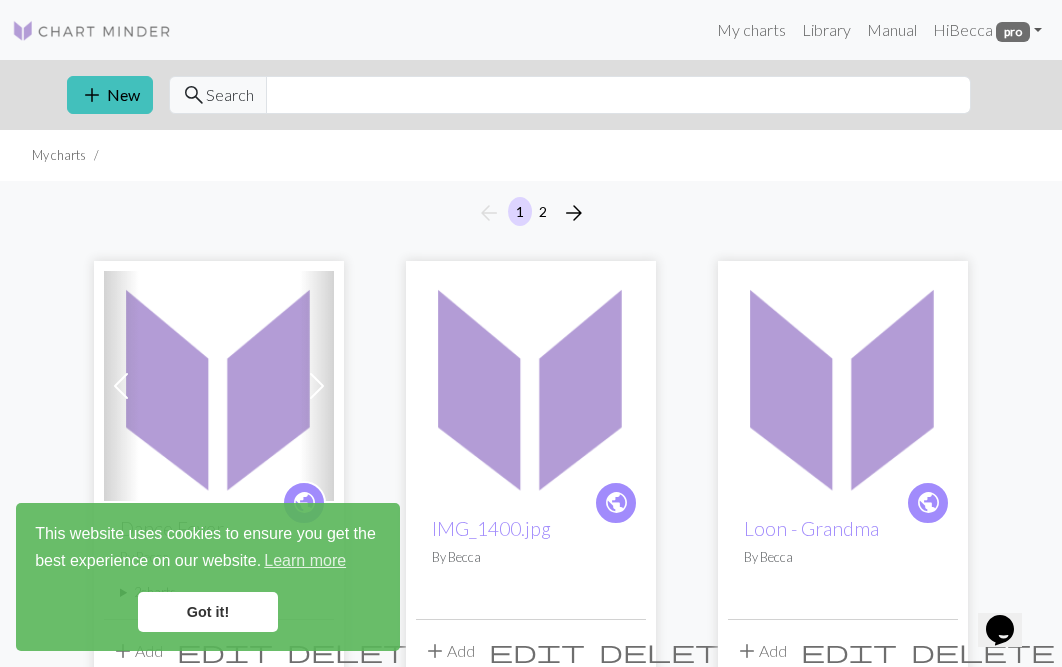 click on "Got it!" at bounding box center [208, 612] 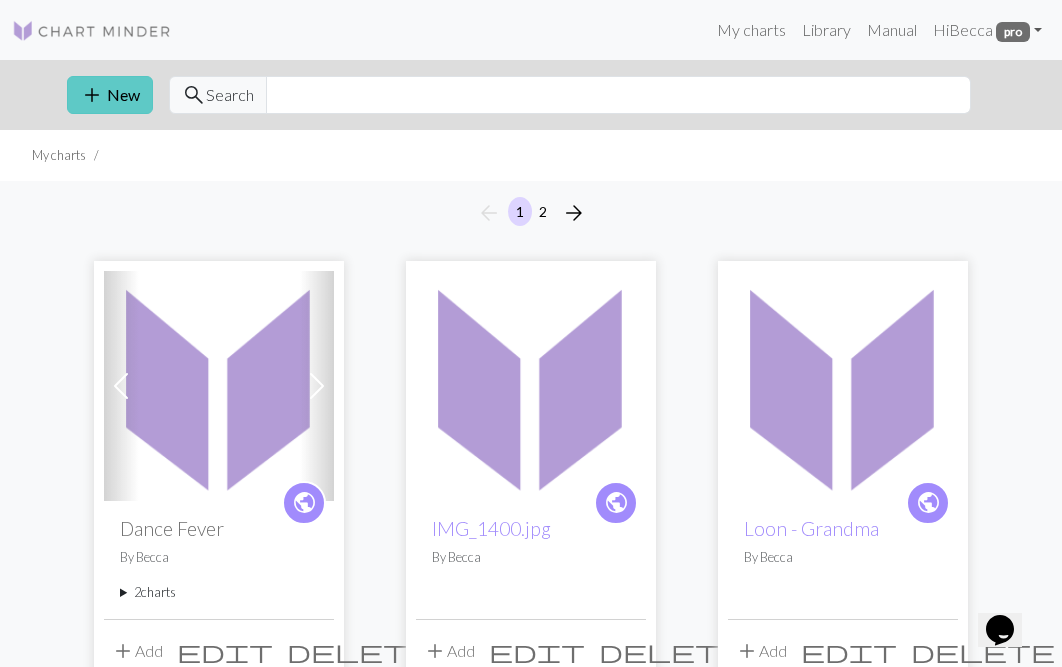 click on "add   New" at bounding box center (110, 95) 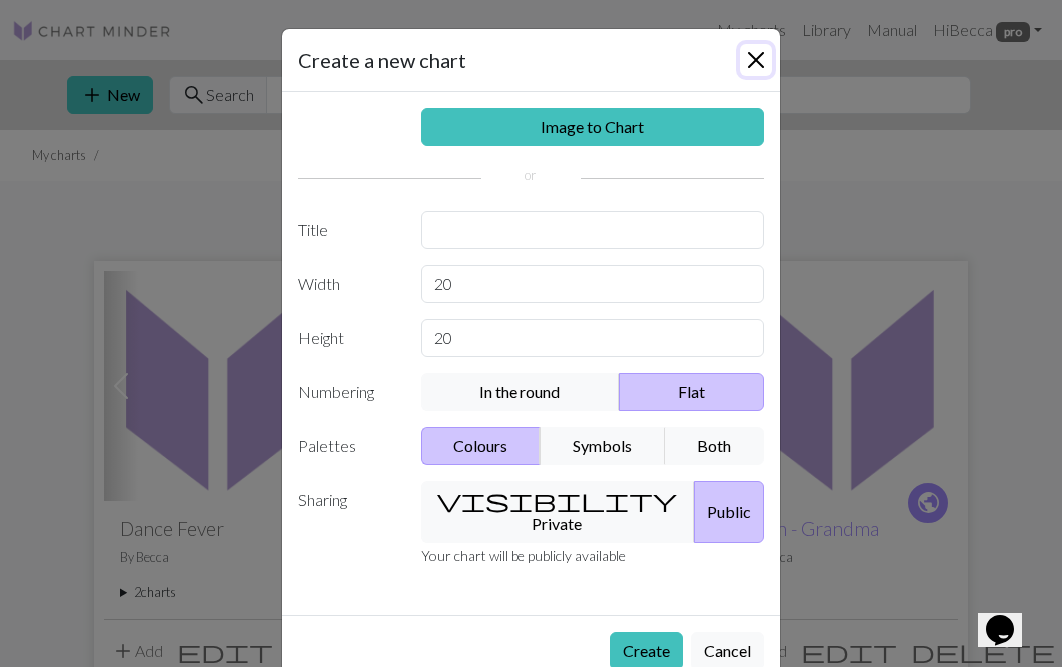 click at bounding box center (756, 60) 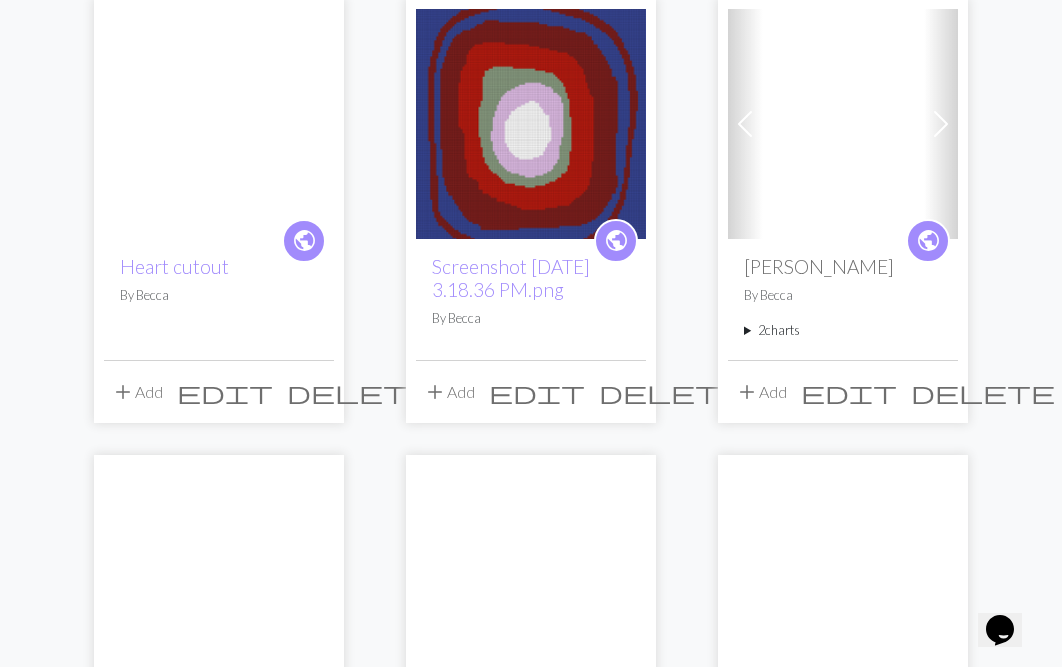 scroll, scrollTop: 1627, scrollLeft: 0, axis: vertical 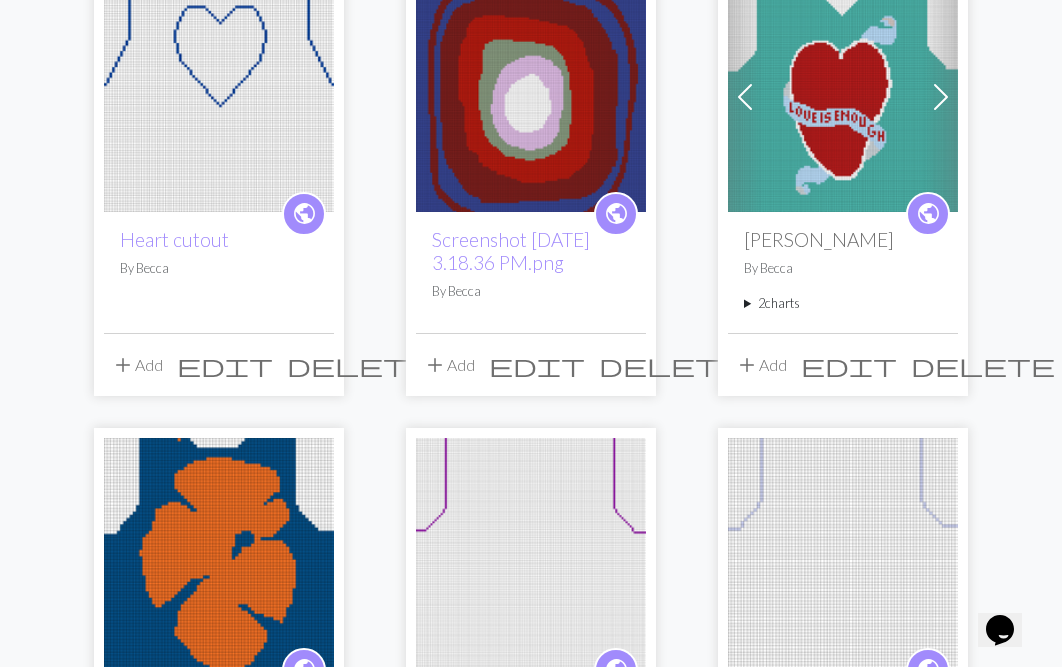 click at bounding box center (843, 97) 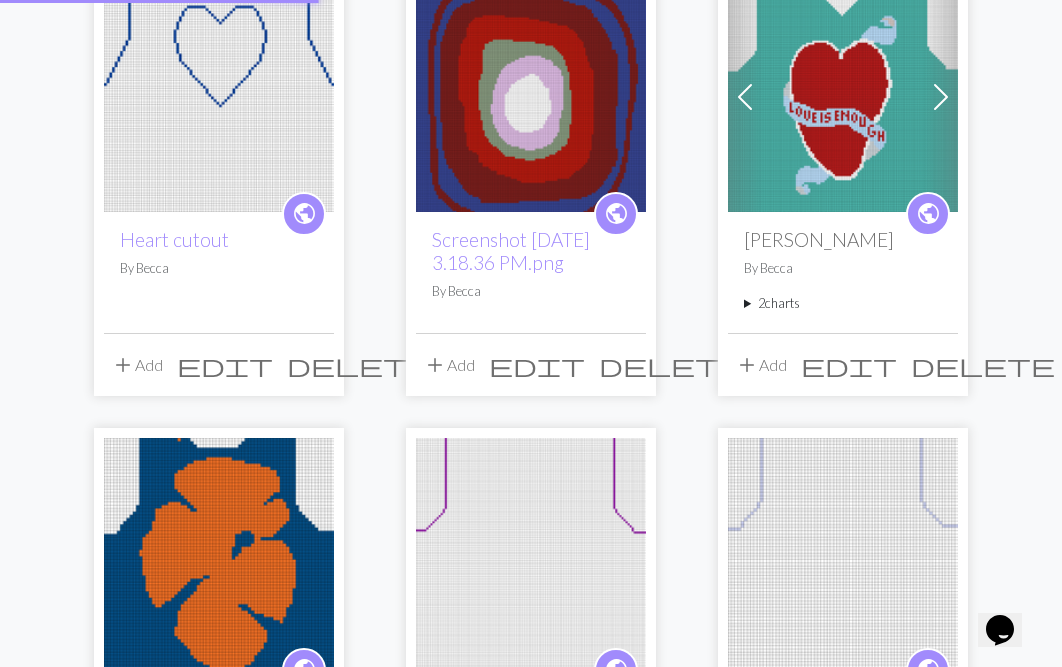 scroll, scrollTop: 0, scrollLeft: 0, axis: both 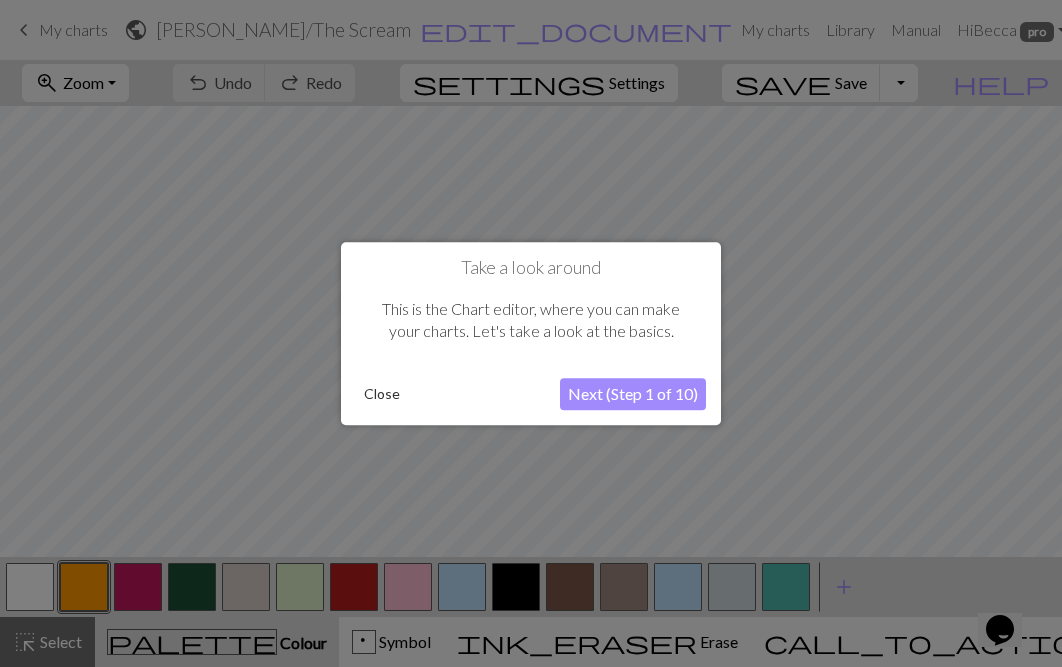 click on "Close" at bounding box center [382, 394] 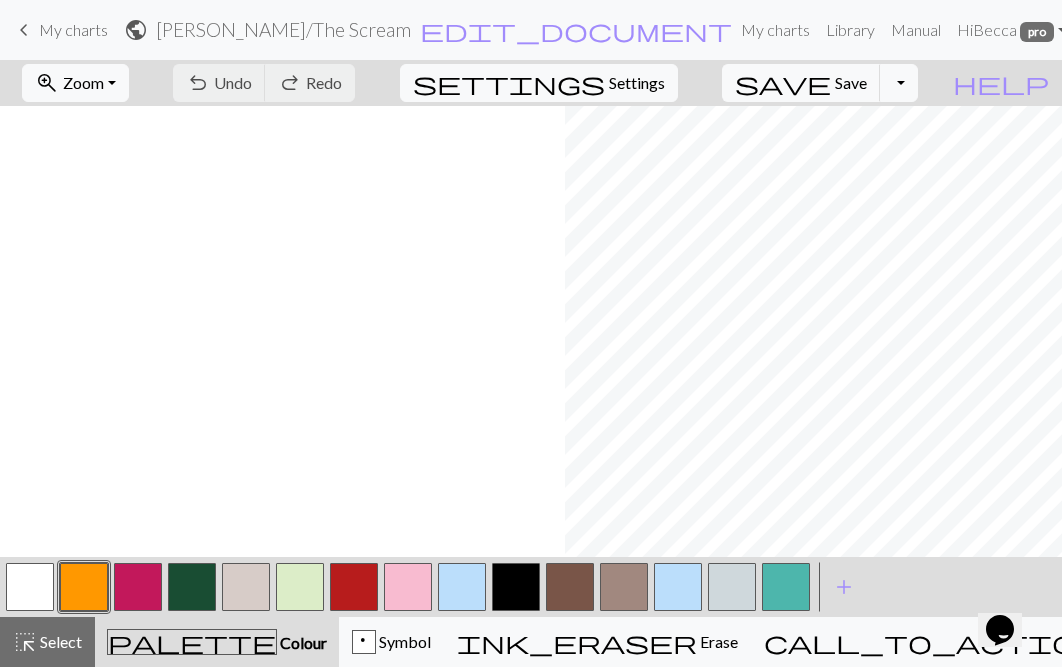 scroll, scrollTop: 1010, scrollLeft: 798, axis: both 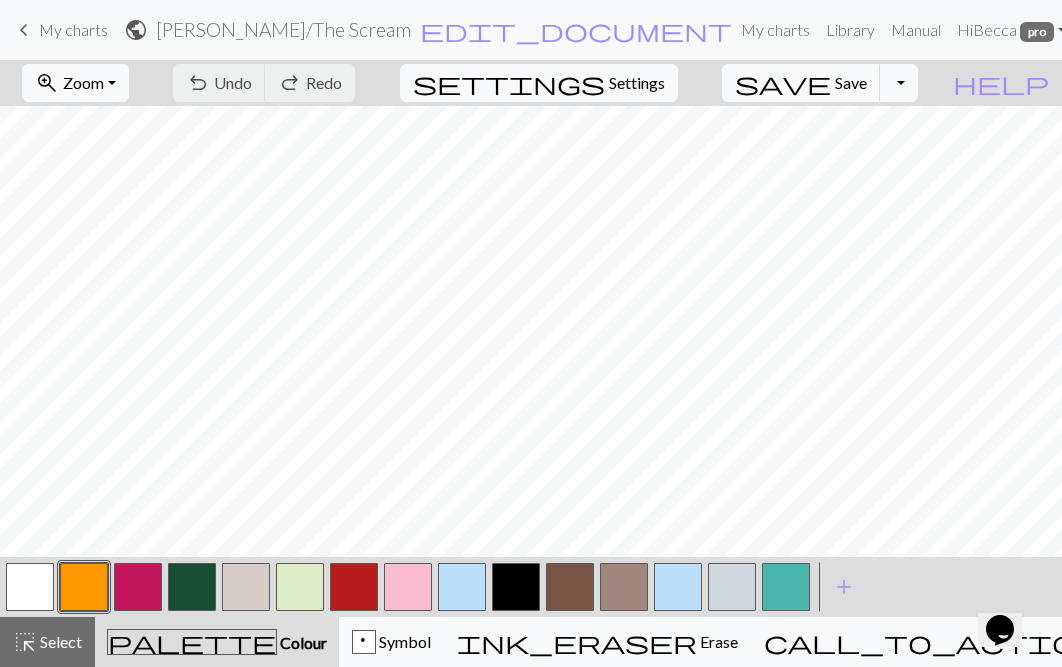 click on "Zoom" at bounding box center [83, 82] 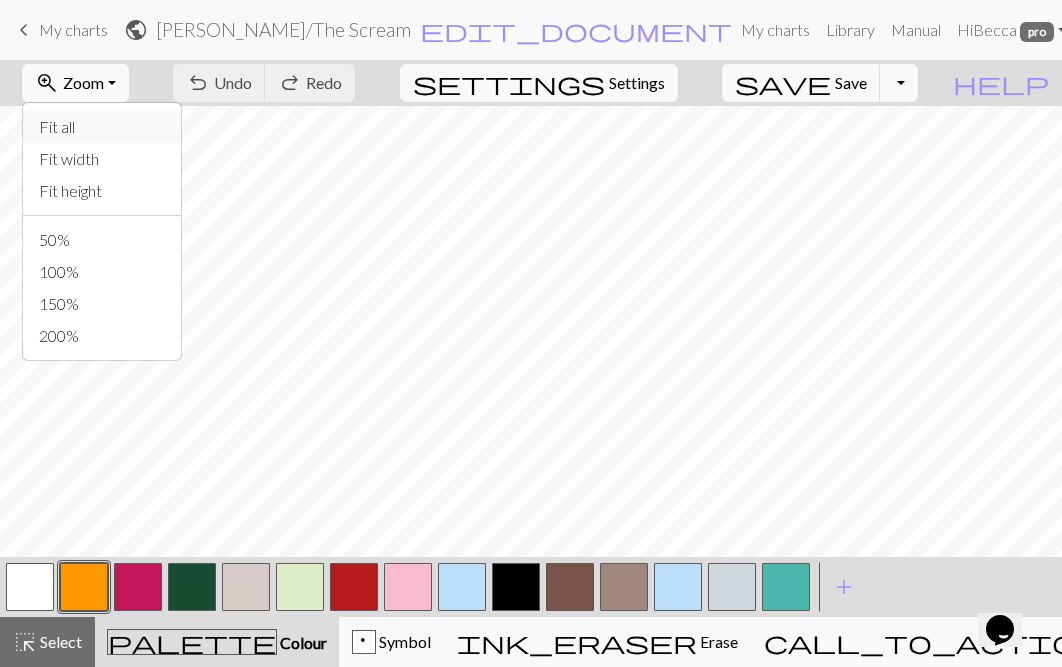 click on "Fit all" at bounding box center (102, 127) 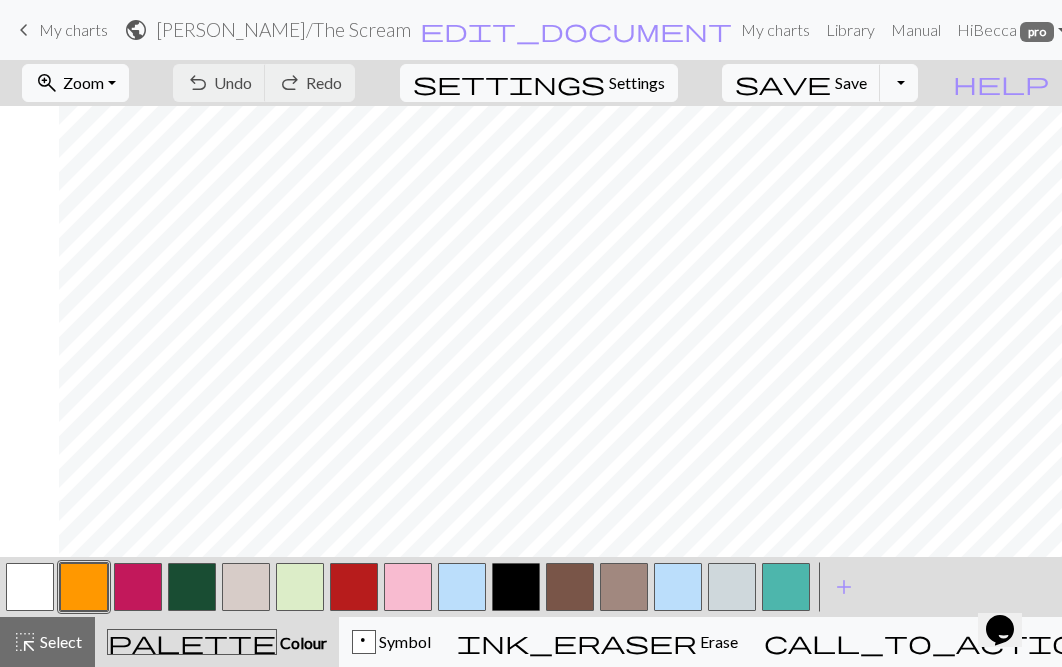 scroll, scrollTop: 233, scrollLeft: 487, axis: both 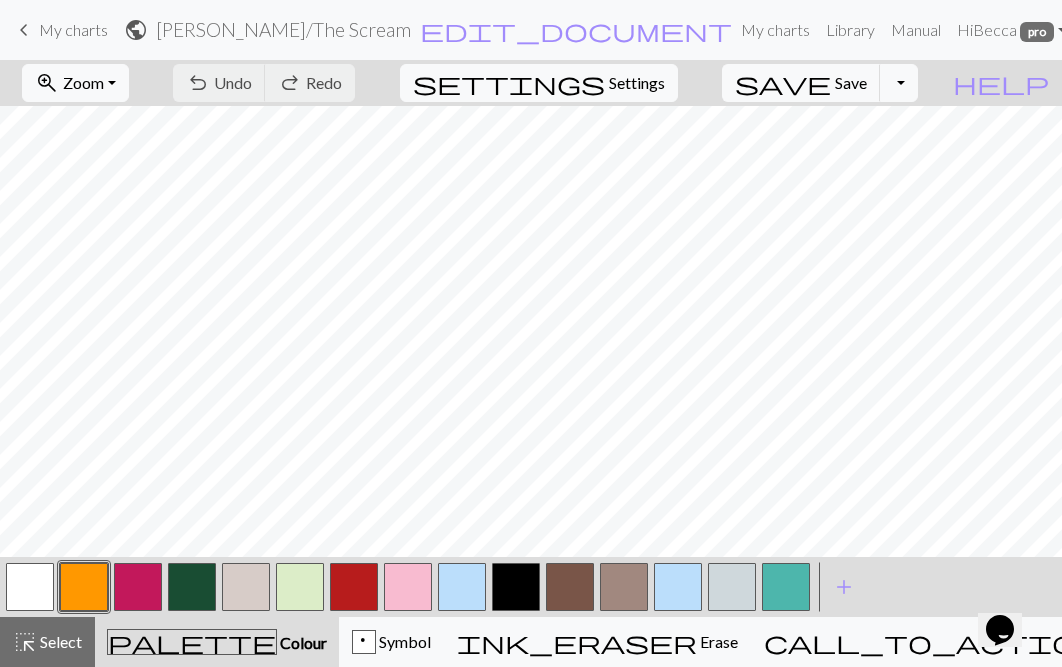 click on "keyboard_arrow_left" at bounding box center (24, 30) 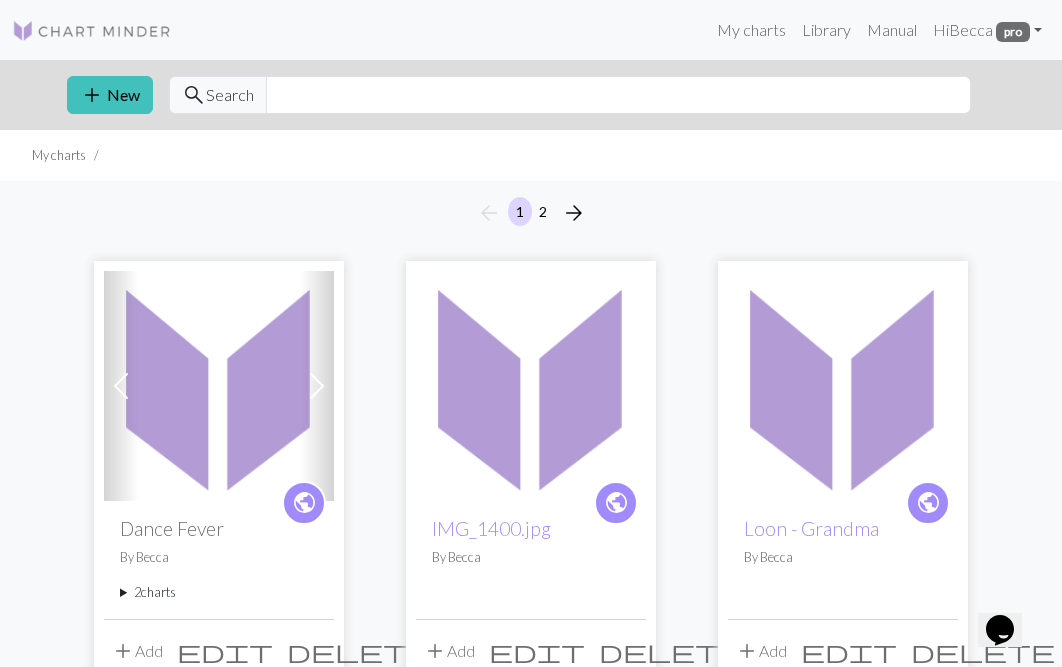 scroll, scrollTop: 15, scrollLeft: 0, axis: vertical 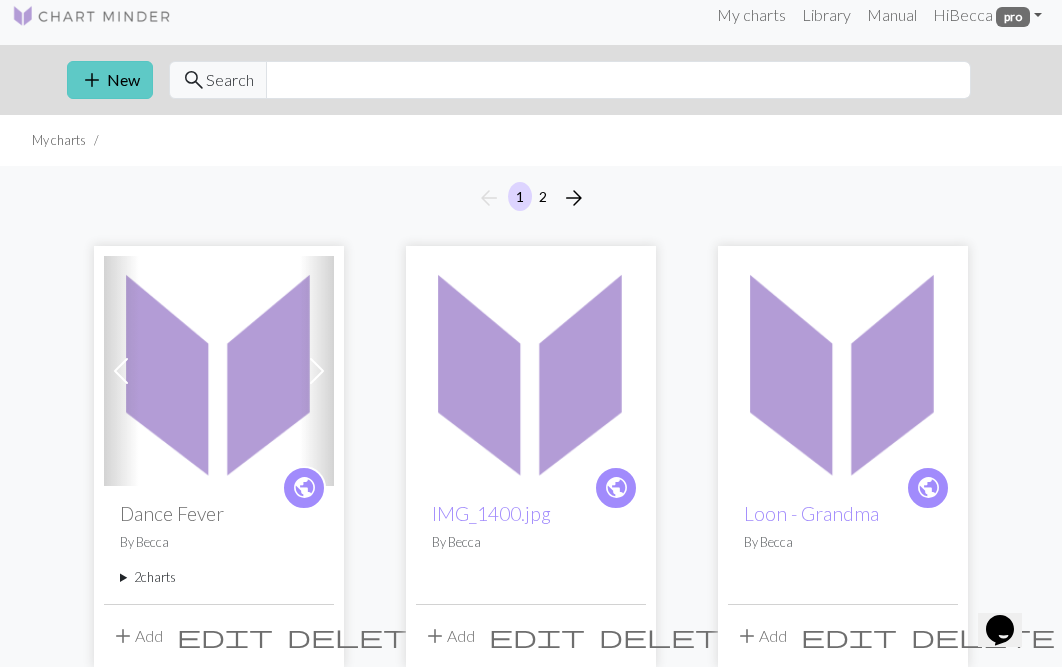 click on "add" at bounding box center [92, 80] 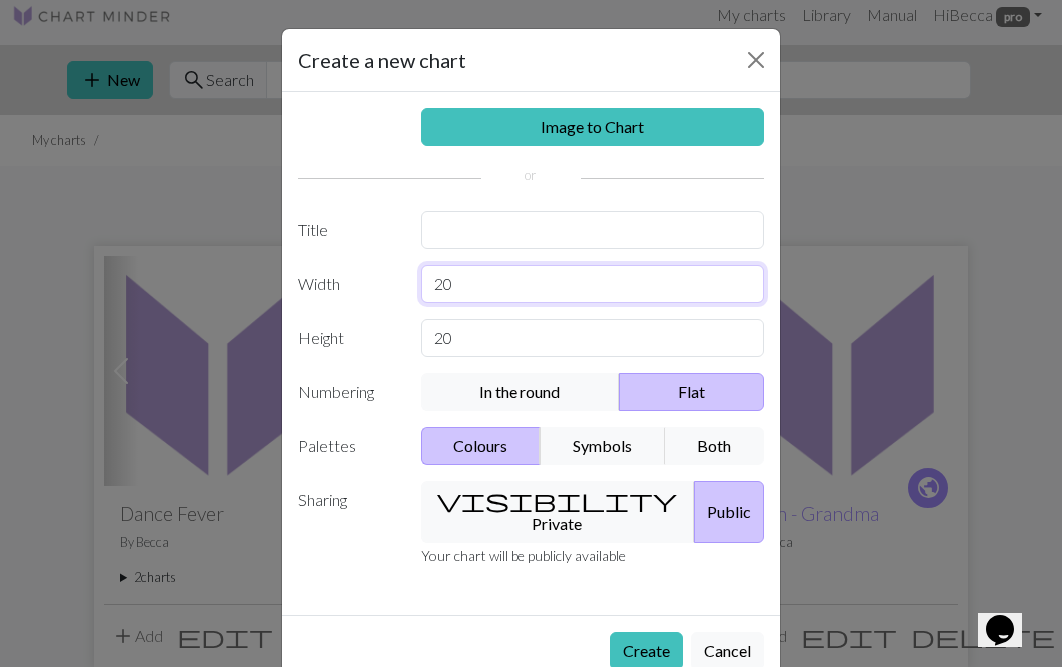click on "20" at bounding box center (593, 284) 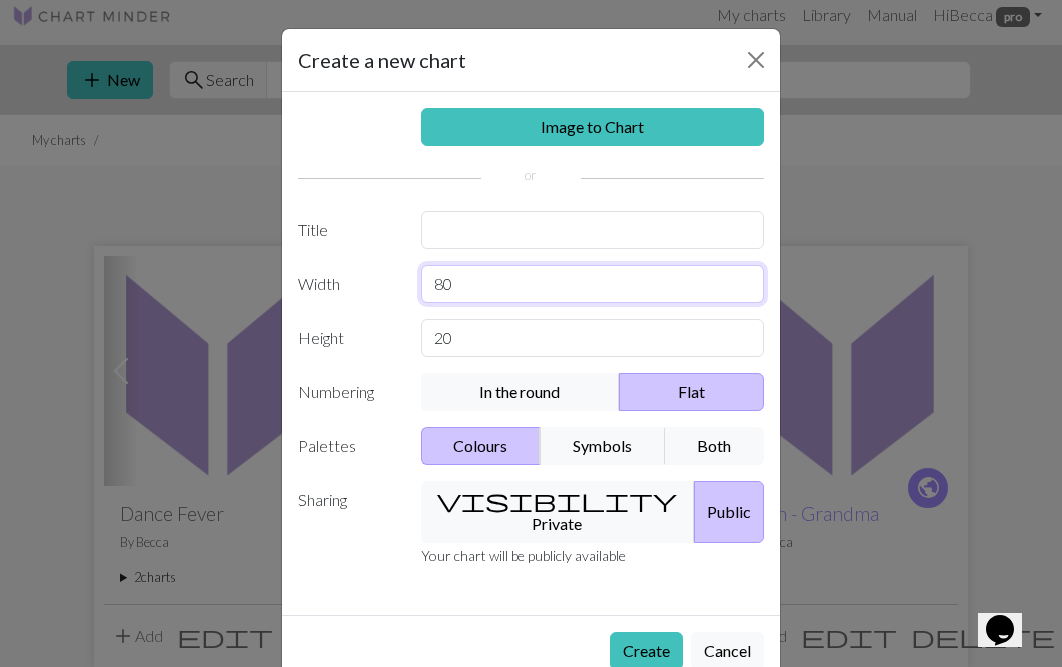 type on "80" 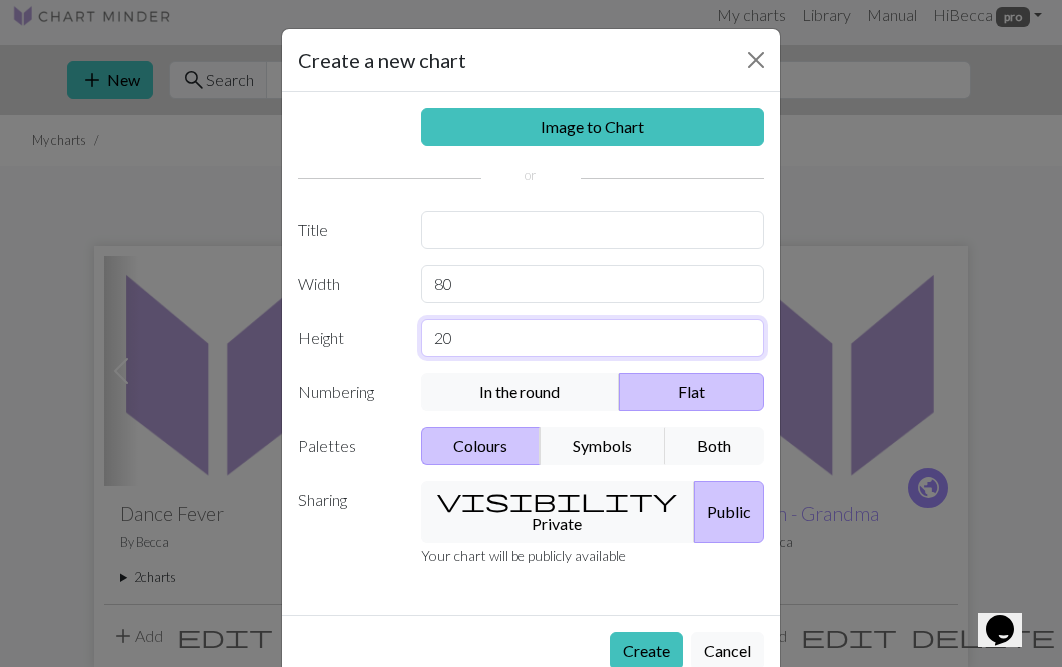 click on "20" at bounding box center (593, 338) 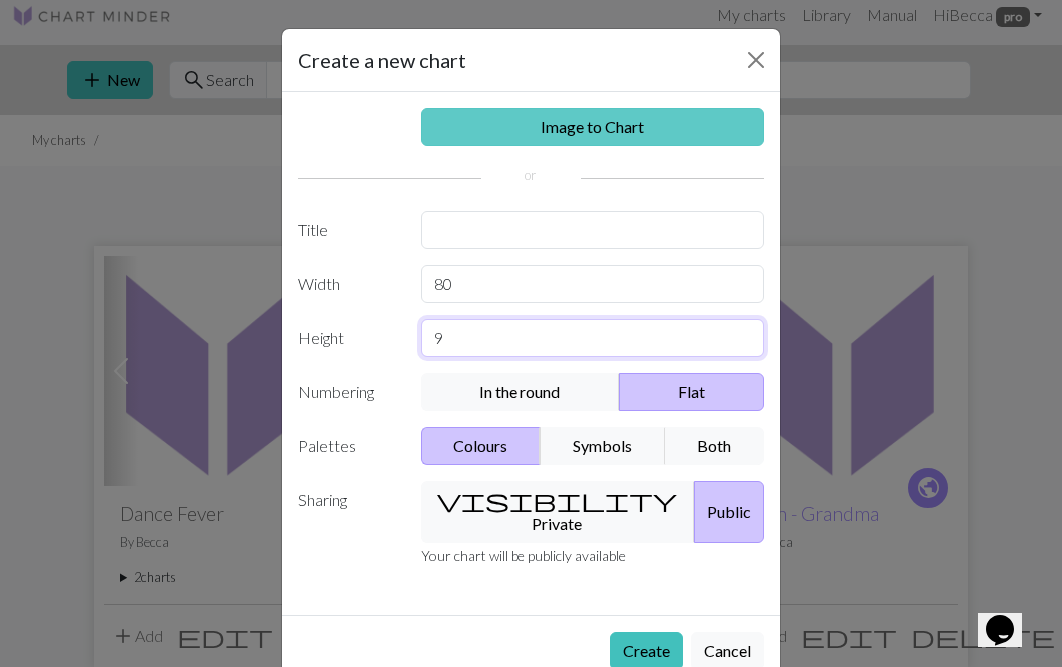 type on "9" 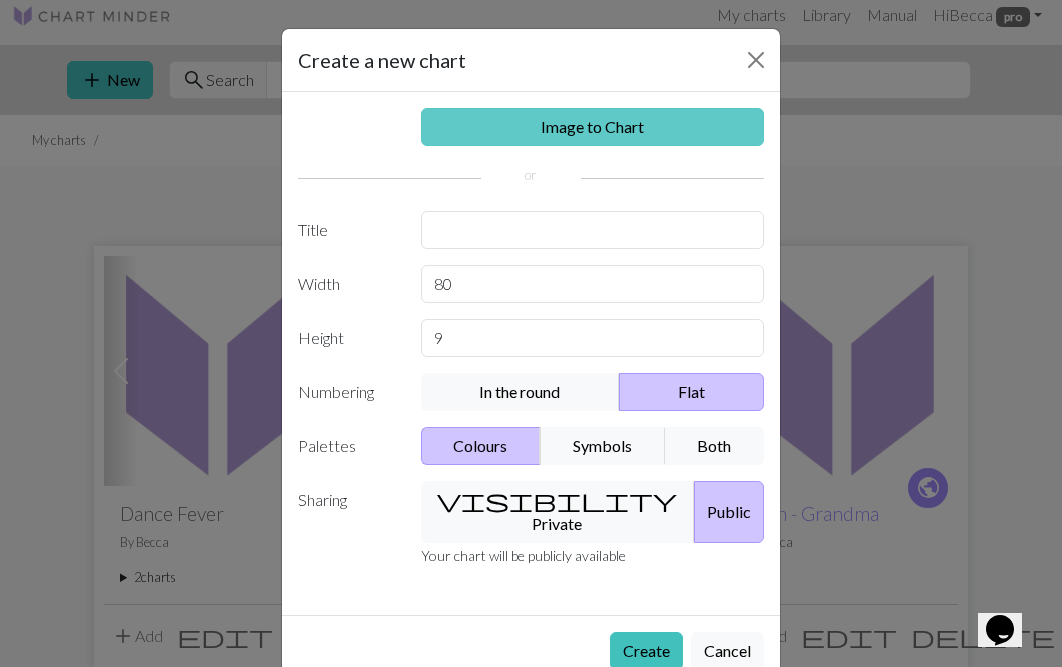 click on "Image to Chart" at bounding box center [593, 127] 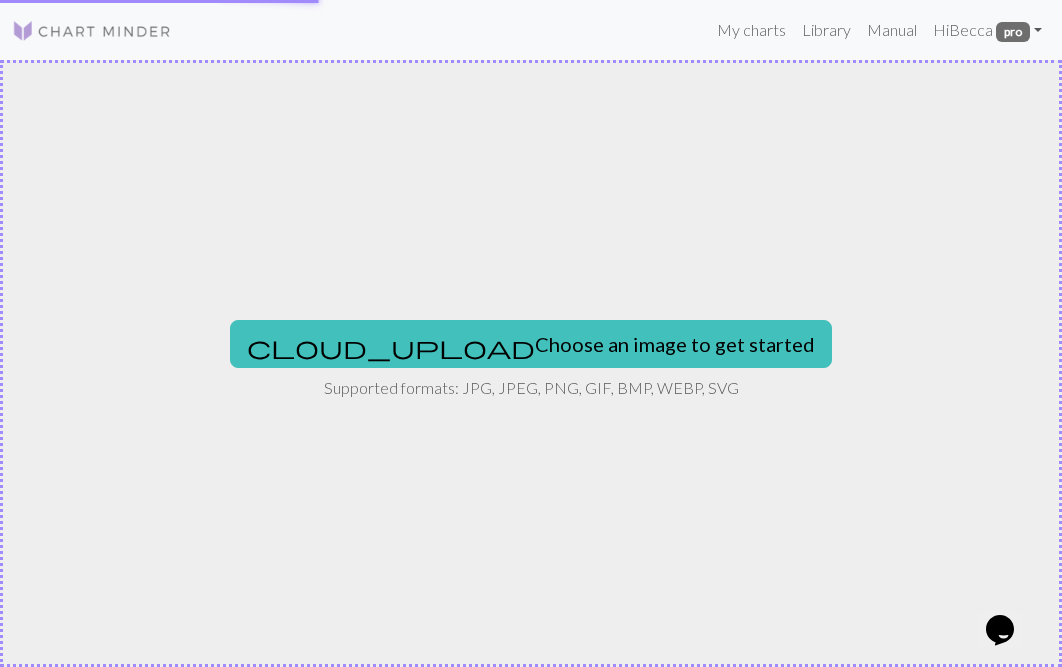 scroll, scrollTop: 0, scrollLeft: 0, axis: both 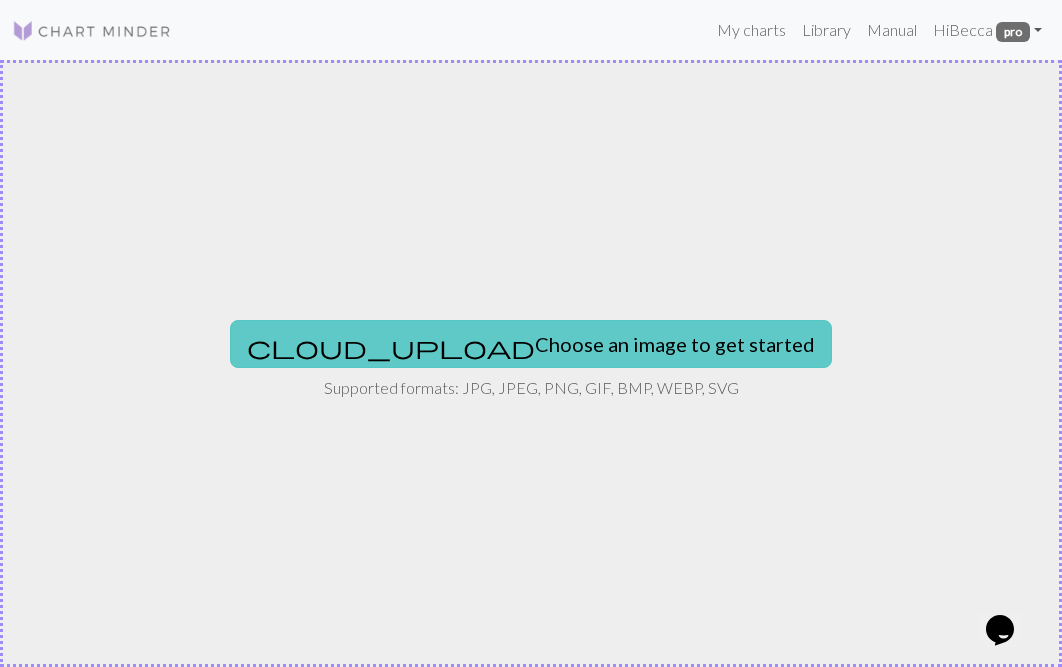 click on "cloud_upload  Choose an image to get started" at bounding box center (531, 344) 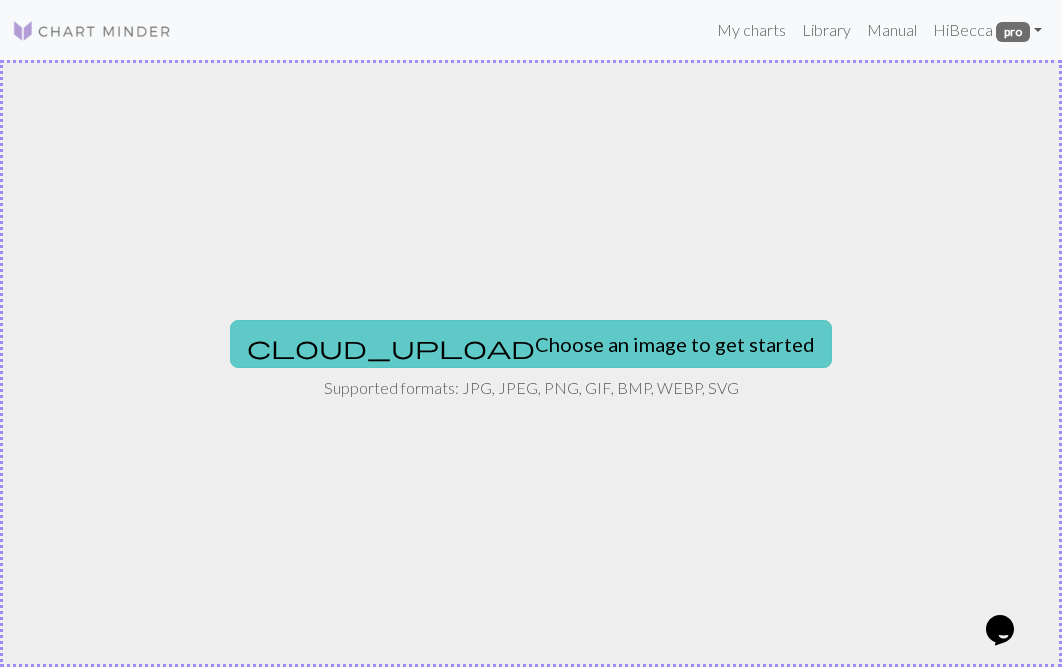 click on "cloud_upload  Choose an image to get started" at bounding box center (531, 344) 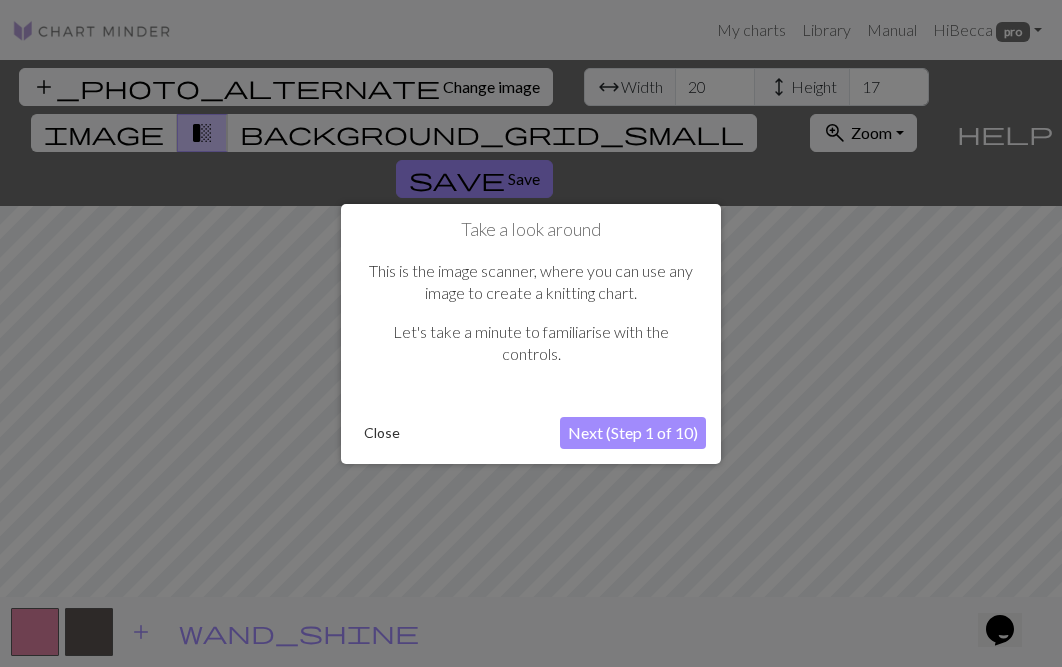 click on "Close" at bounding box center [382, 433] 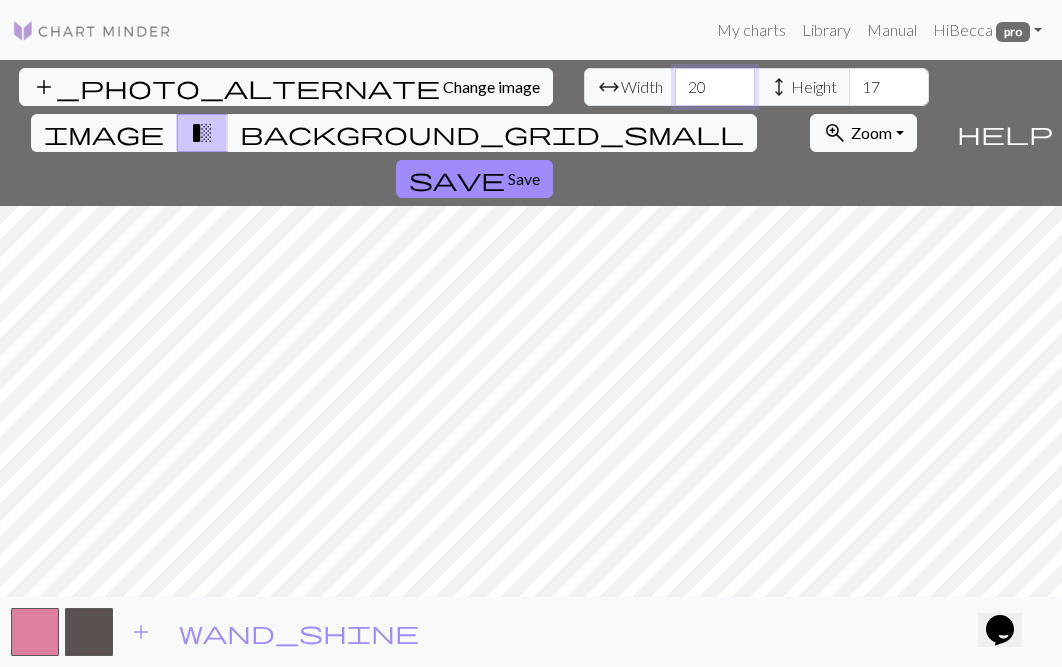 click on "20" at bounding box center [715, 87] 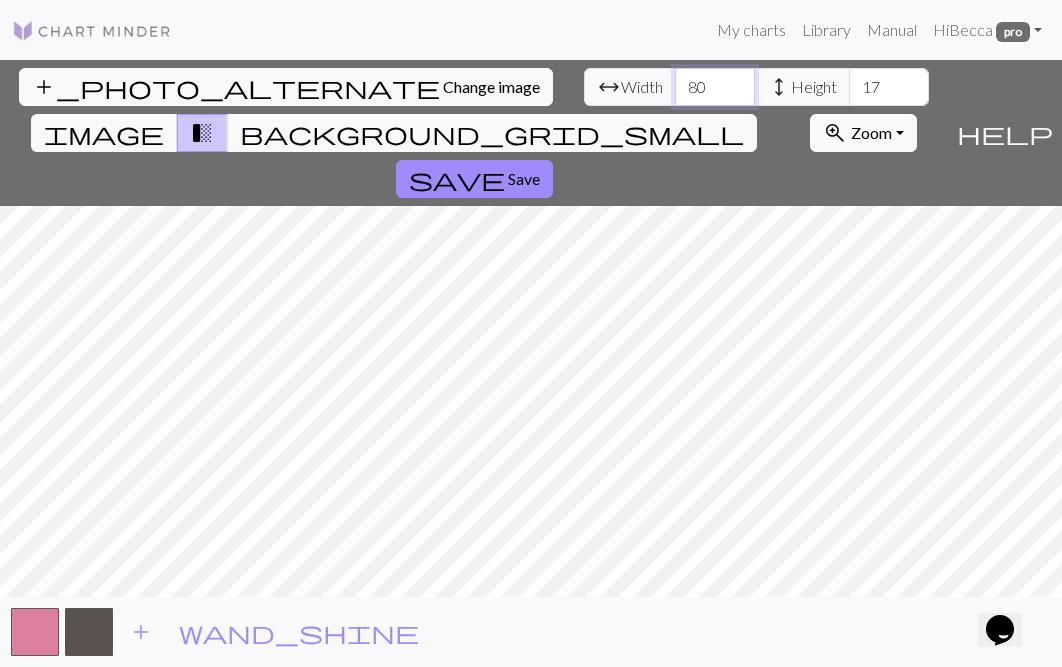 type on "80" 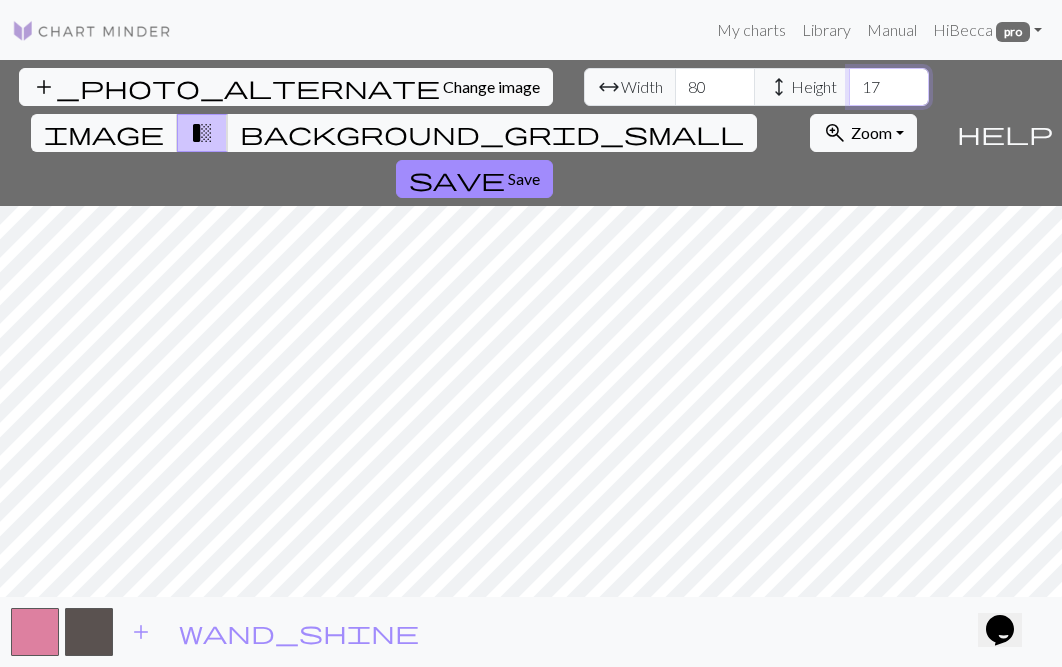 click on "17" at bounding box center (889, 87) 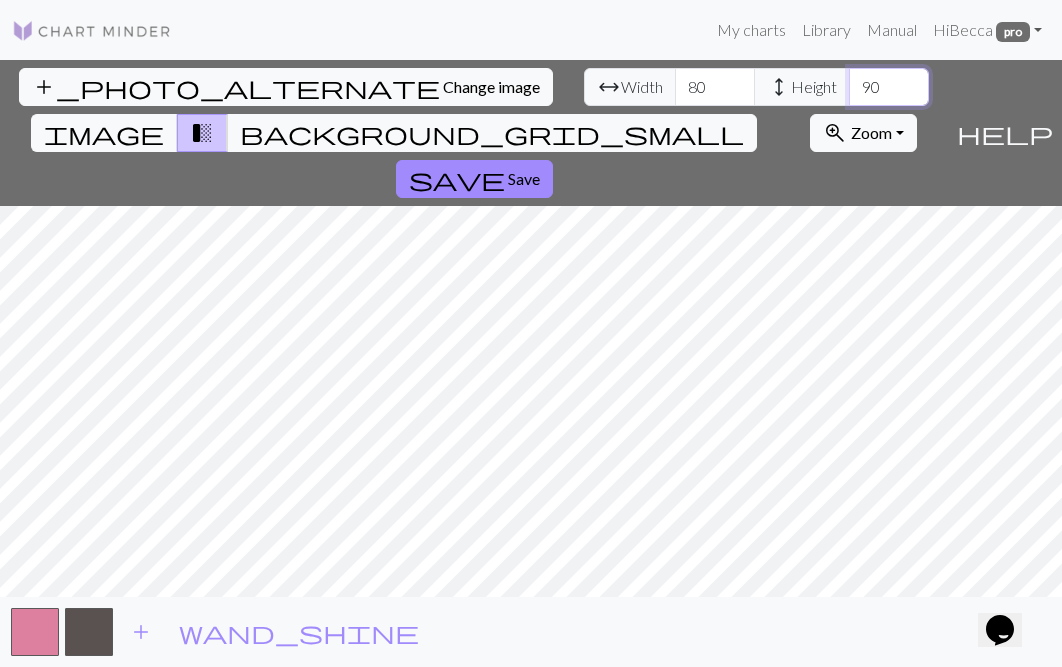 type on "90" 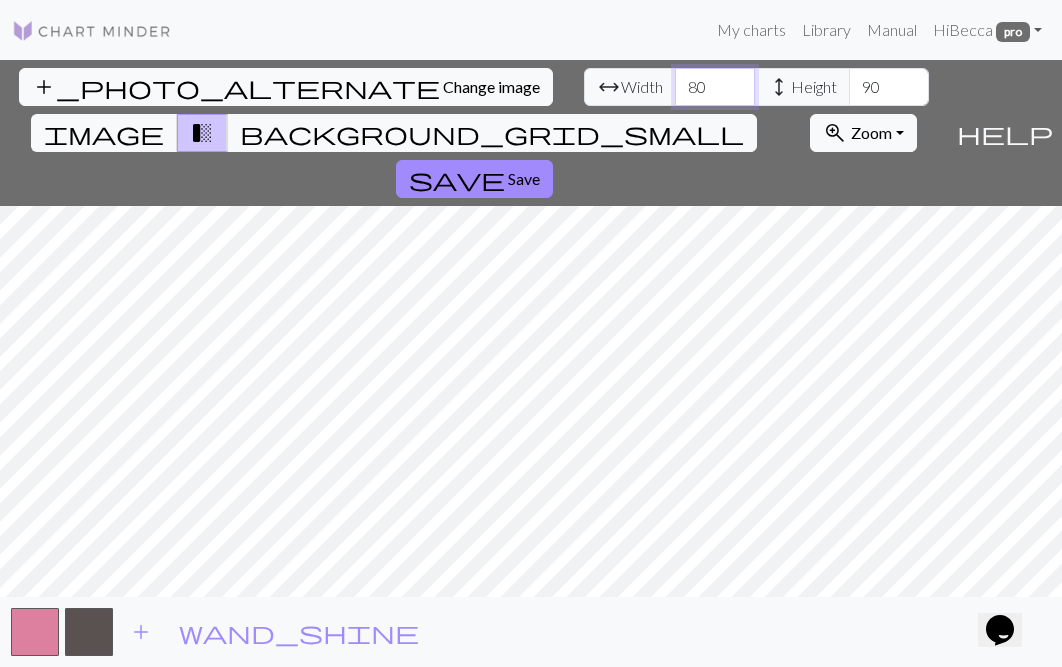click on "81" at bounding box center (715, 87) 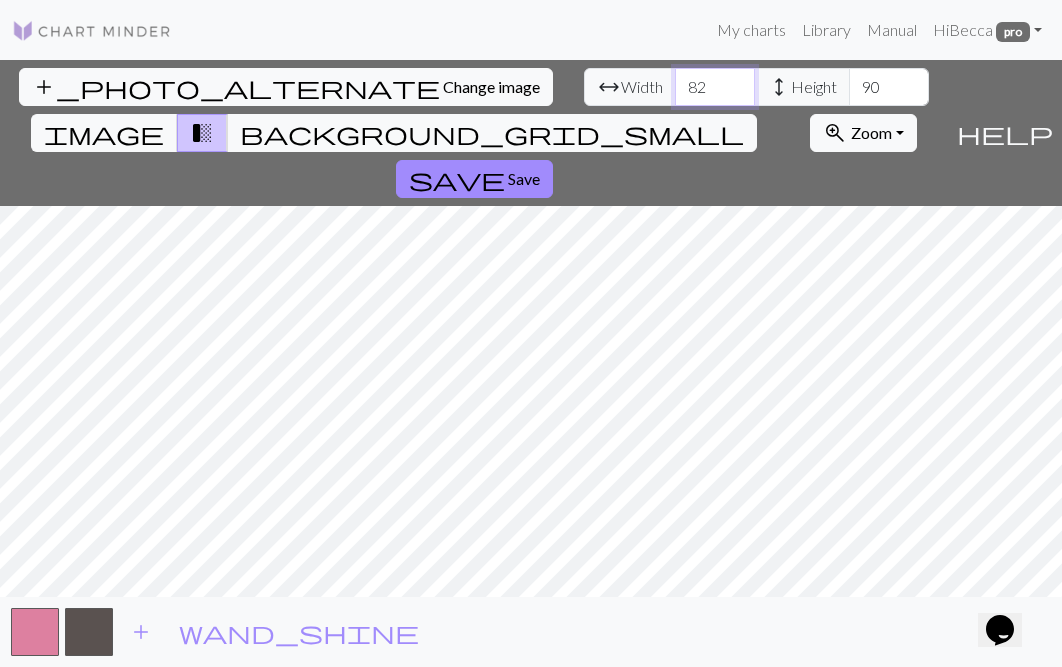 click on "82" at bounding box center (715, 87) 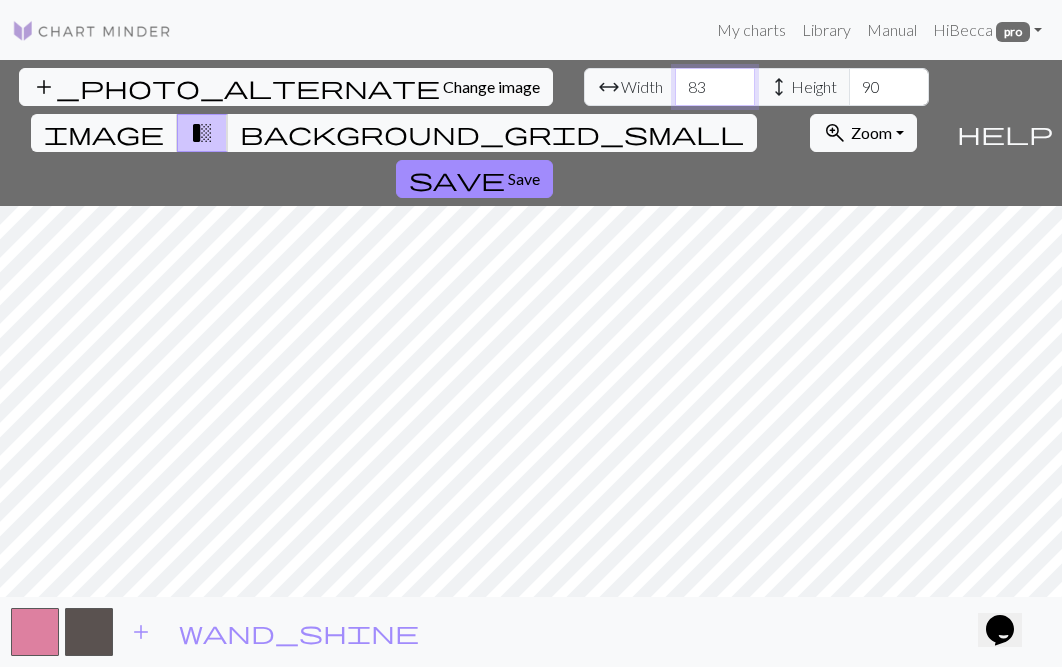 click on "83" at bounding box center [715, 87] 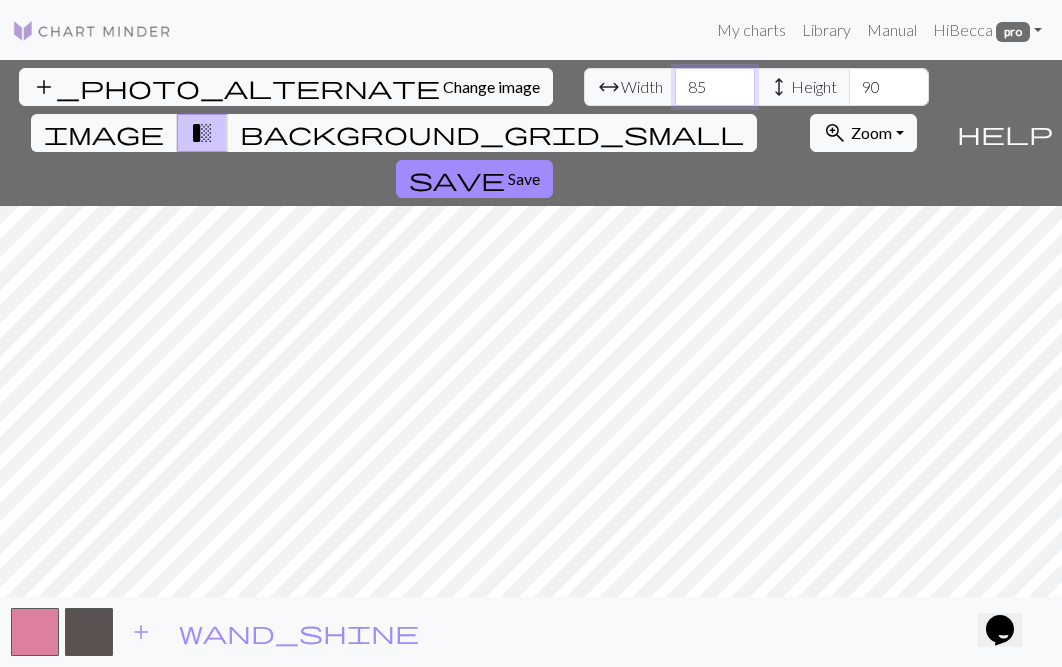 click on "85" at bounding box center (715, 87) 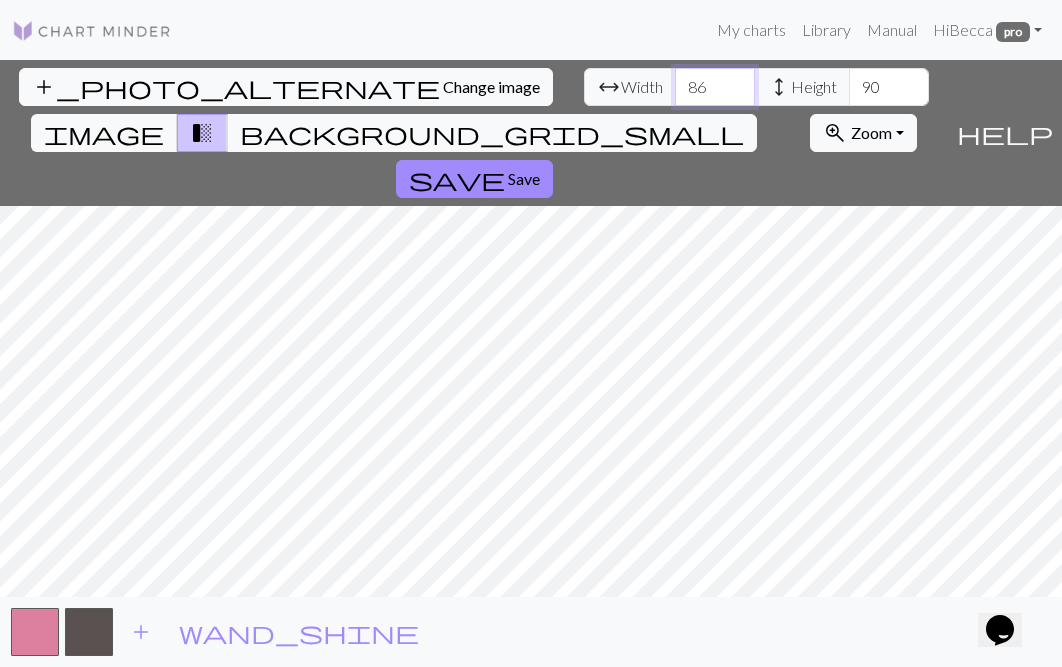 click on "86" at bounding box center (715, 87) 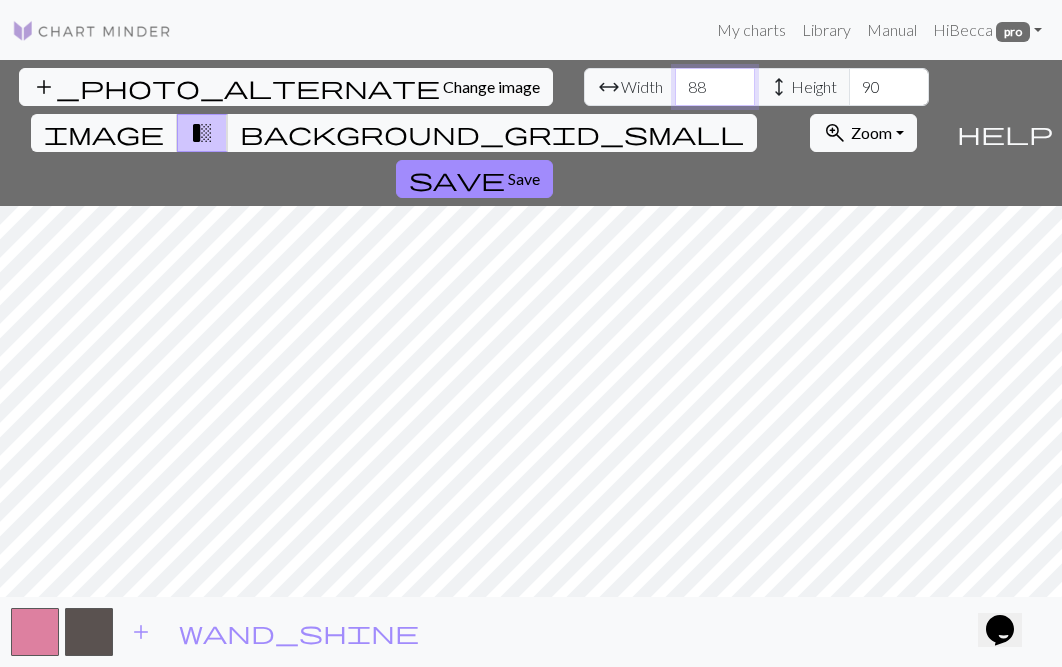 click on "88" at bounding box center (715, 87) 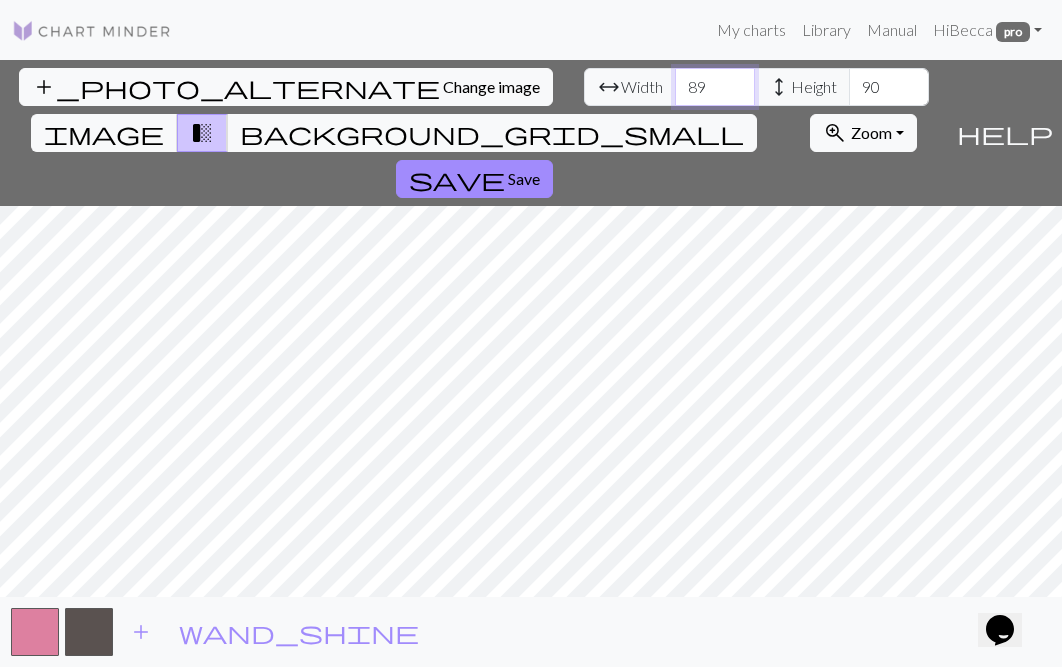 click on "90" at bounding box center [715, 87] 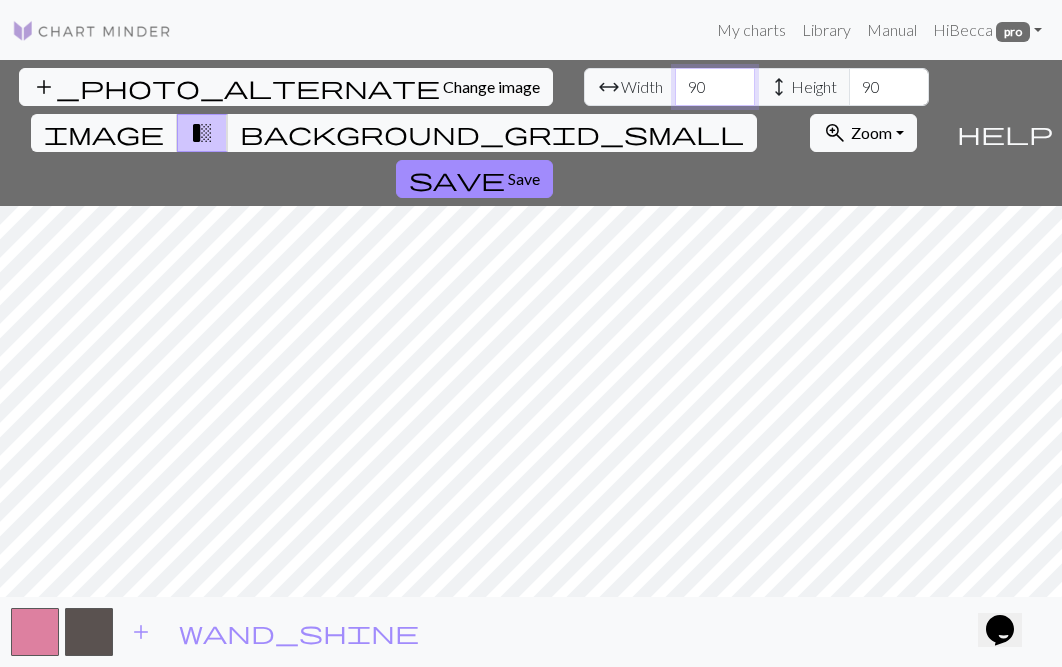 click on "91" at bounding box center (715, 87) 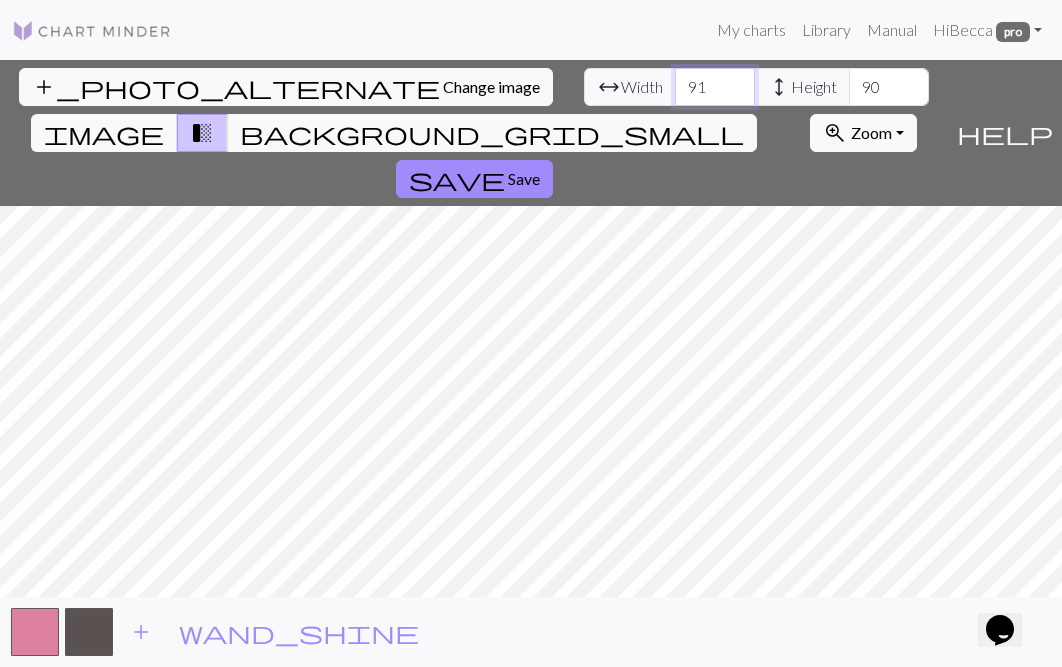 click on "92" at bounding box center (715, 87) 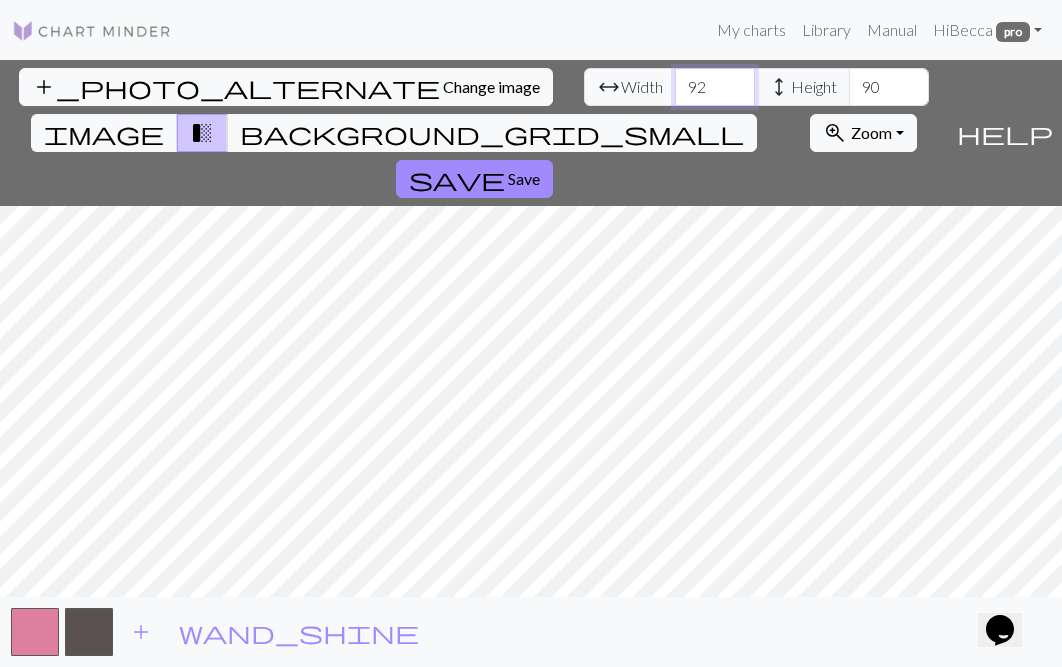 click on "93" at bounding box center (715, 87) 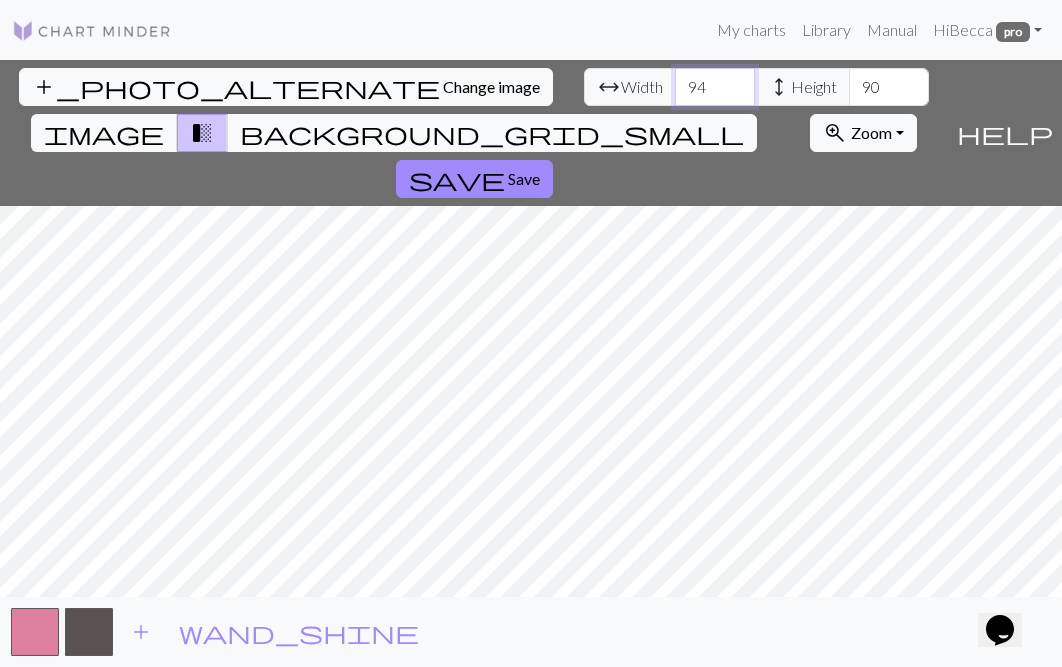 click on "94" at bounding box center [715, 87] 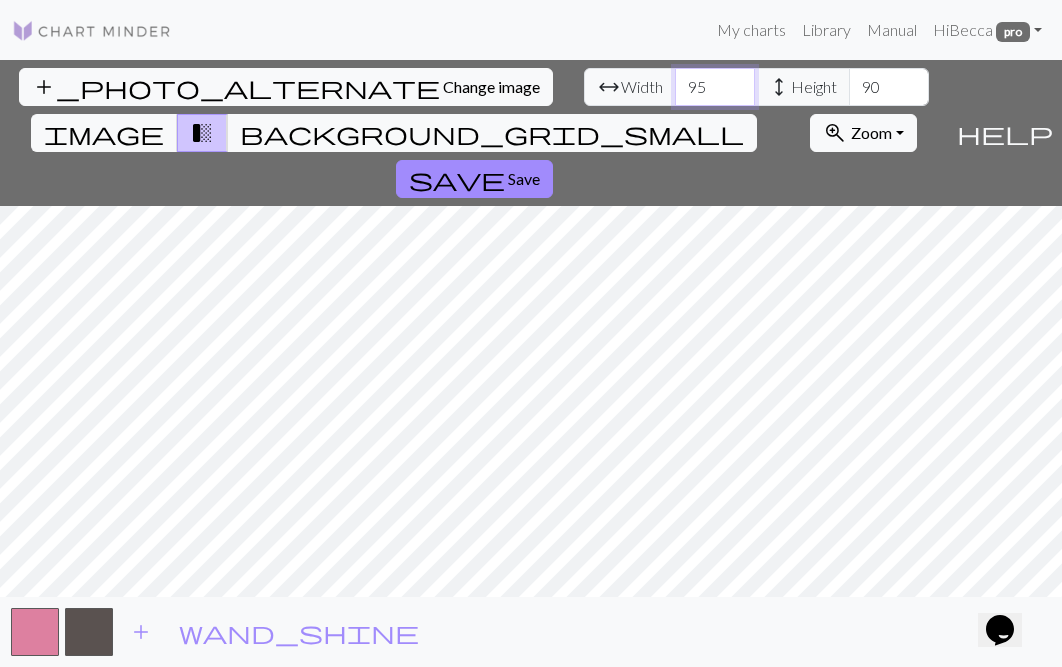 click on "96" at bounding box center [715, 87] 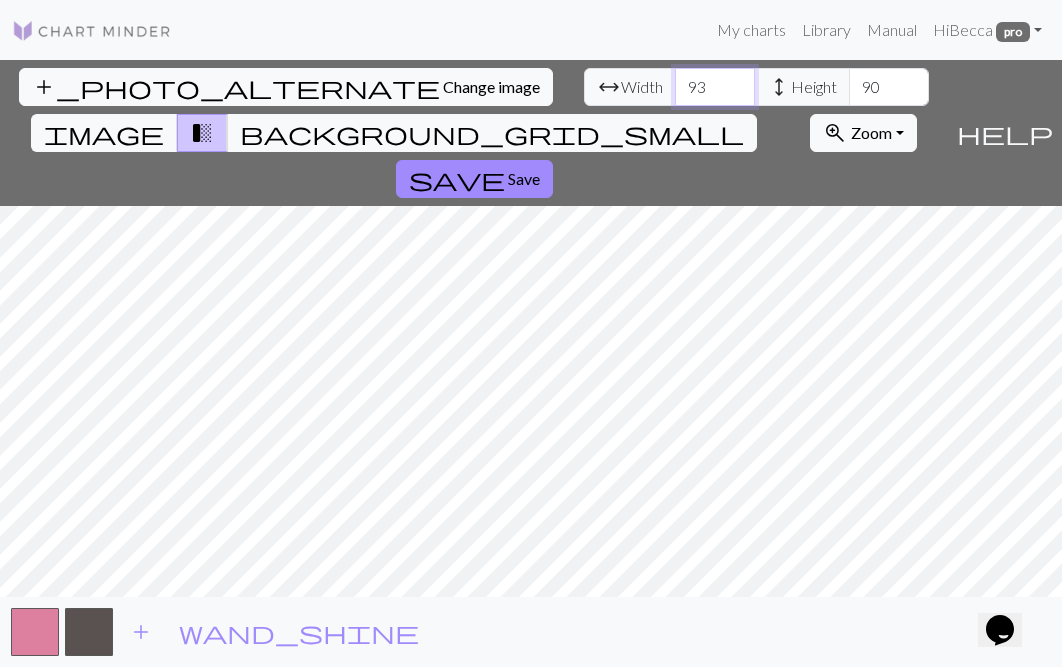 click on "93" at bounding box center [715, 87] 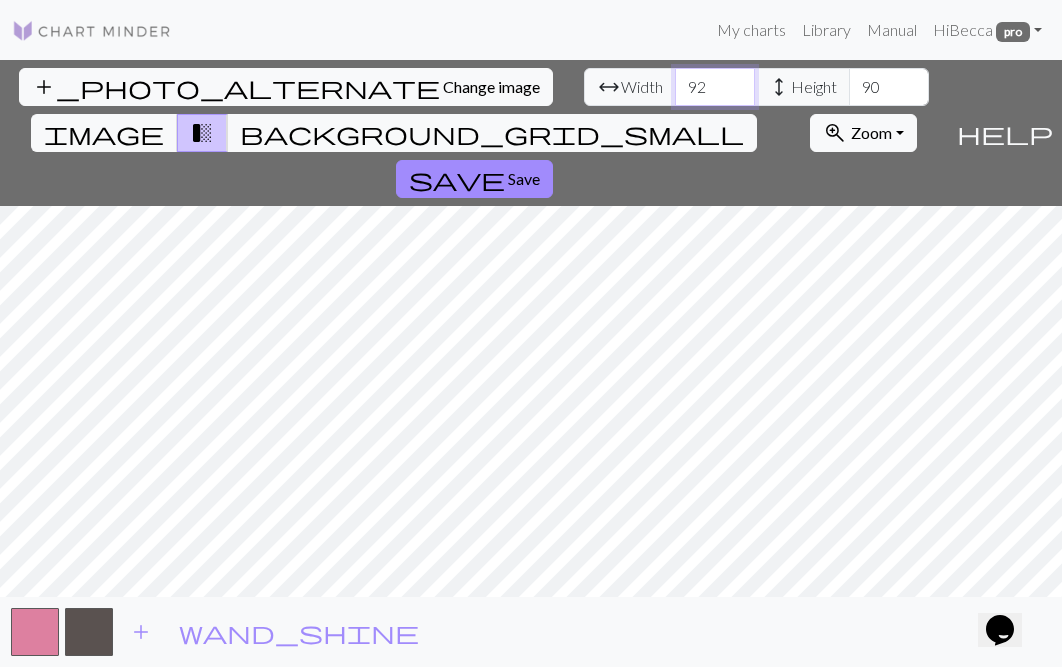 click on "92" at bounding box center (715, 87) 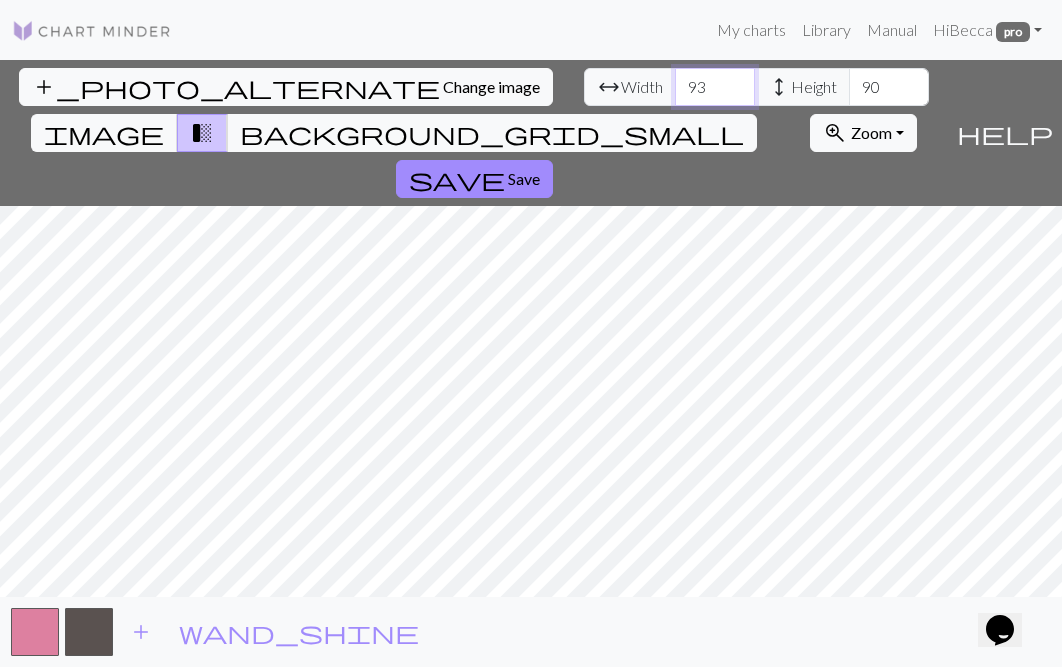 click on "93" at bounding box center (715, 87) 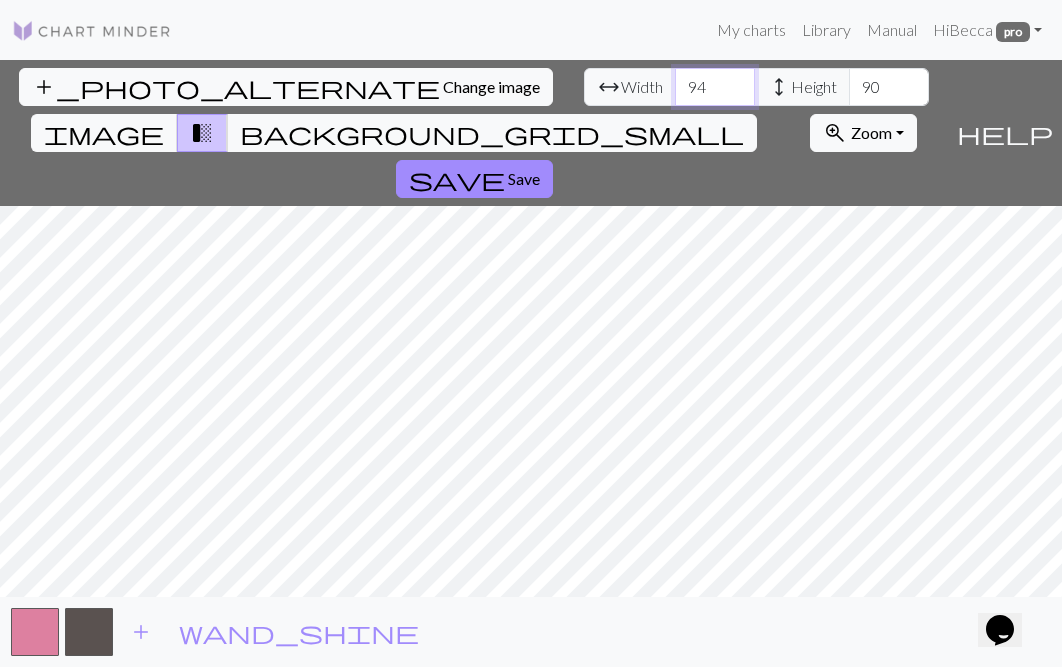 type on "94" 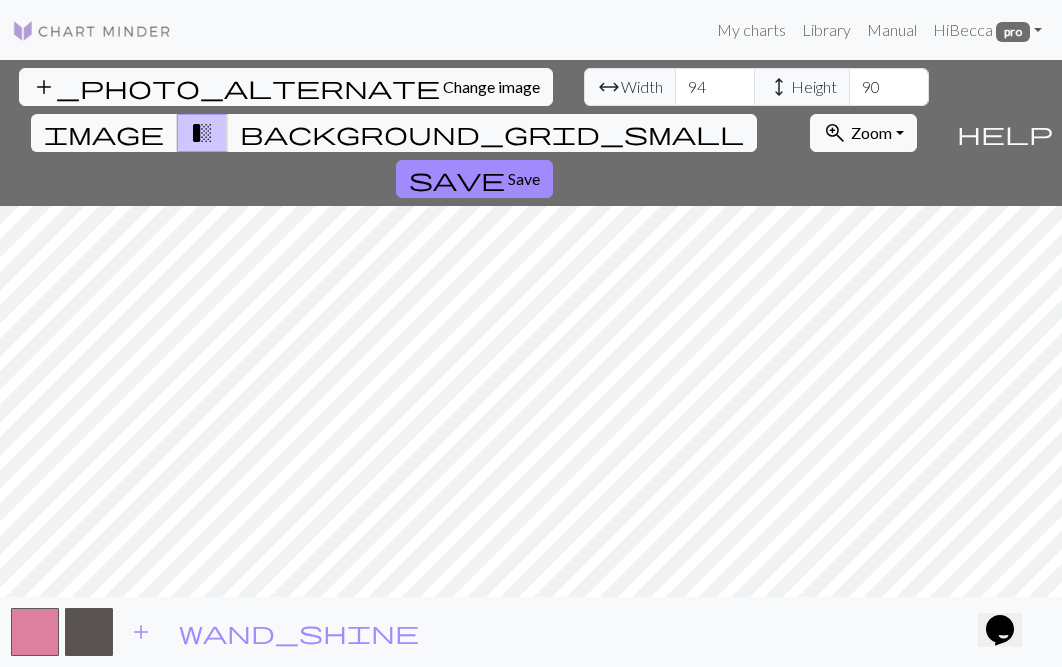 click on "height" at bounding box center [779, 87] 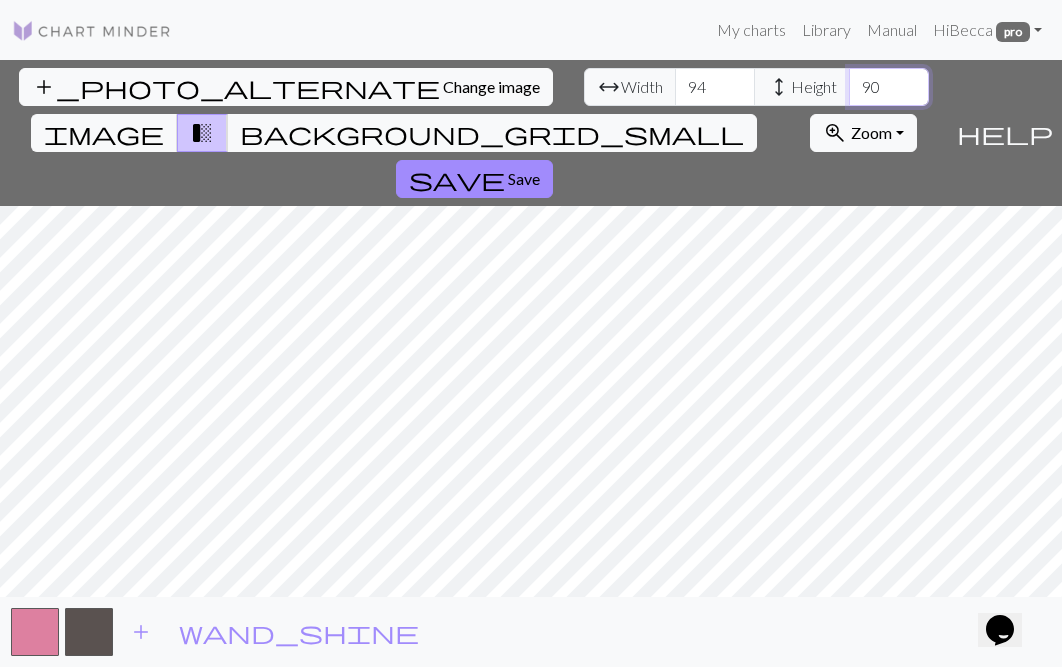 click on "90" at bounding box center [889, 87] 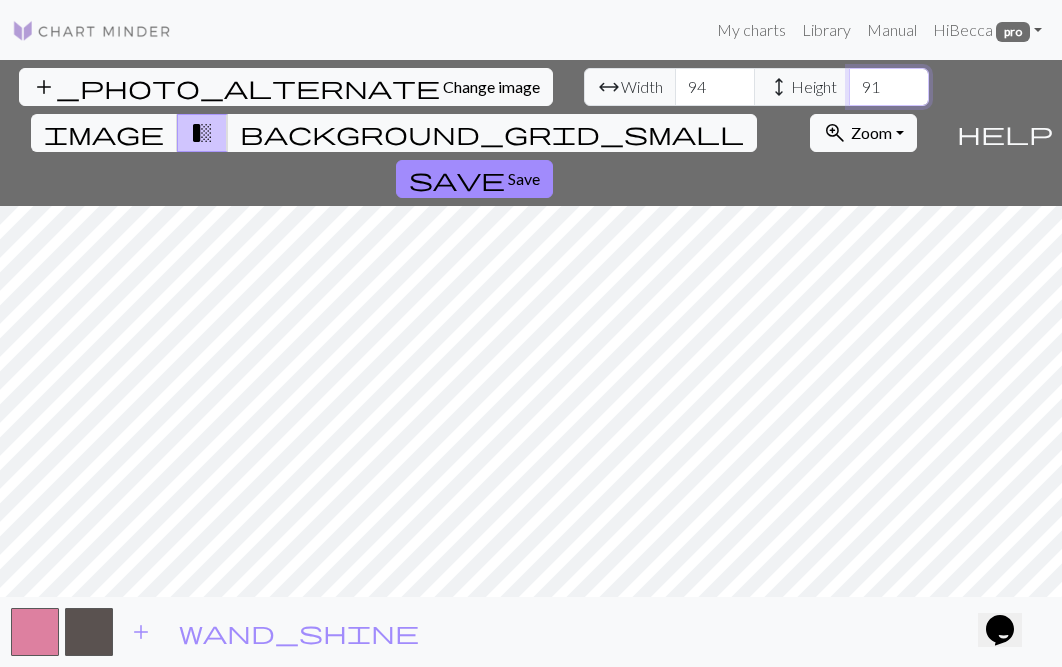 click on "91" at bounding box center [889, 87] 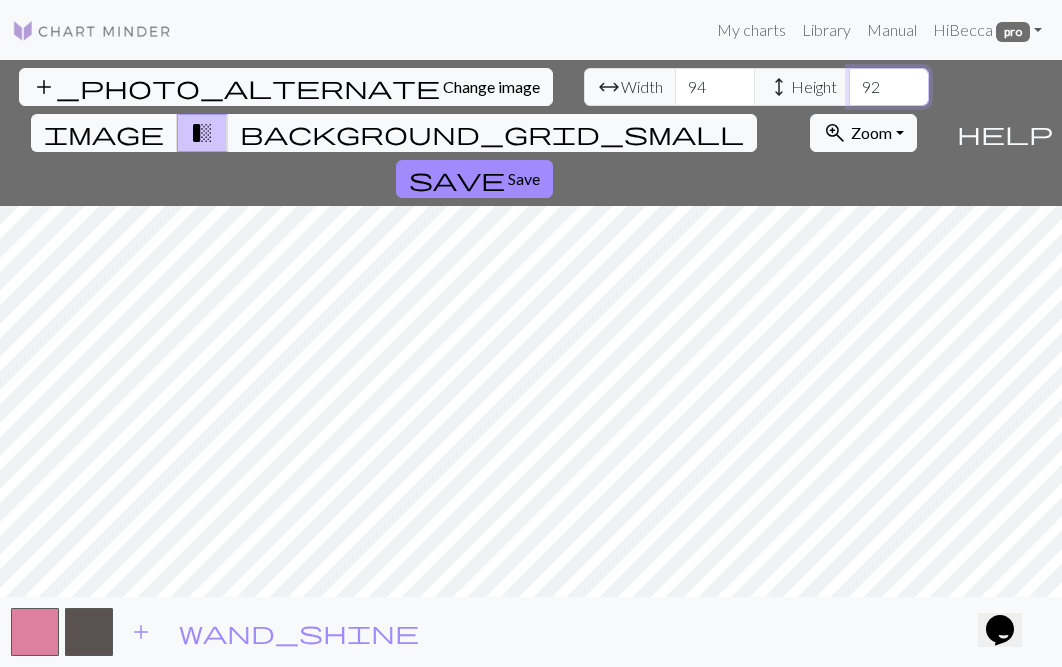 click on "92" at bounding box center [889, 87] 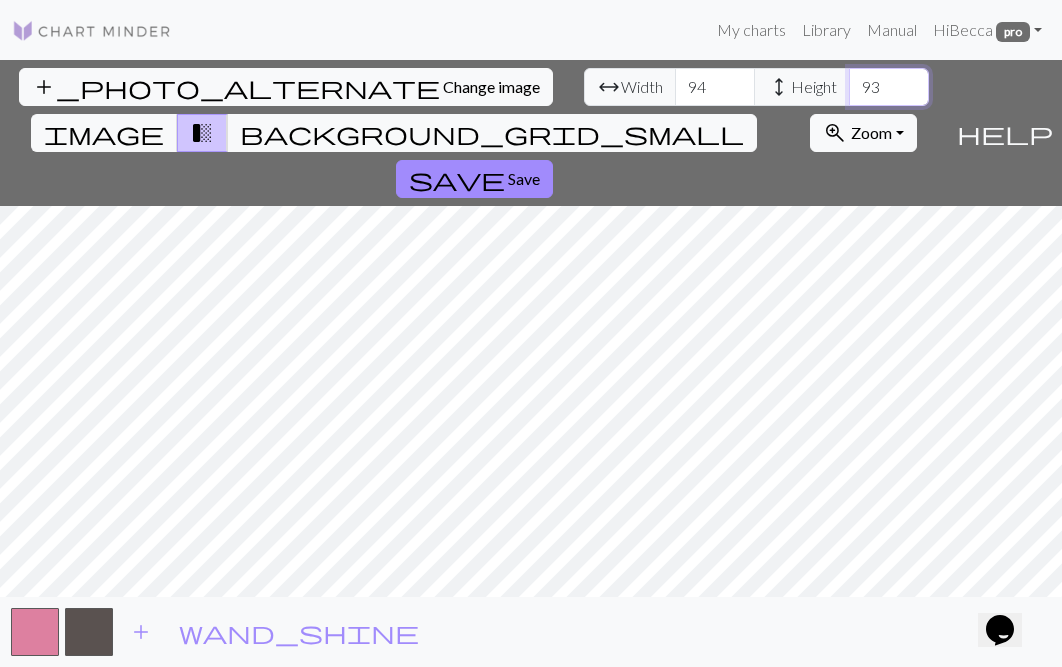 click on "94" at bounding box center [889, 87] 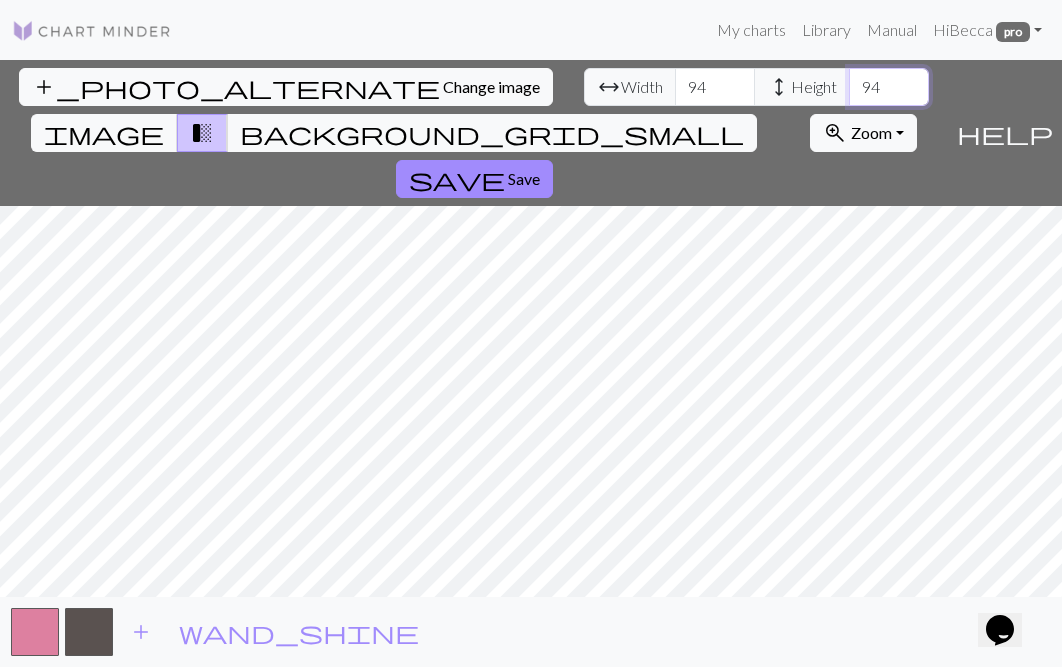 click on "95" at bounding box center [889, 87] 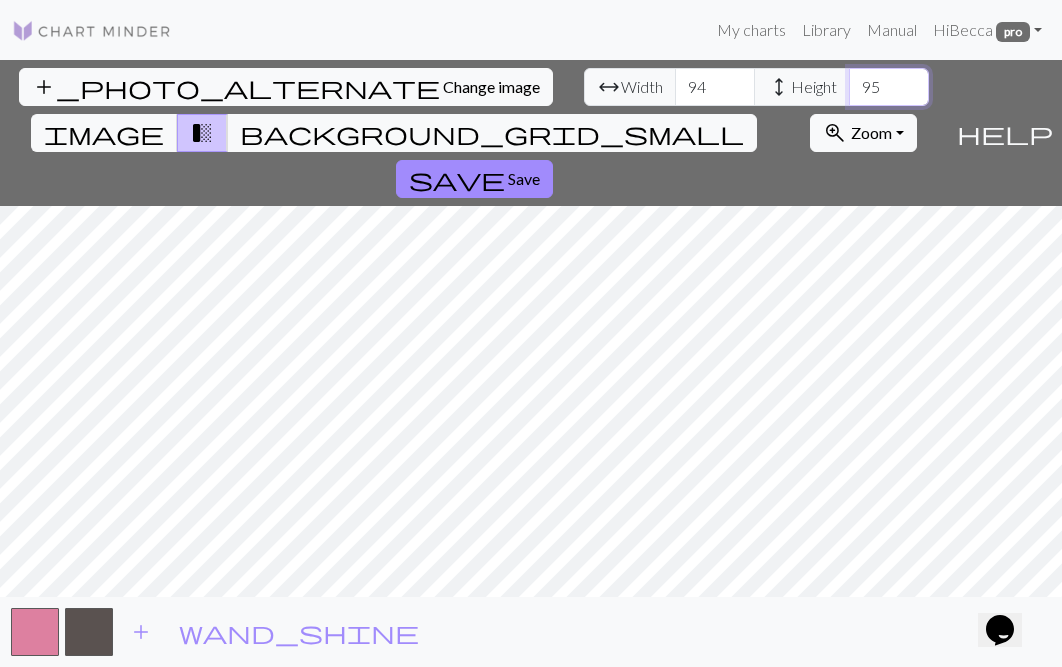 click on "96" at bounding box center [889, 87] 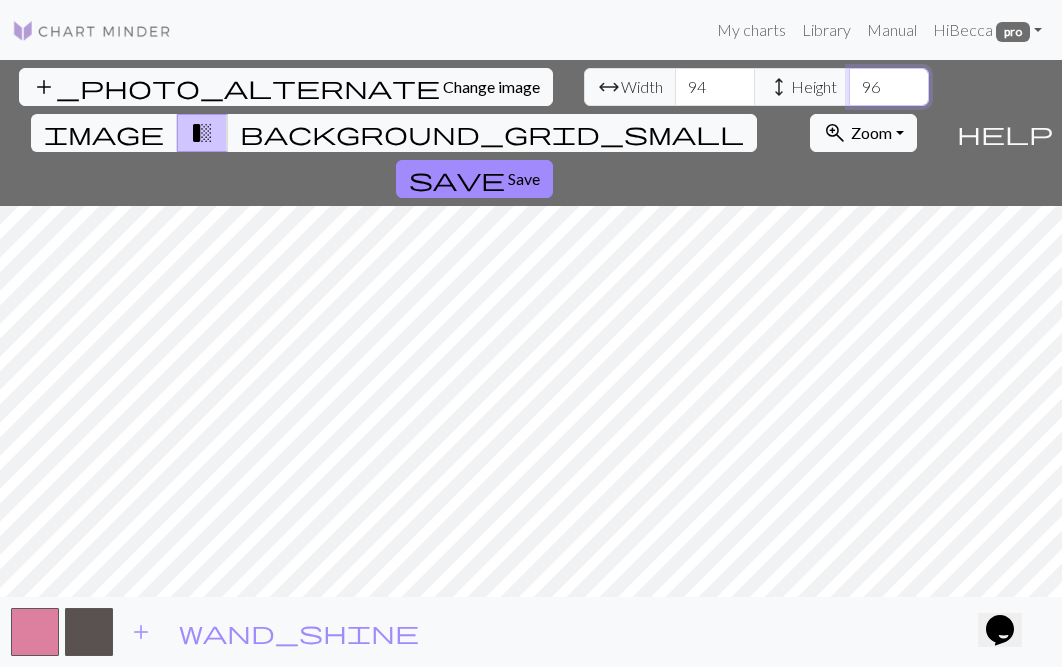 click on "97" at bounding box center (889, 87) 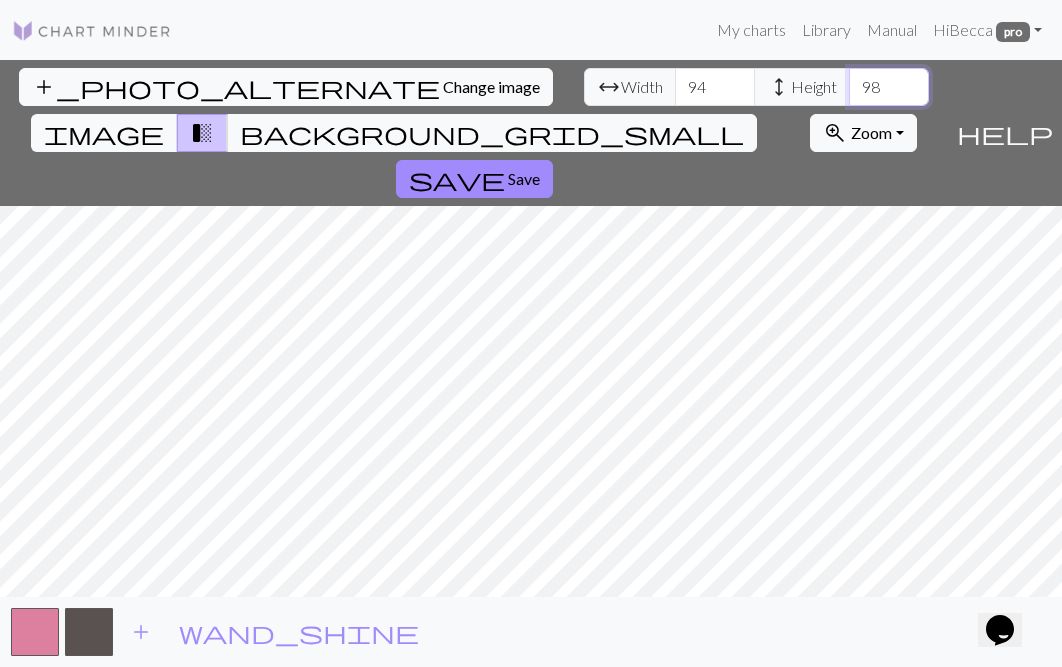 click on "98" at bounding box center (889, 87) 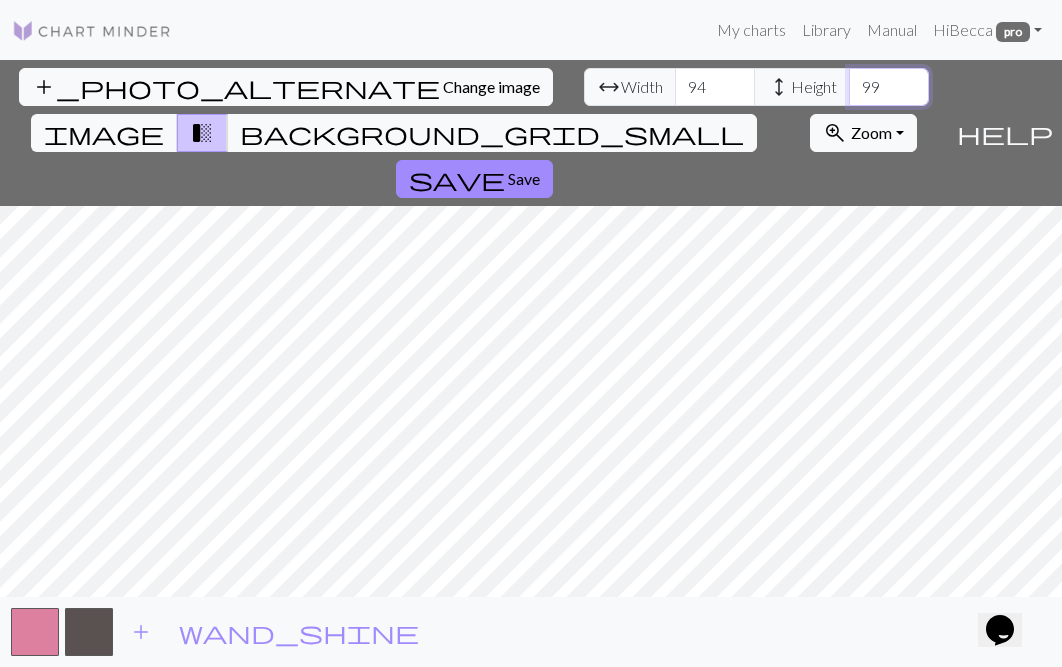 click on "99" at bounding box center [889, 87] 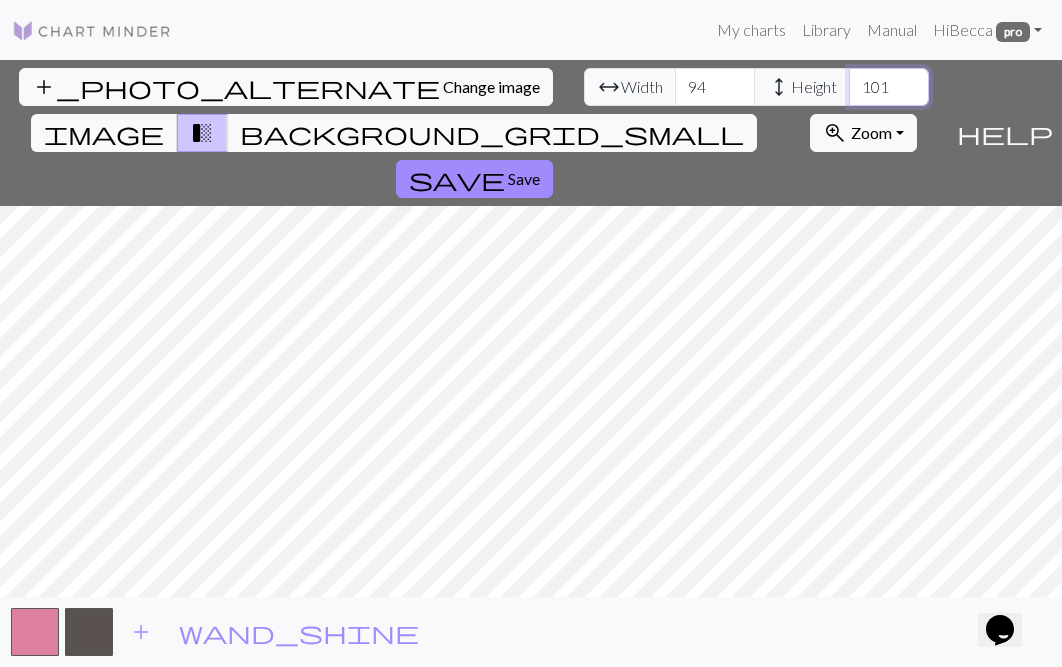 click on "101" at bounding box center [889, 87] 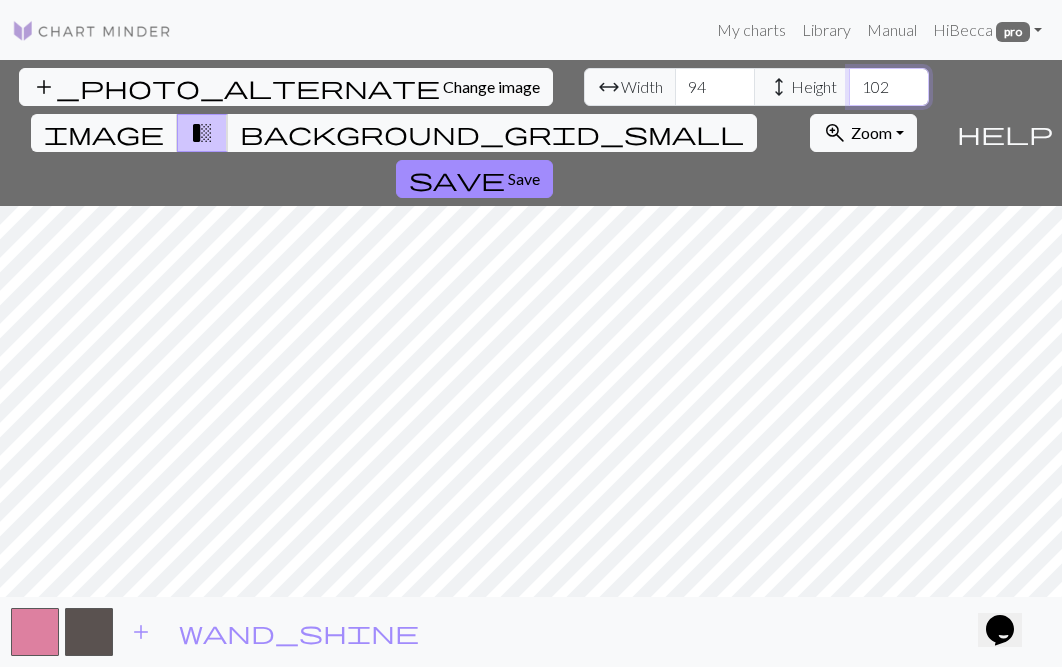 click on "103" at bounding box center (889, 87) 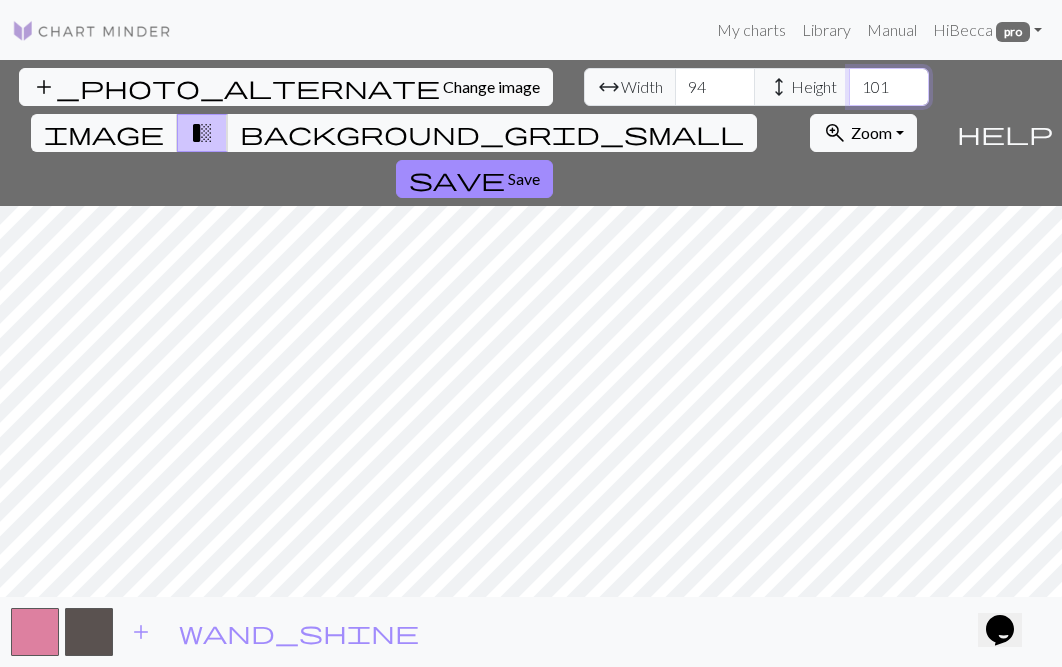 type on "100" 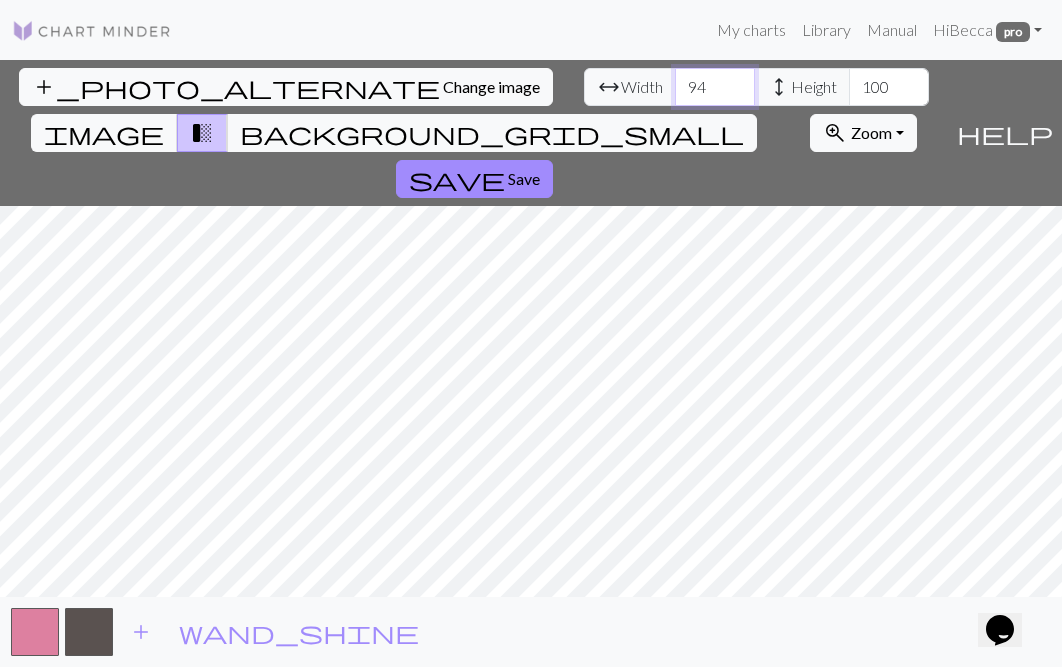 click on "93" at bounding box center (715, 87) 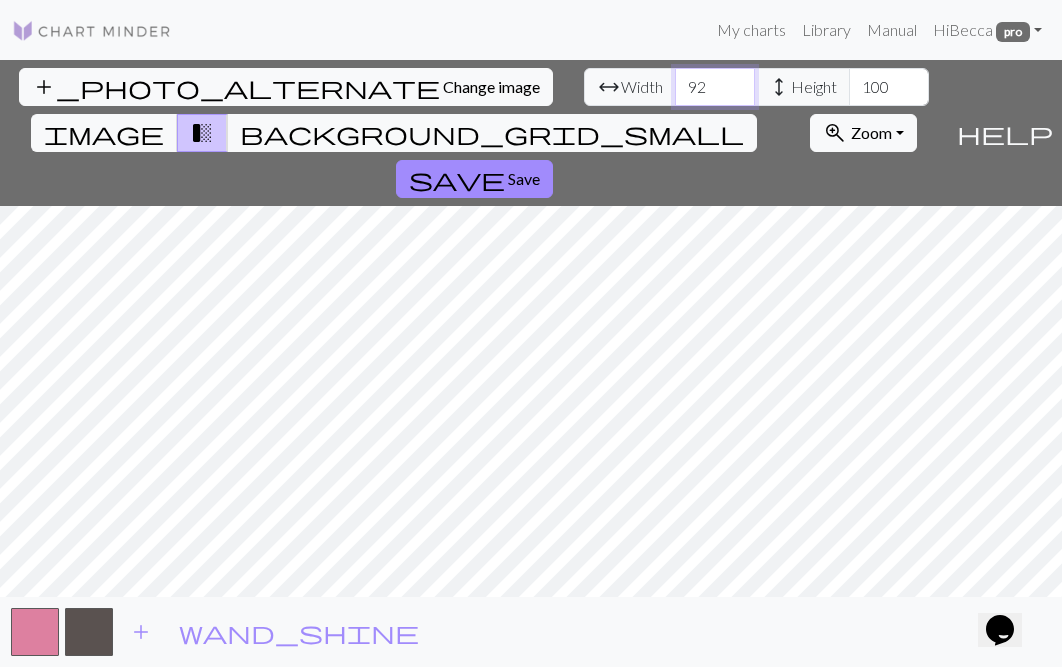 click on "92" at bounding box center (715, 87) 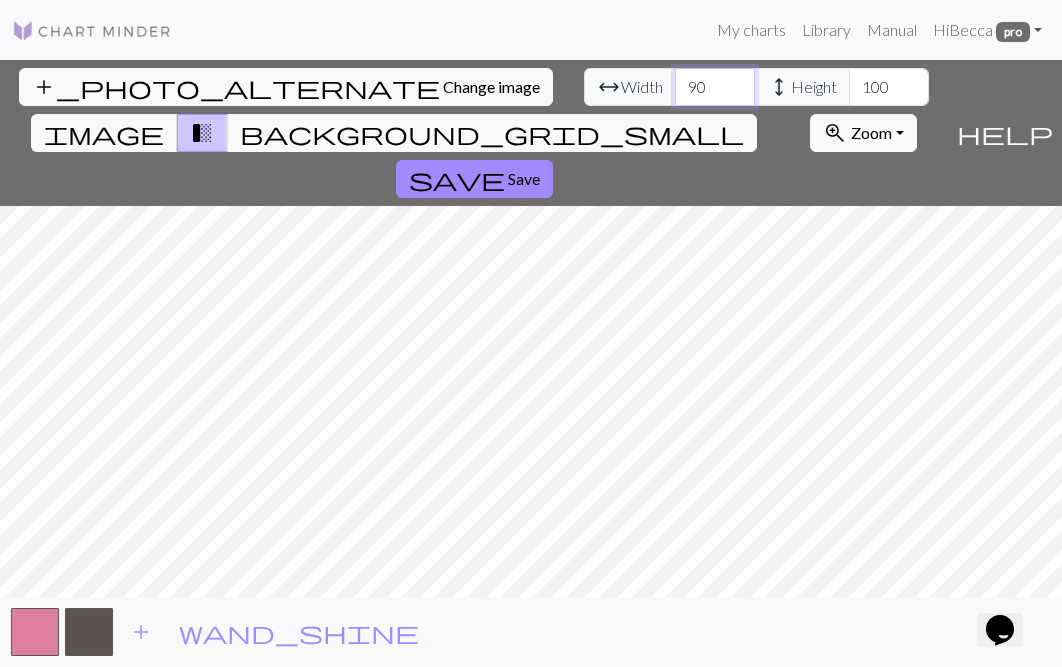 type on "90" 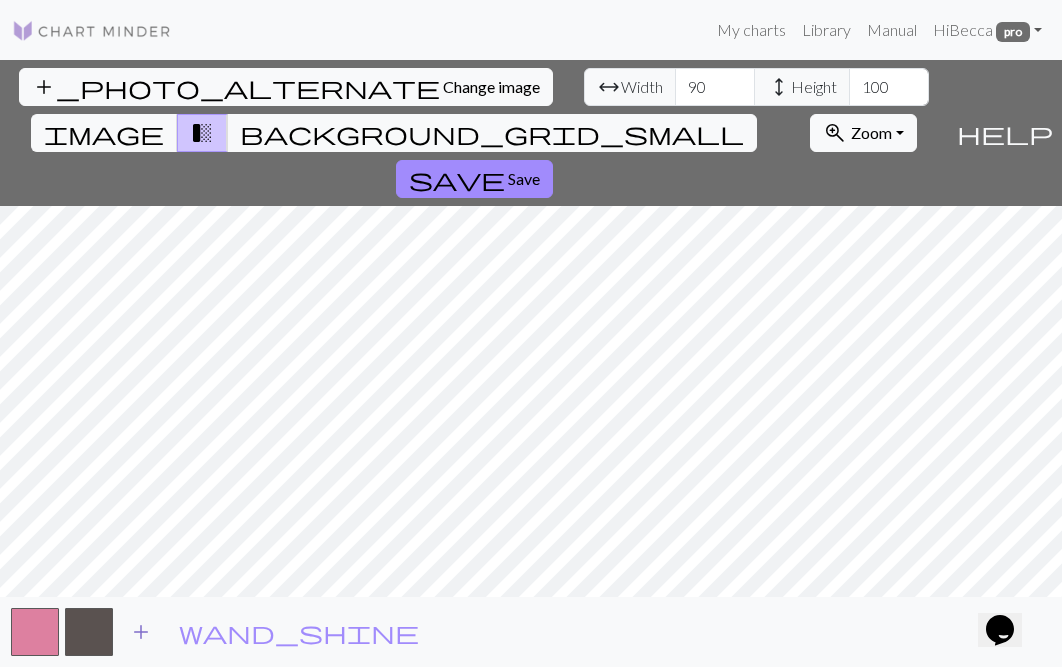 click on "add" at bounding box center (141, 632) 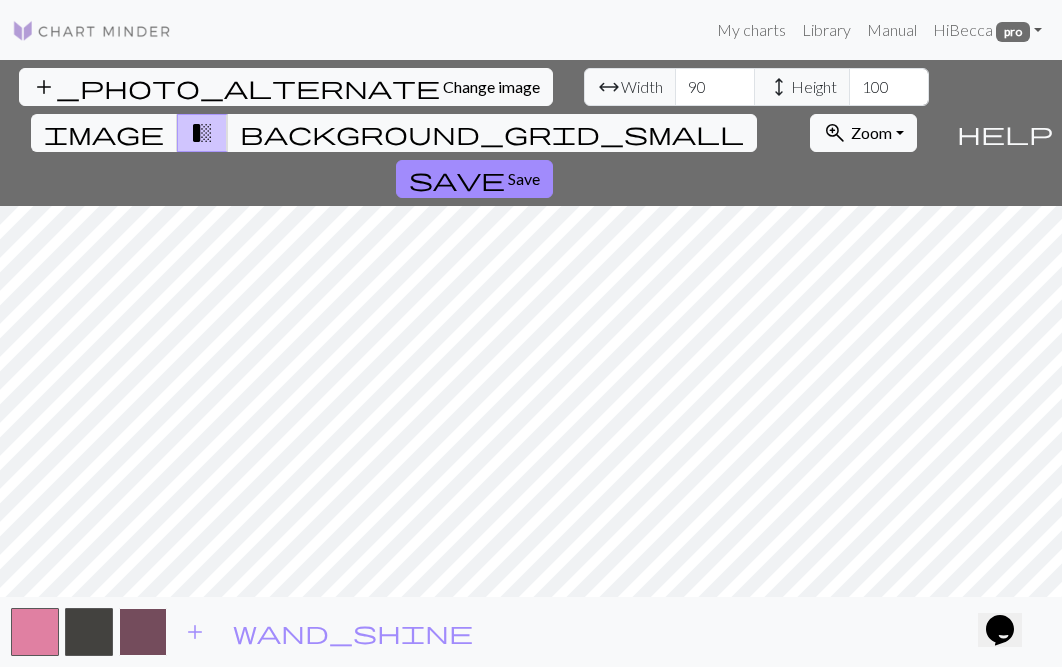 click at bounding box center (143, 632) 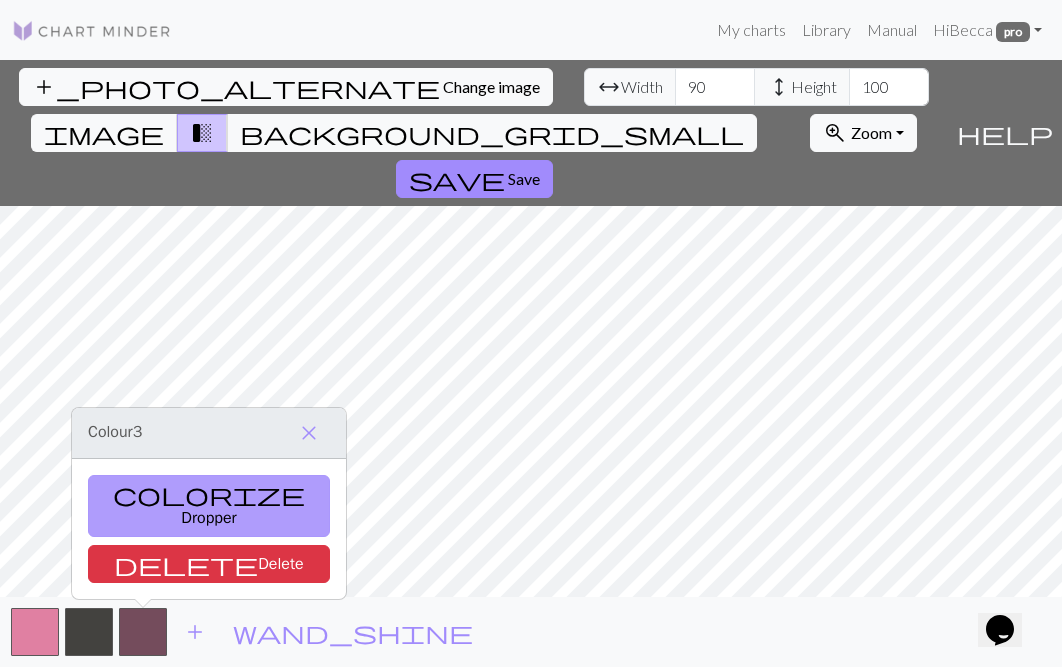 click on "colorize Dropper" at bounding box center [209, 506] 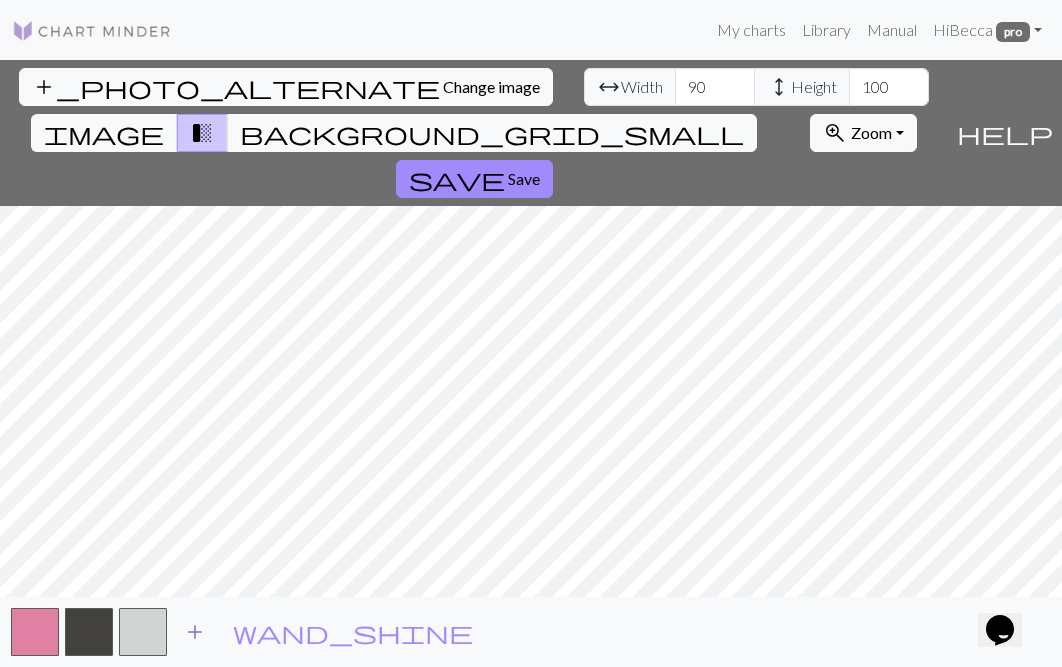 click on "add" at bounding box center (195, 632) 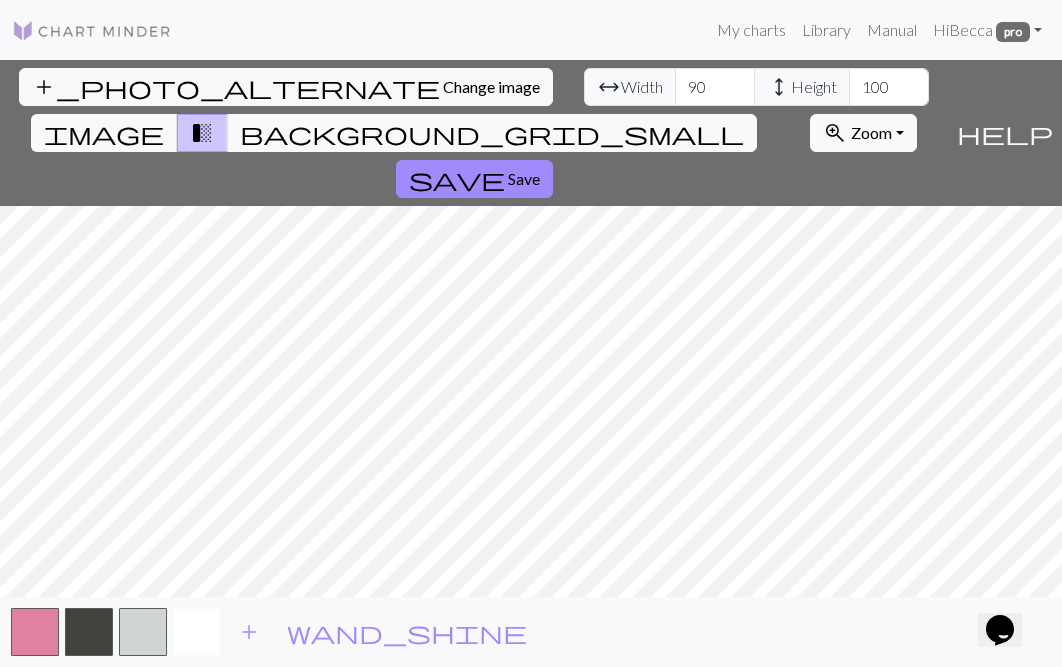 click at bounding box center [197, 632] 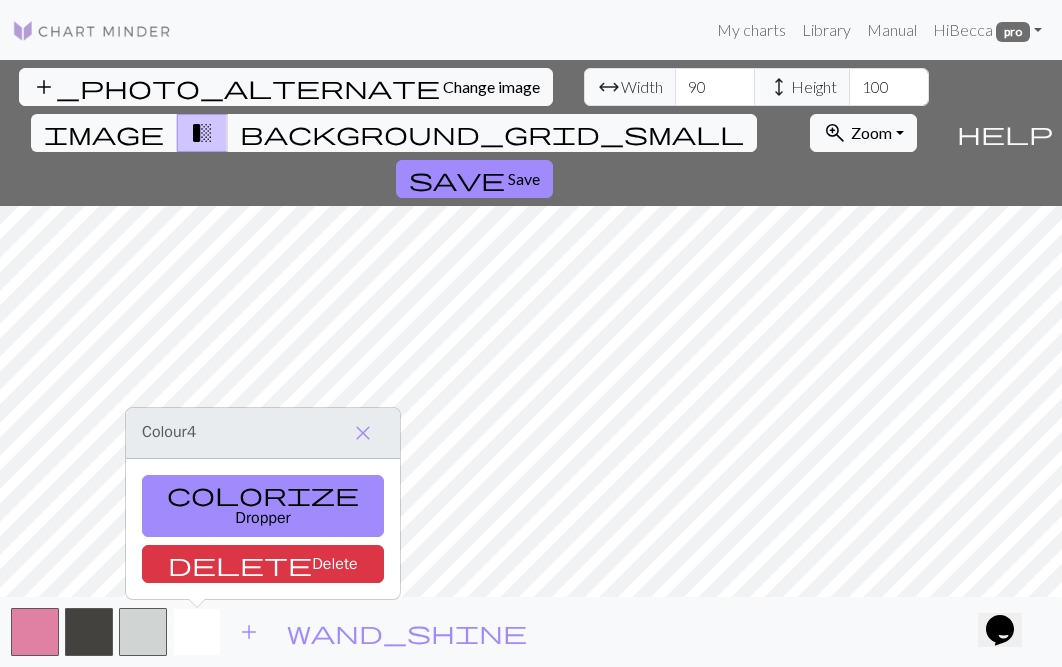 click at bounding box center [197, 632] 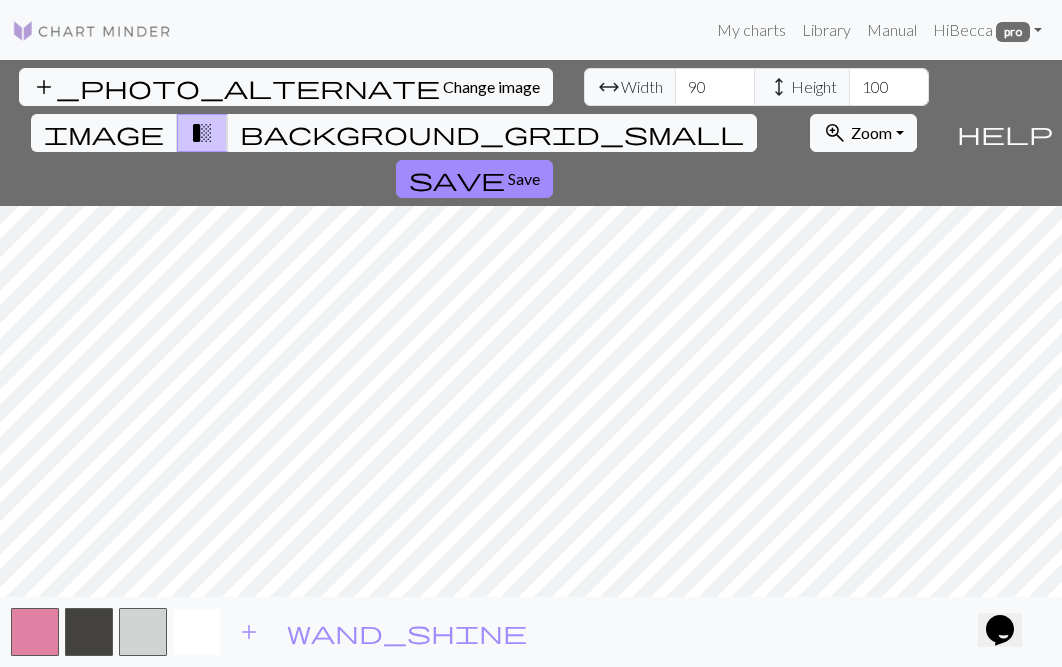 click at bounding box center (197, 632) 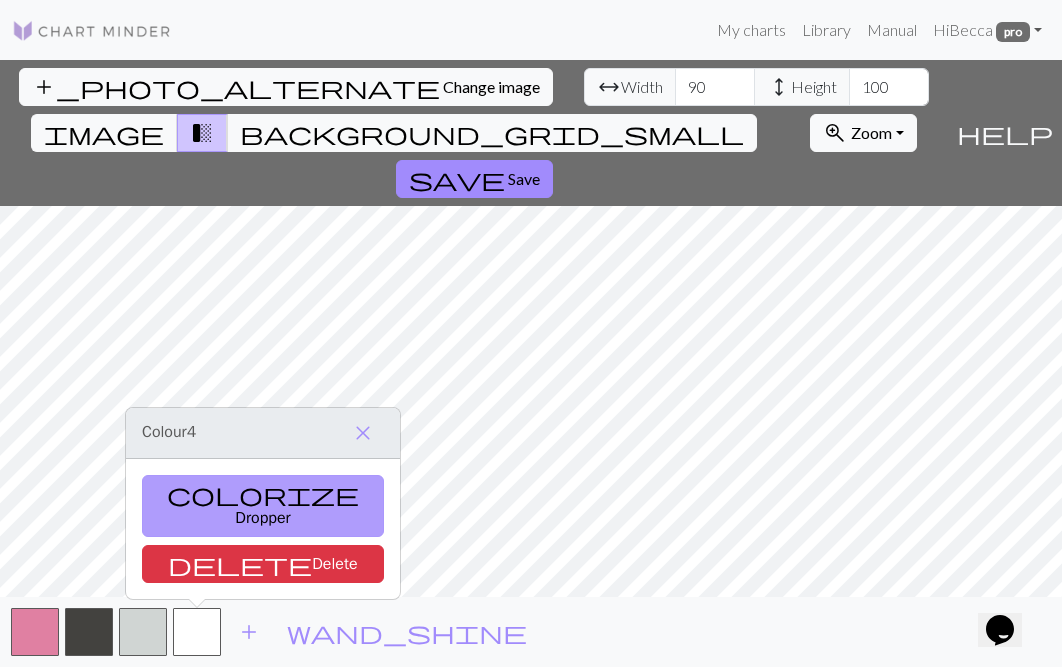 click on "colorize Dropper" at bounding box center (263, 506) 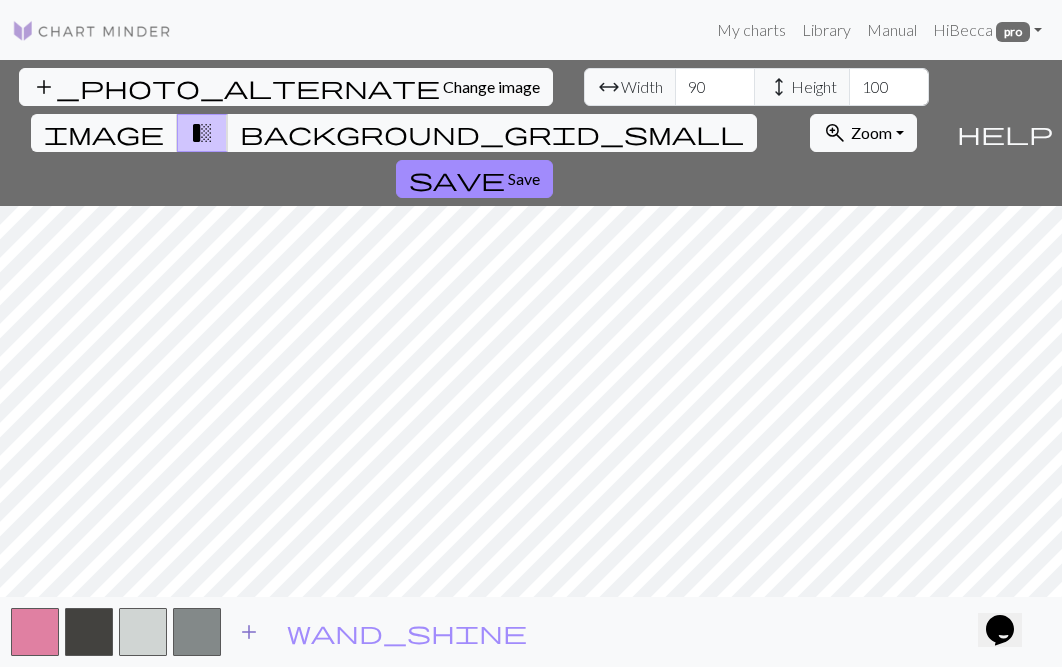 click on "add" at bounding box center [249, 632] 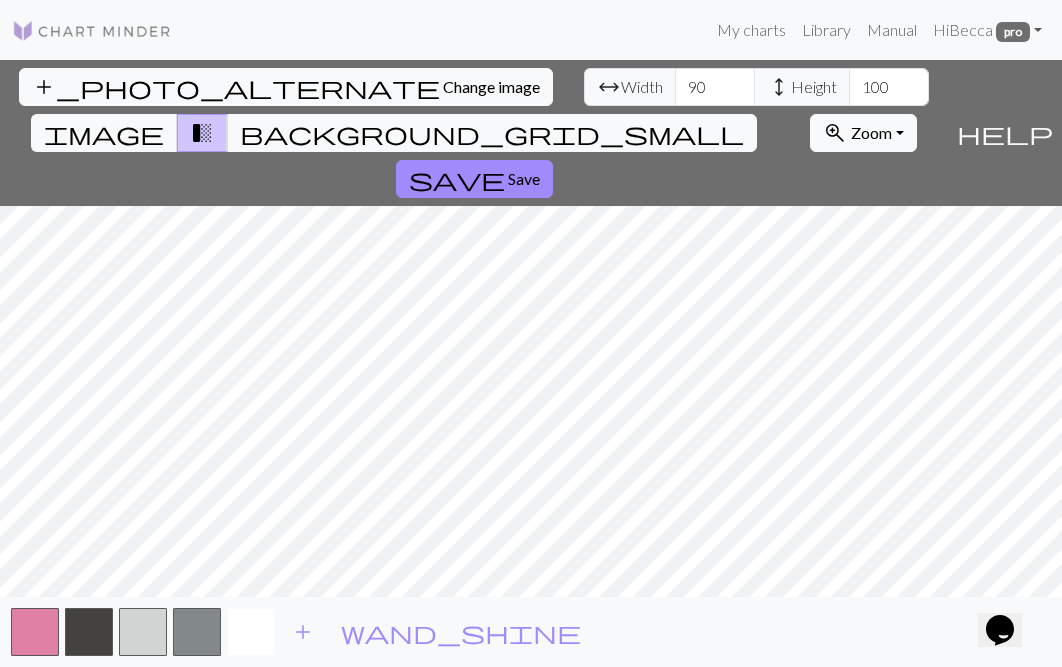 click at bounding box center (251, 632) 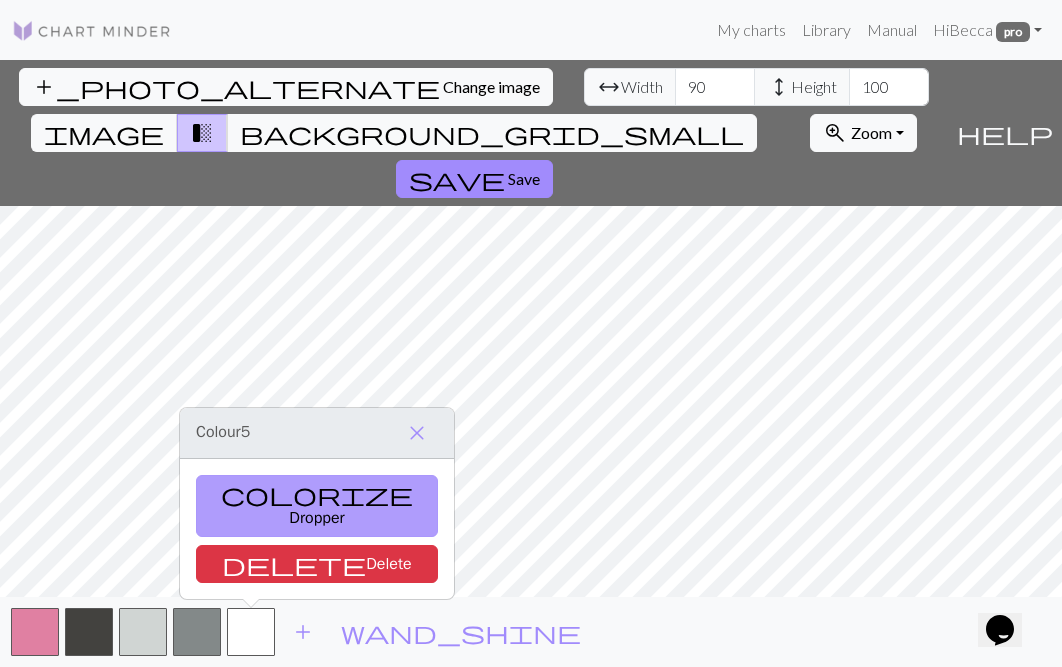 click on "colorize Dropper" at bounding box center (317, 506) 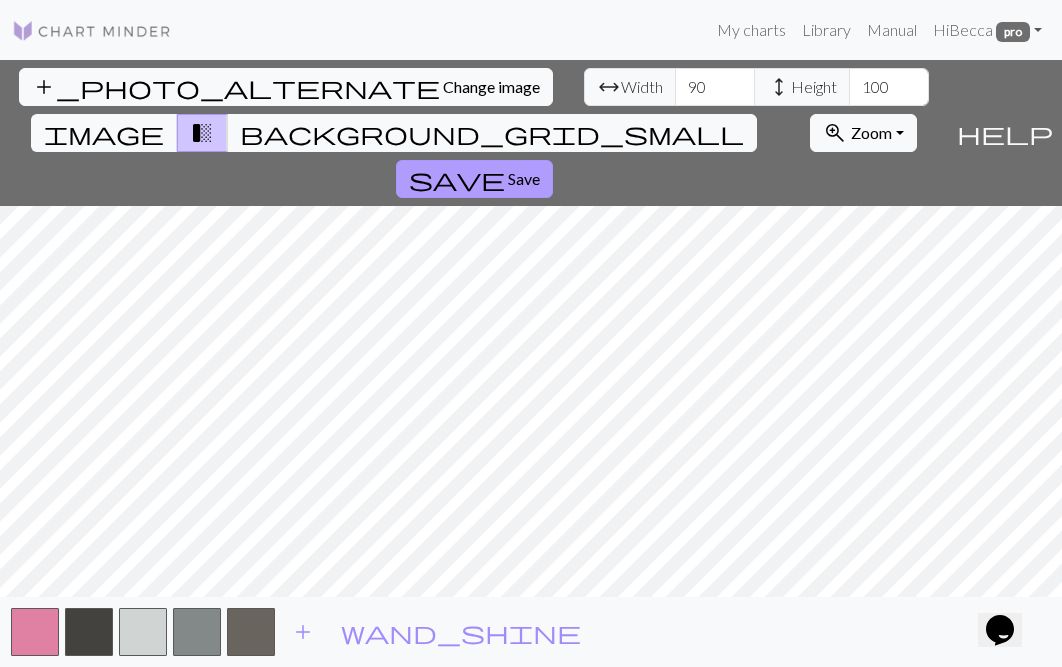 click on "save" at bounding box center (457, 179) 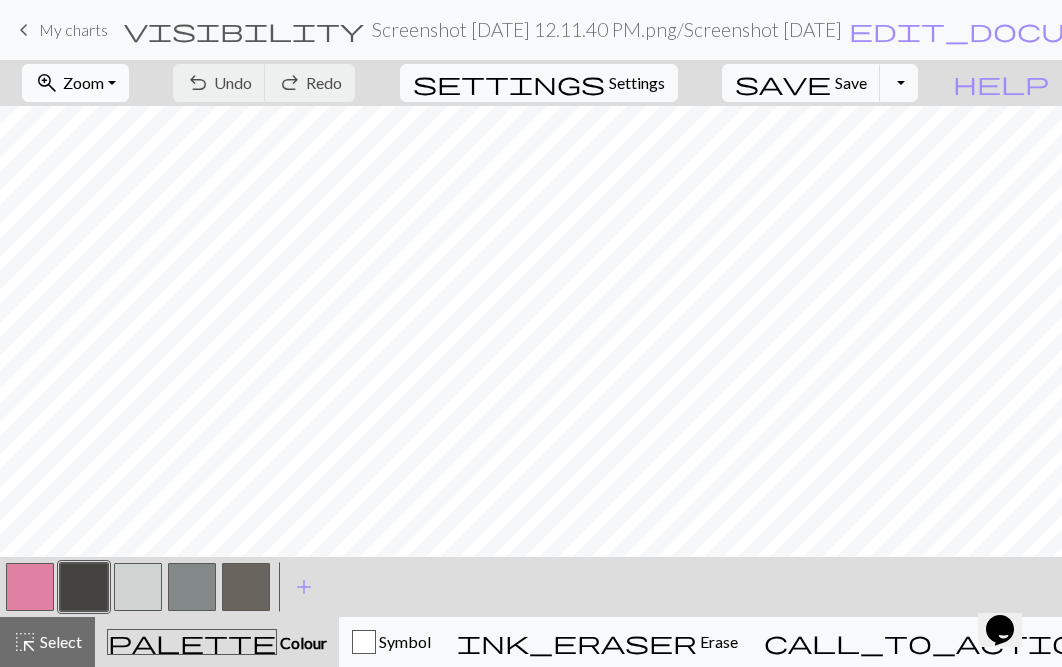 click on "Zoom" at bounding box center [83, 82] 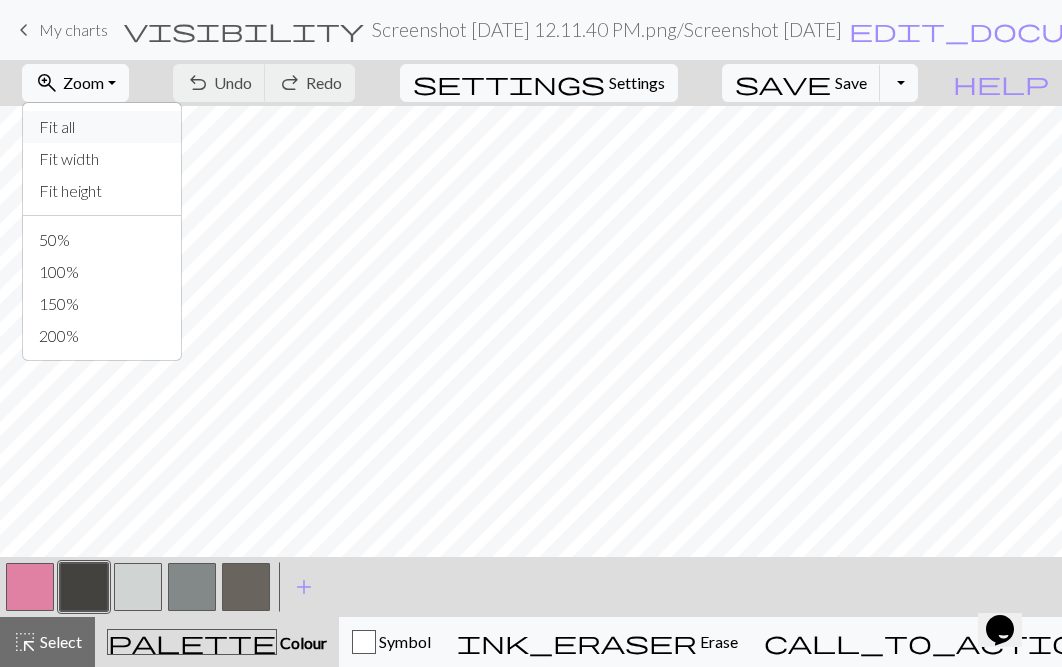 click on "Fit all" at bounding box center (102, 127) 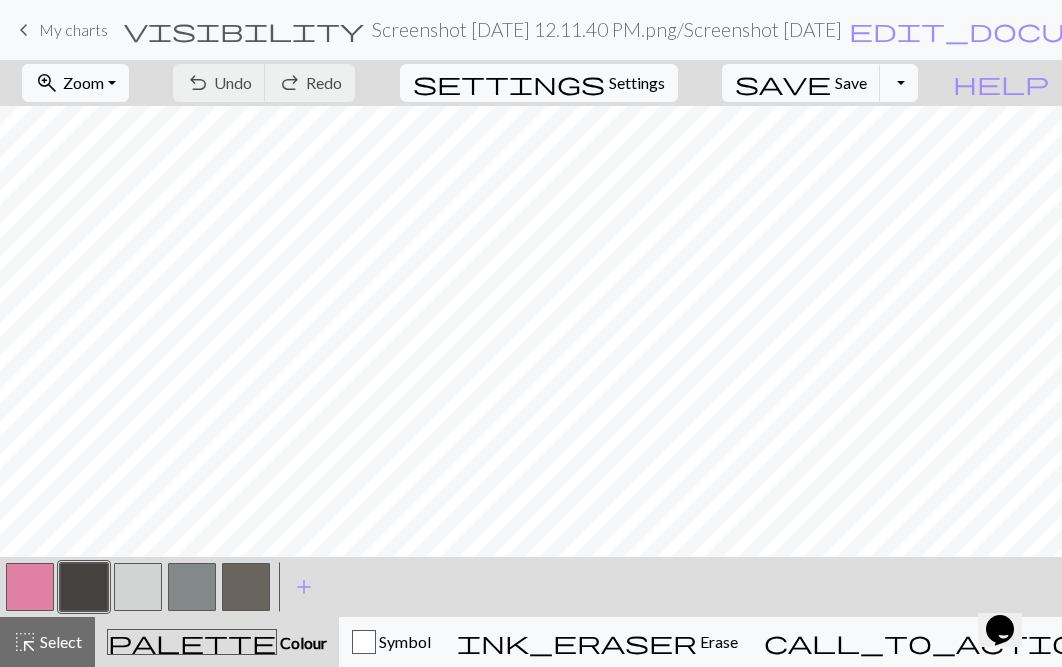 scroll, scrollTop: 60, scrollLeft: 262, axis: both 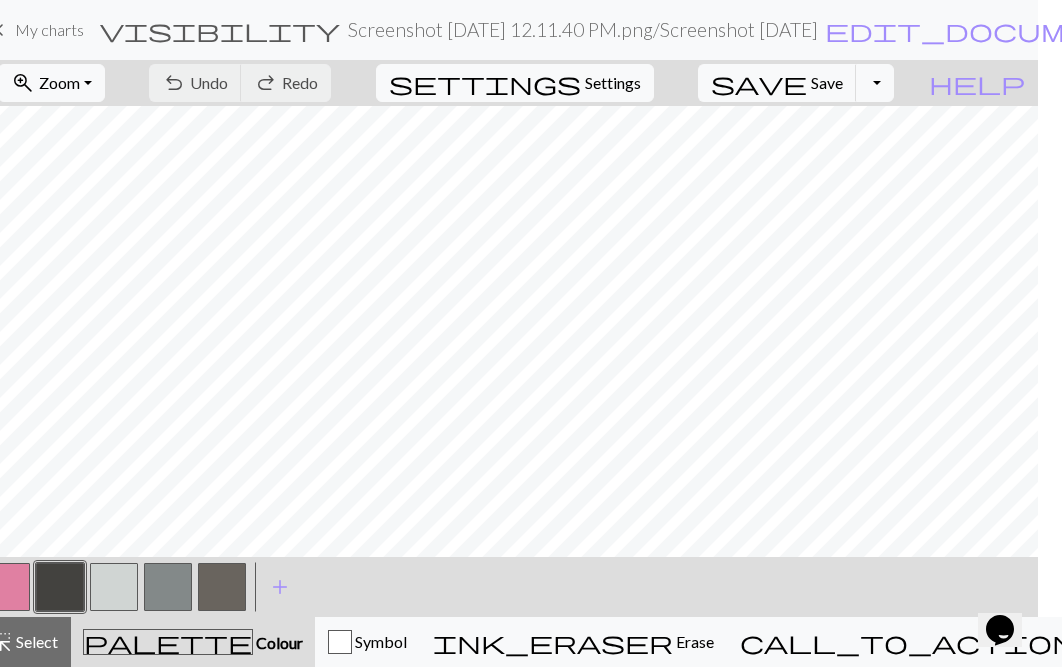 click at bounding box center (6, 587) 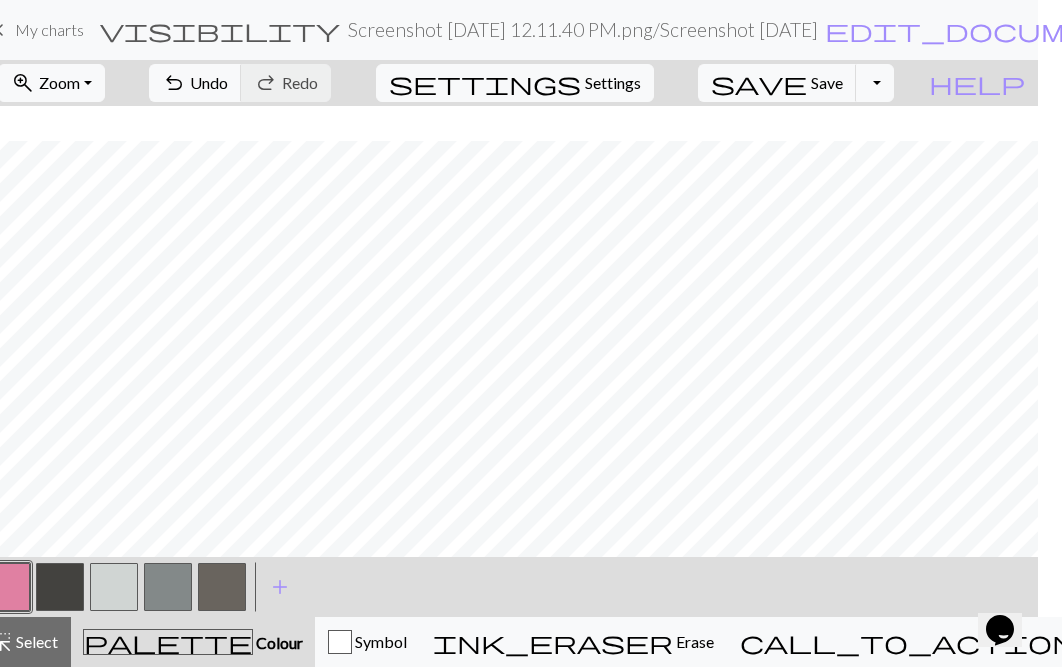 scroll, scrollTop: 35, scrollLeft: 262, axis: both 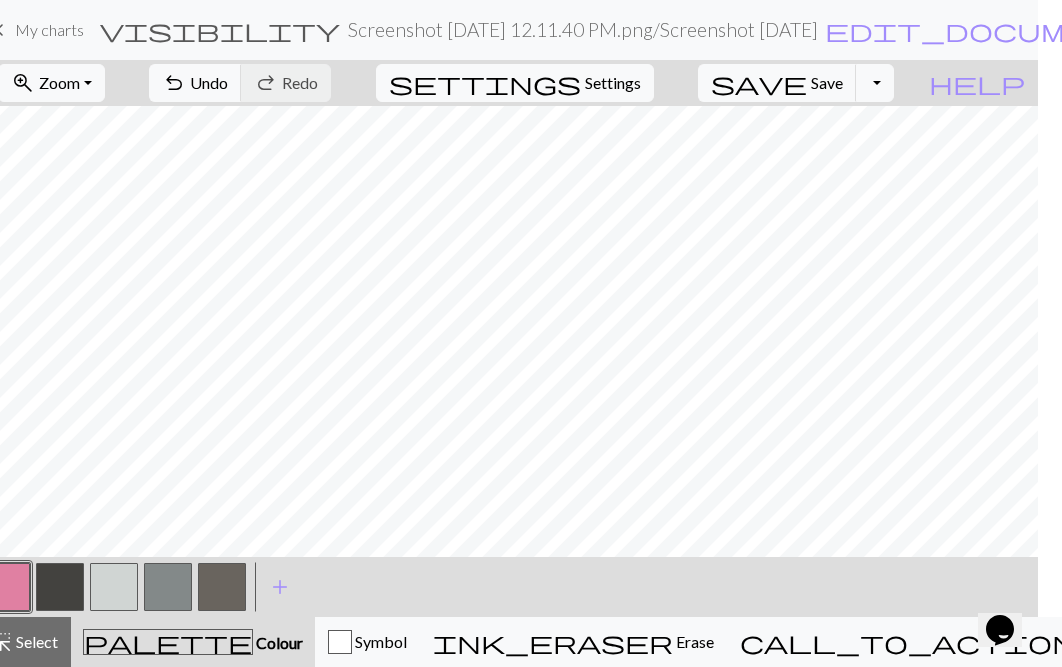 click at bounding box center (222, 587) 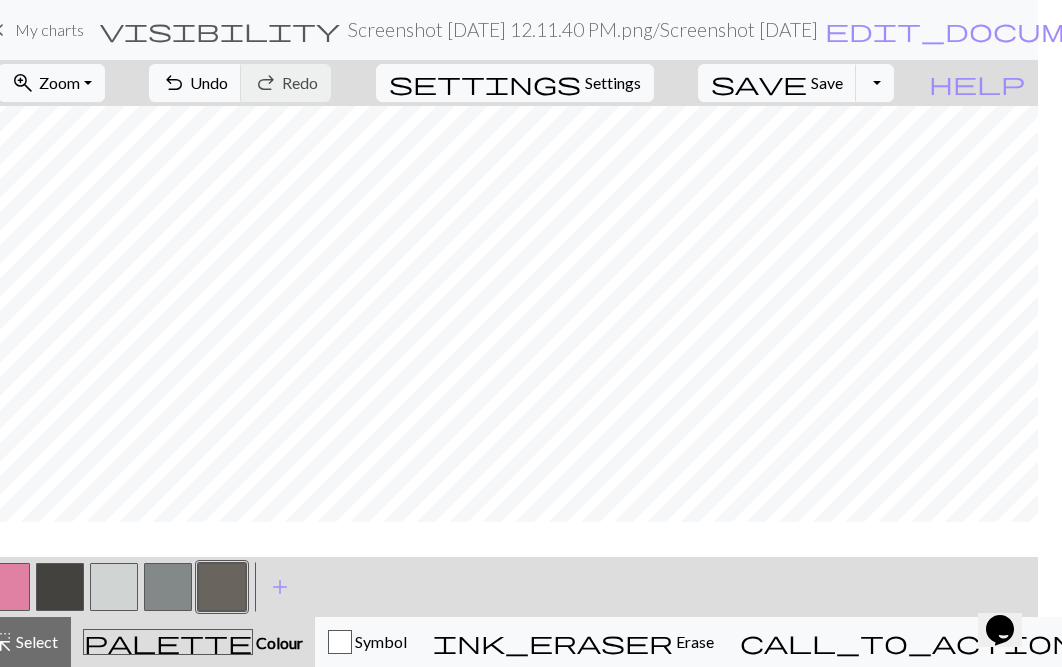 scroll, scrollTop: 0, scrollLeft: 262, axis: horizontal 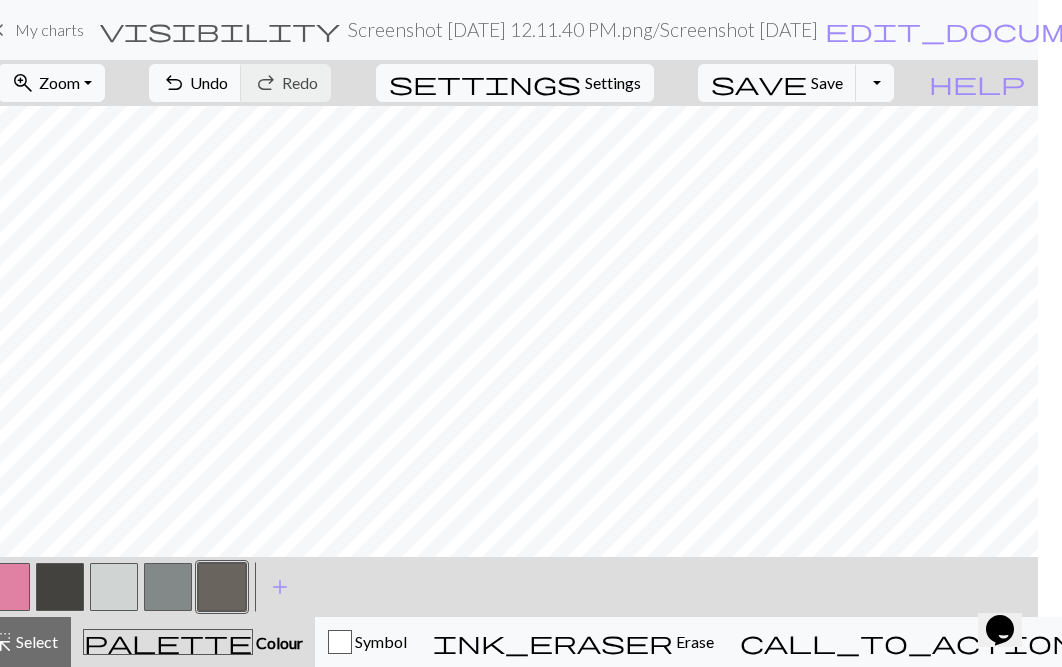 click at bounding box center [6, 587] 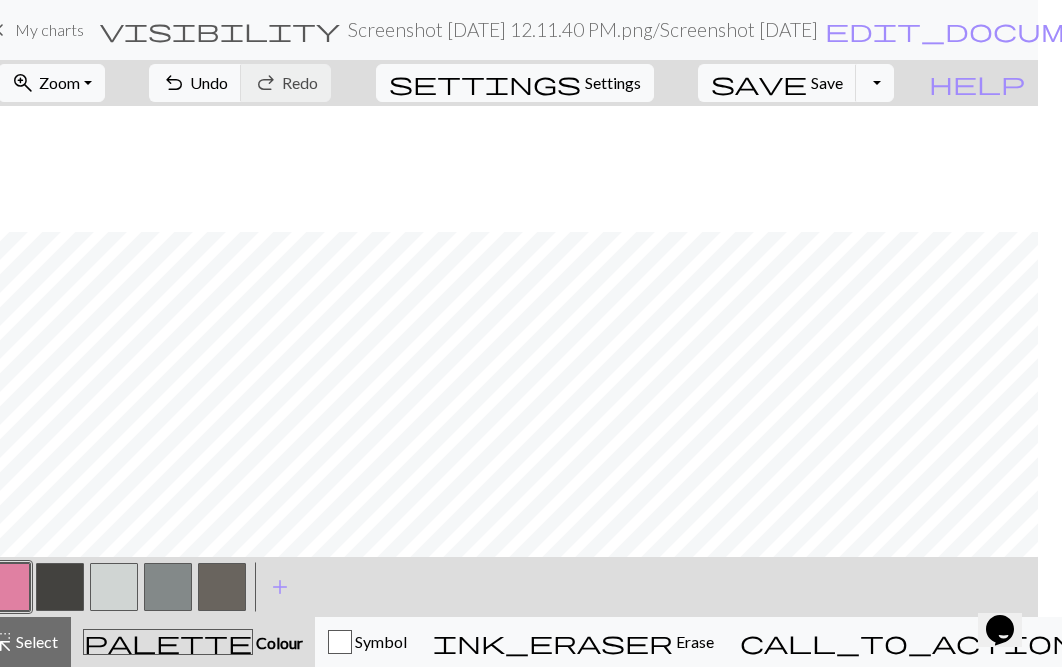 scroll, scrollTop: 126, scrollLeft: 262, axis: both 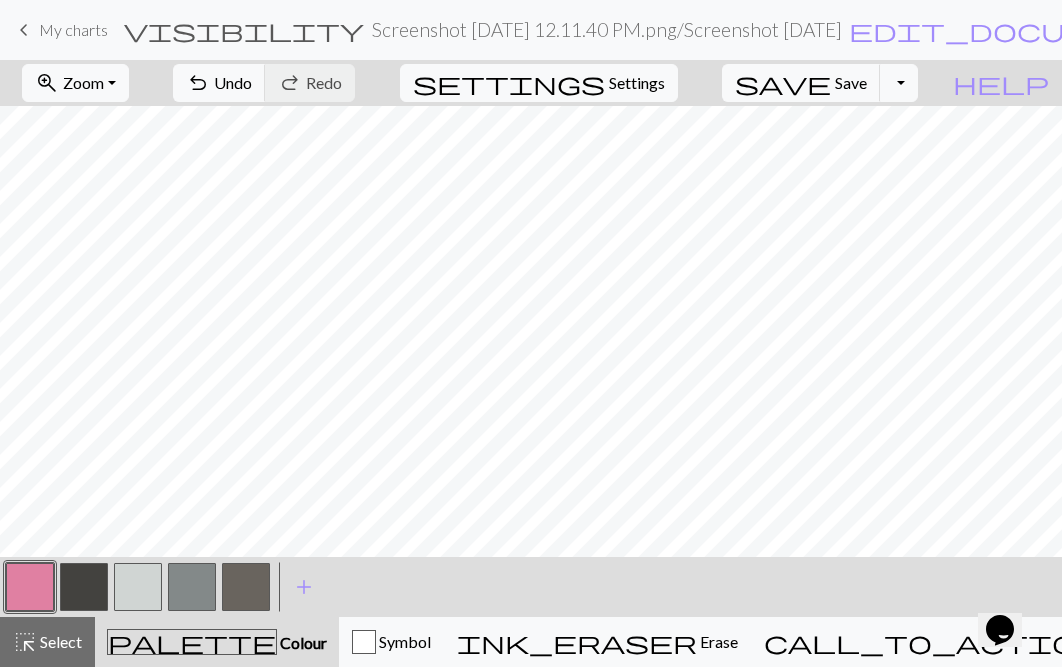 click at bounding box center (192, 587) 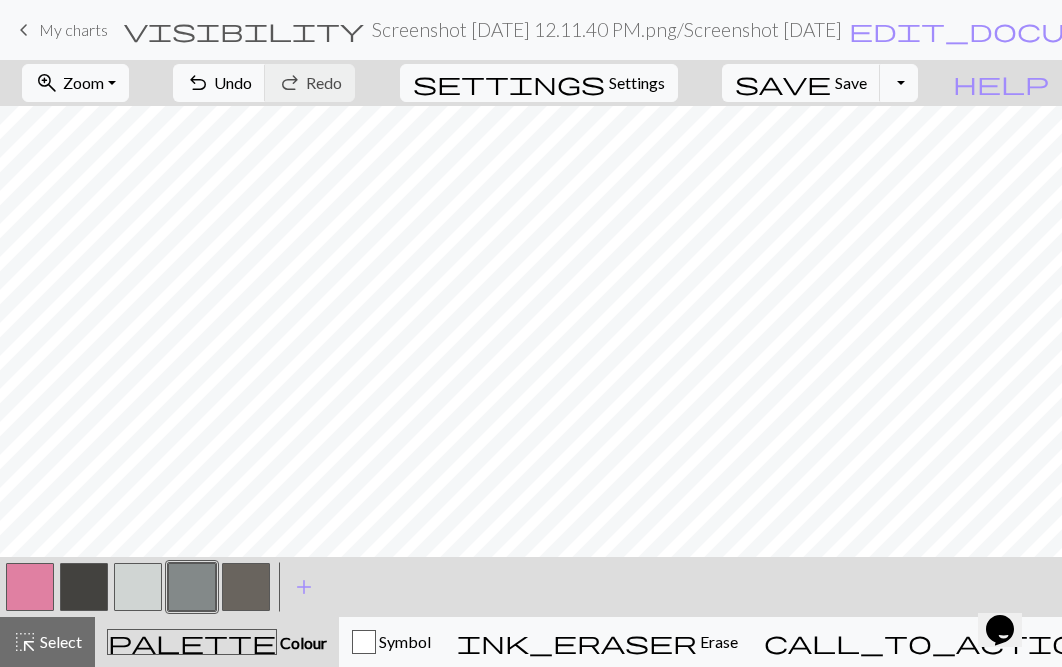 click at bounding box center (246, 587) 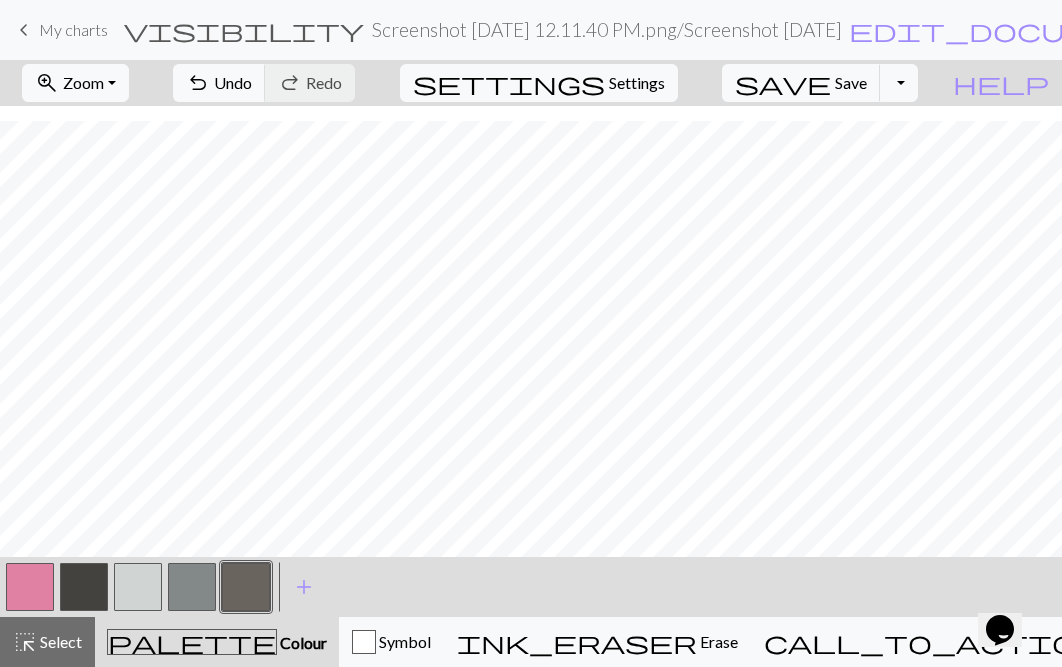 scroll, scrollTop: 334, scrollLeft: 0, axis: vertical 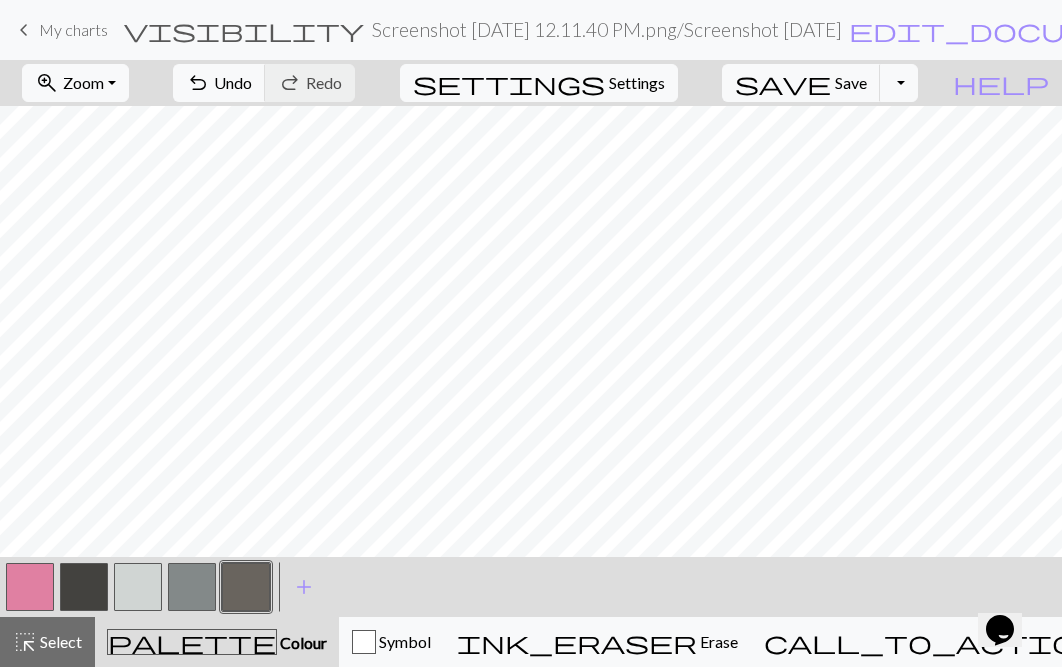 click at bounding box center [192, 587] 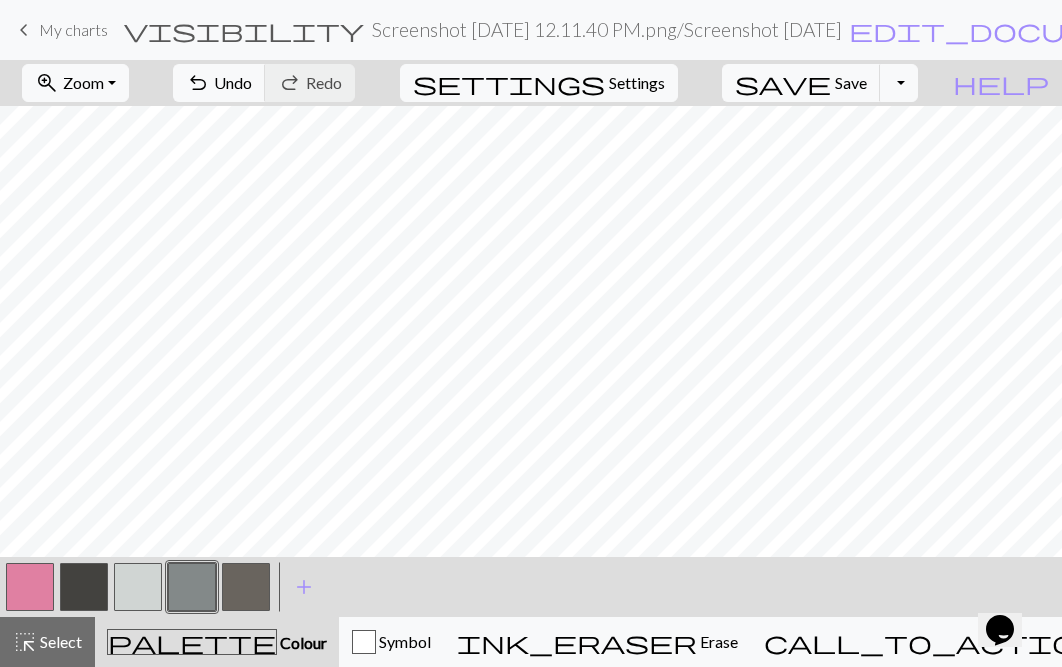 click at bounding box center [138, 587] 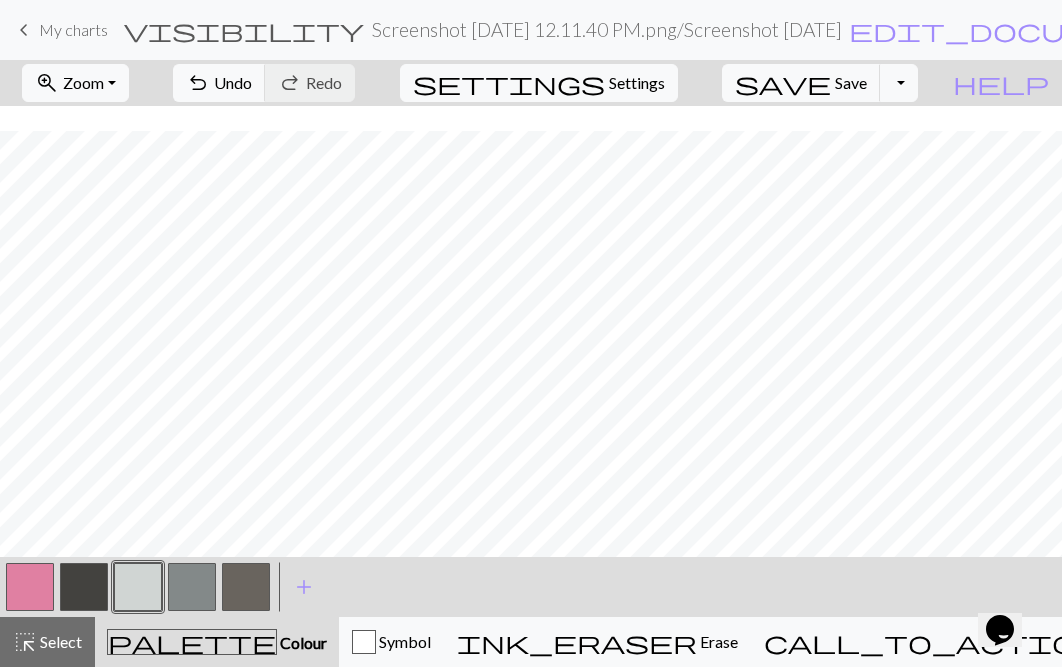 scroll, scrollTop: 471, scrollLeft: 7, axis: both 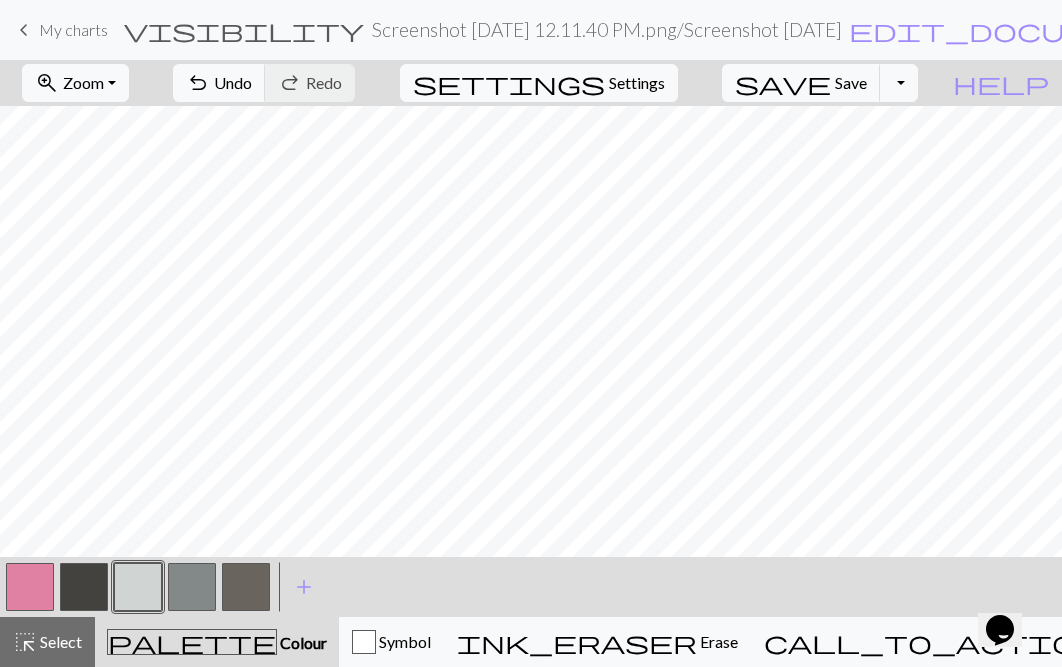 click at bounding box center (84, 587) 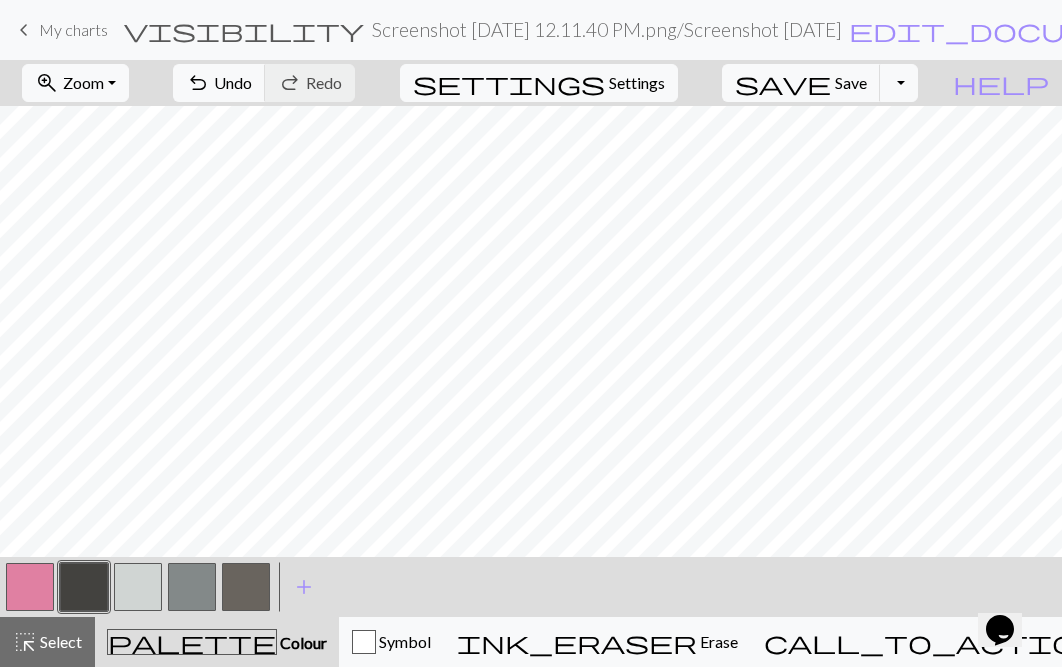 click at bounding box center (192, 587) 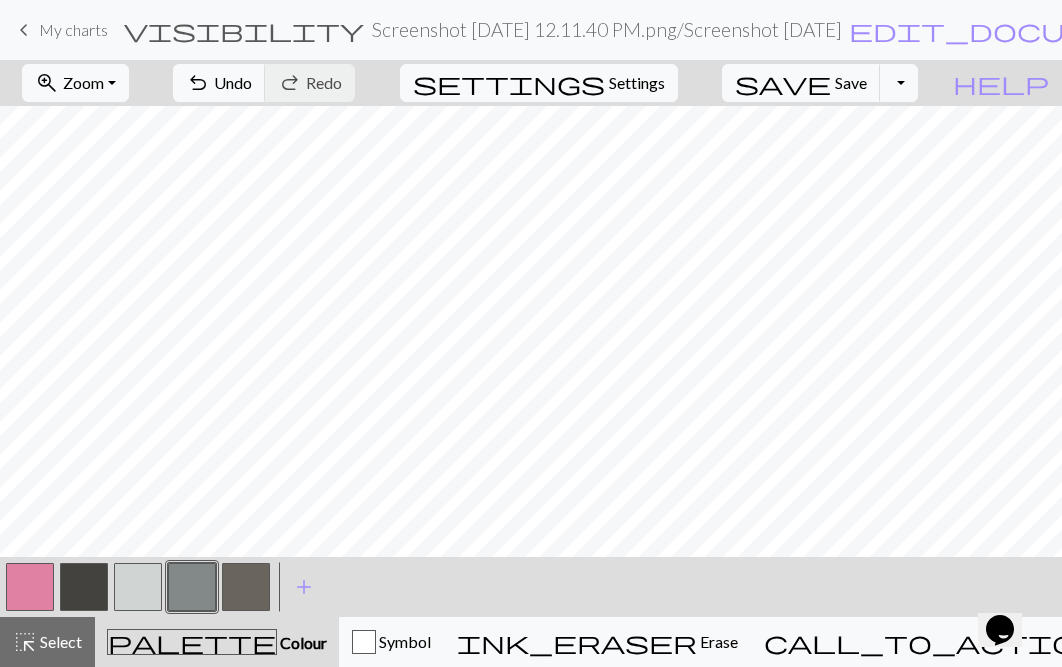 click at bounding box center (84, 587) 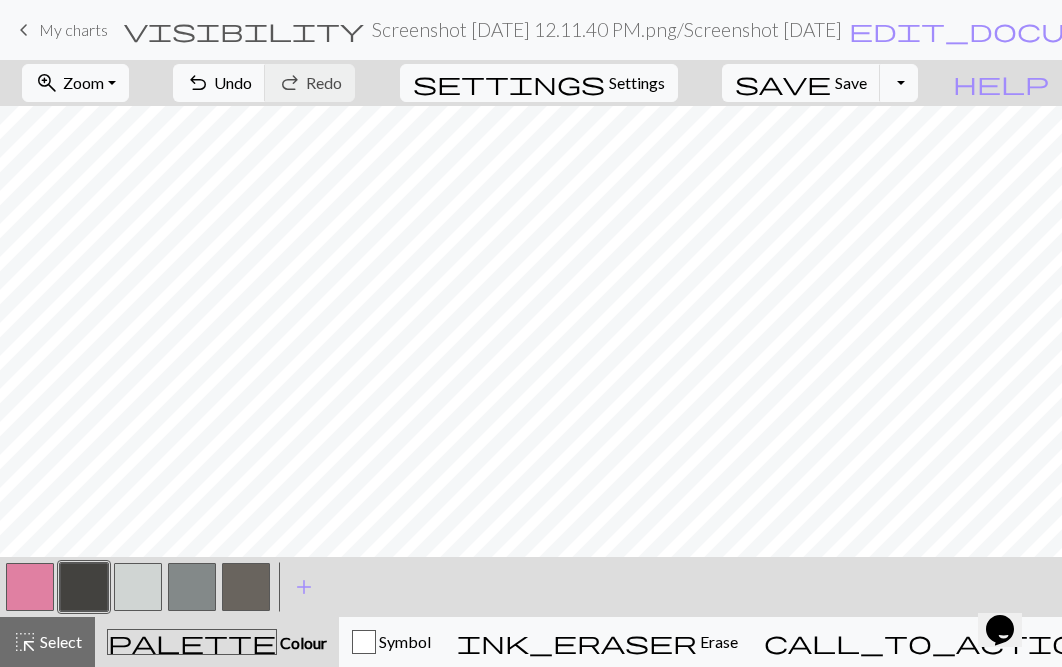 click at bounding box center [246, 587] 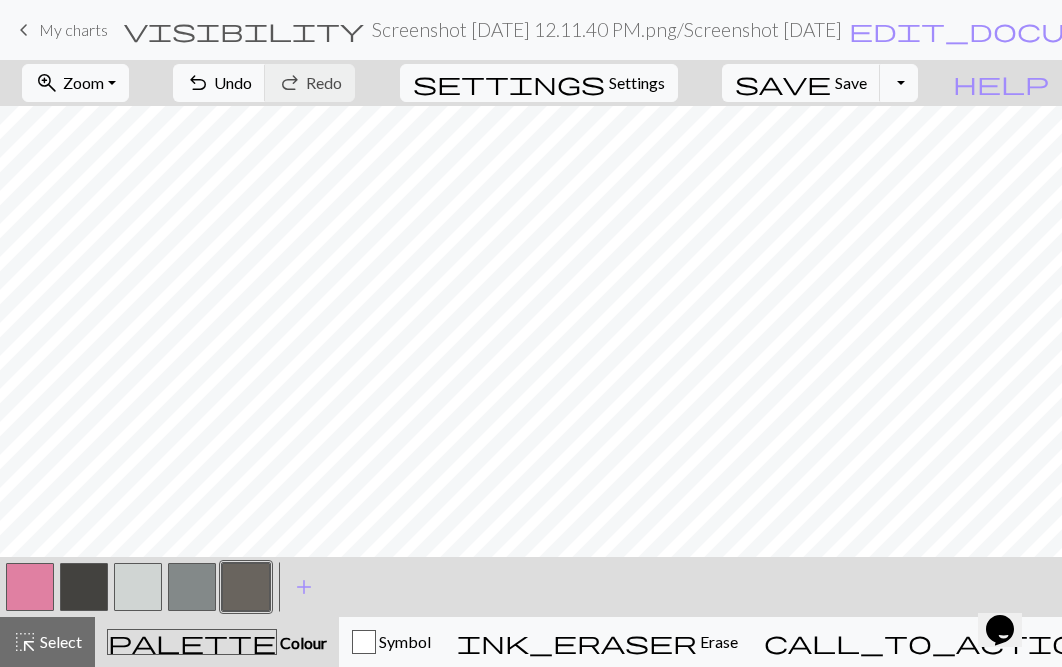 click at bounding box center (192, 587) 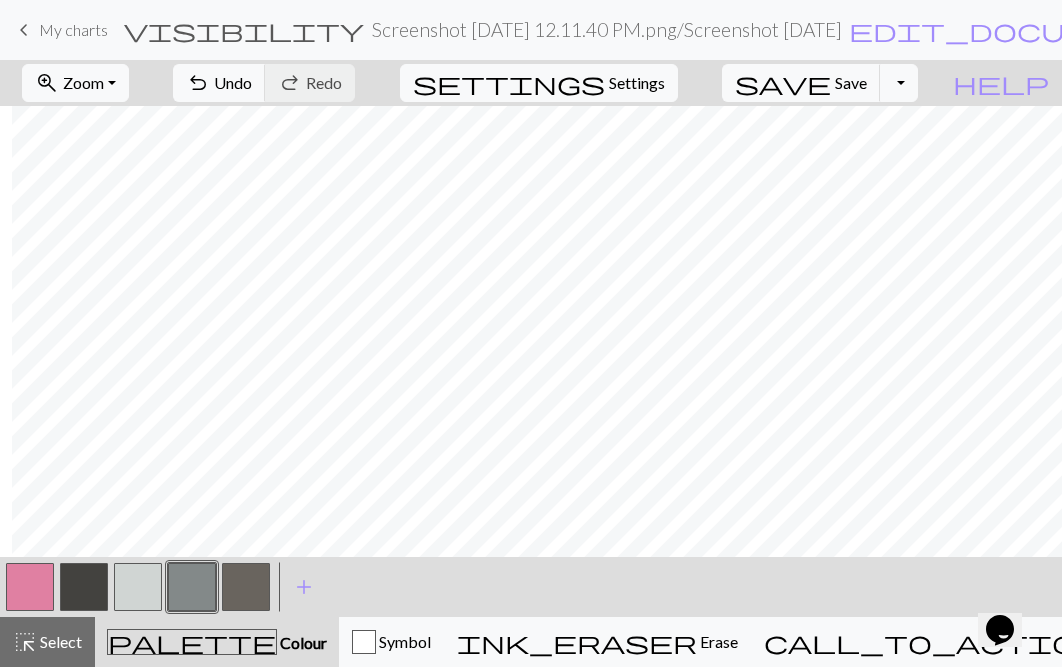 scroll, scrollTop: 467, scrollLeft: 262, axis: both 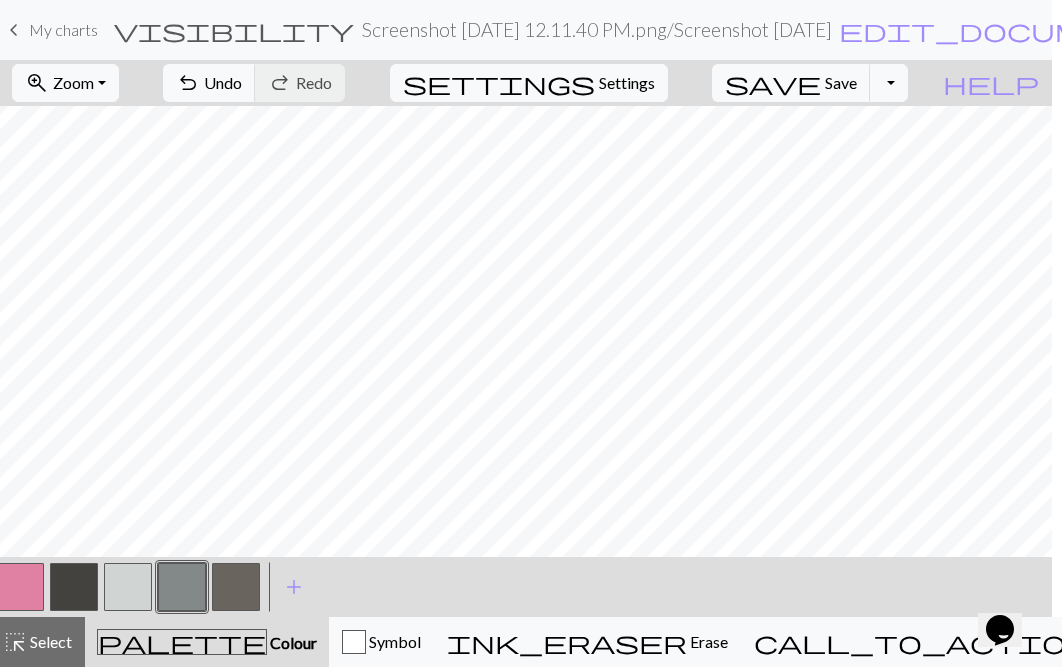 click at bounding box center (128, 587) 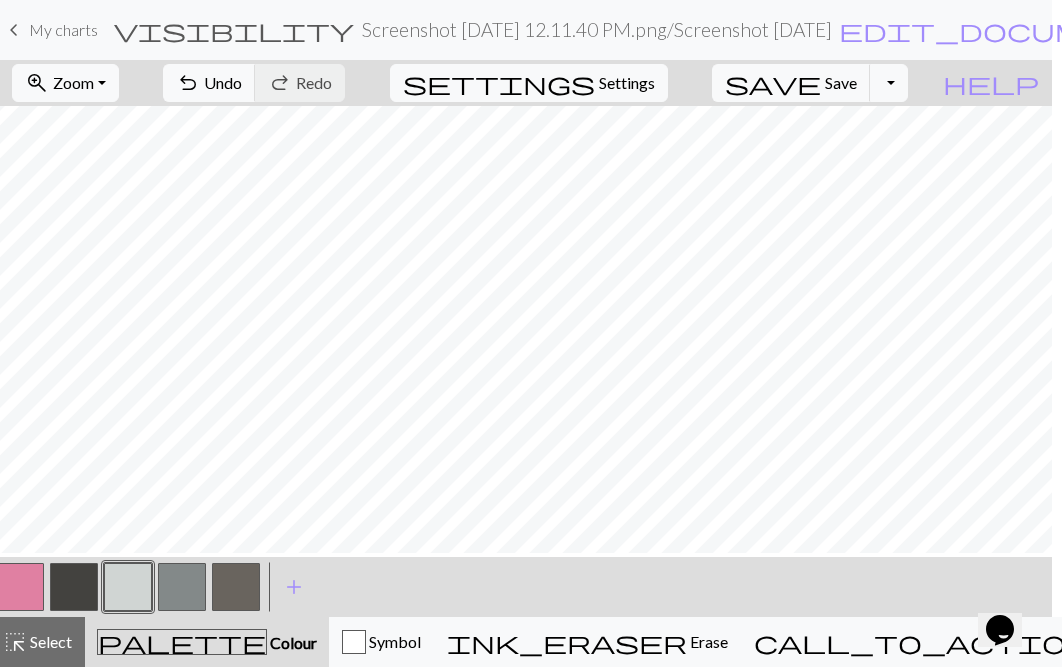 scroll, scrollTop: 242, scrollLeft: 262, axis: both 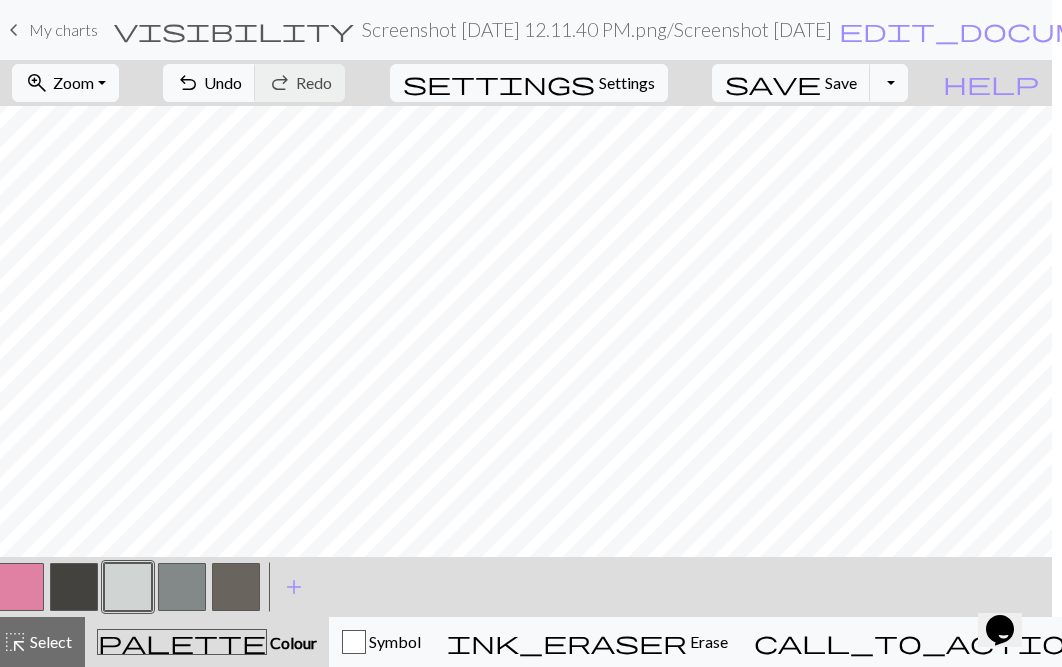 click at bounding box center (182, 587) 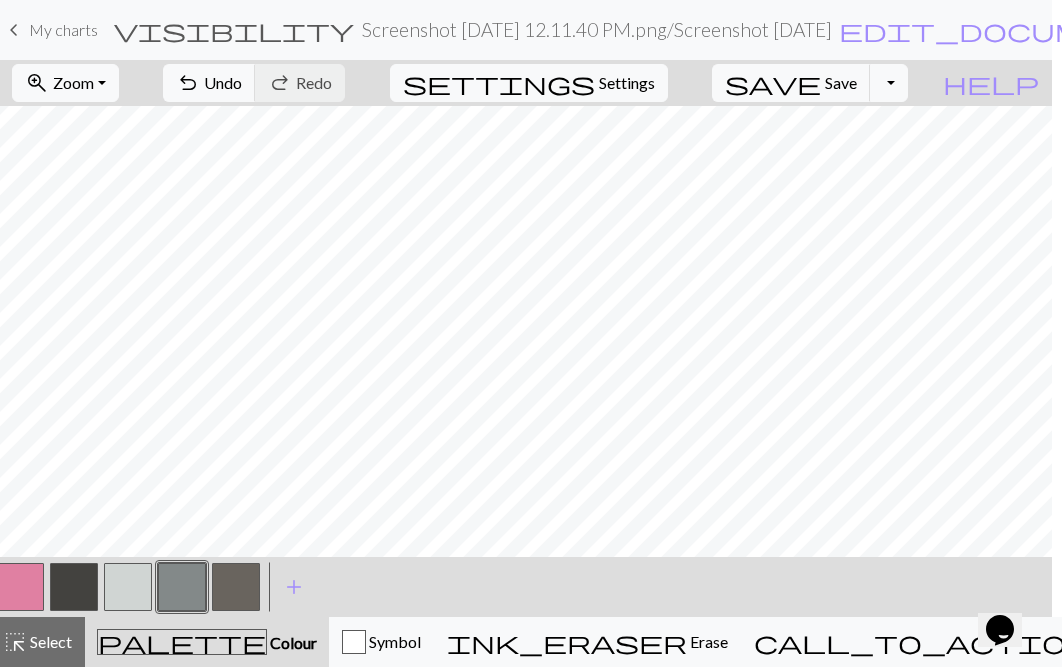 click at bounding box center (236, 587) 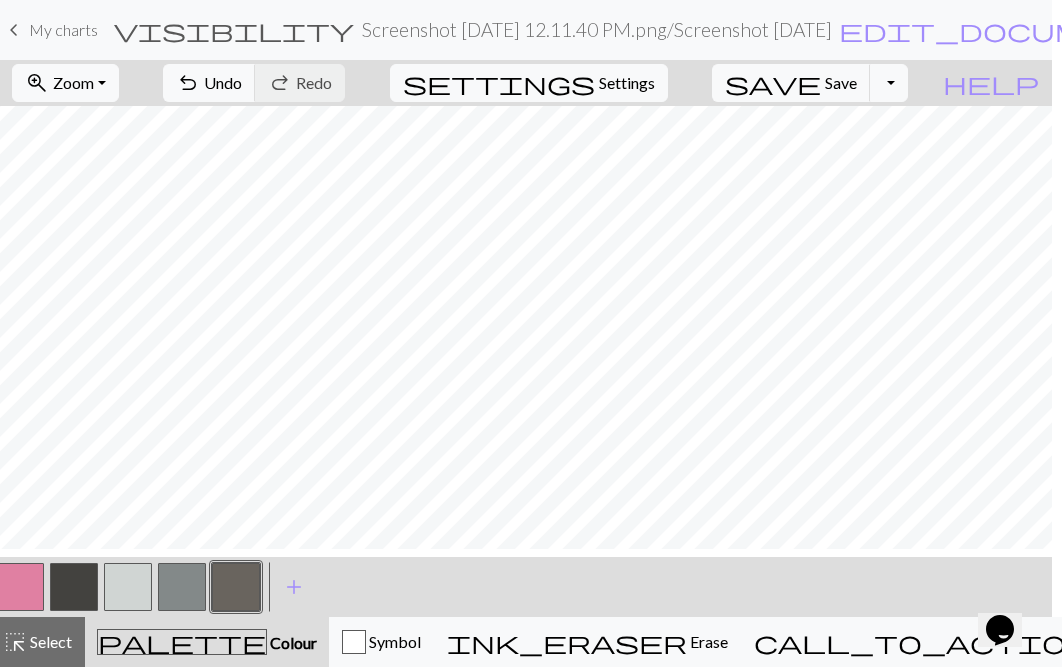 scroll, scrollTop: 211, scrollLeft: 262, axis: both 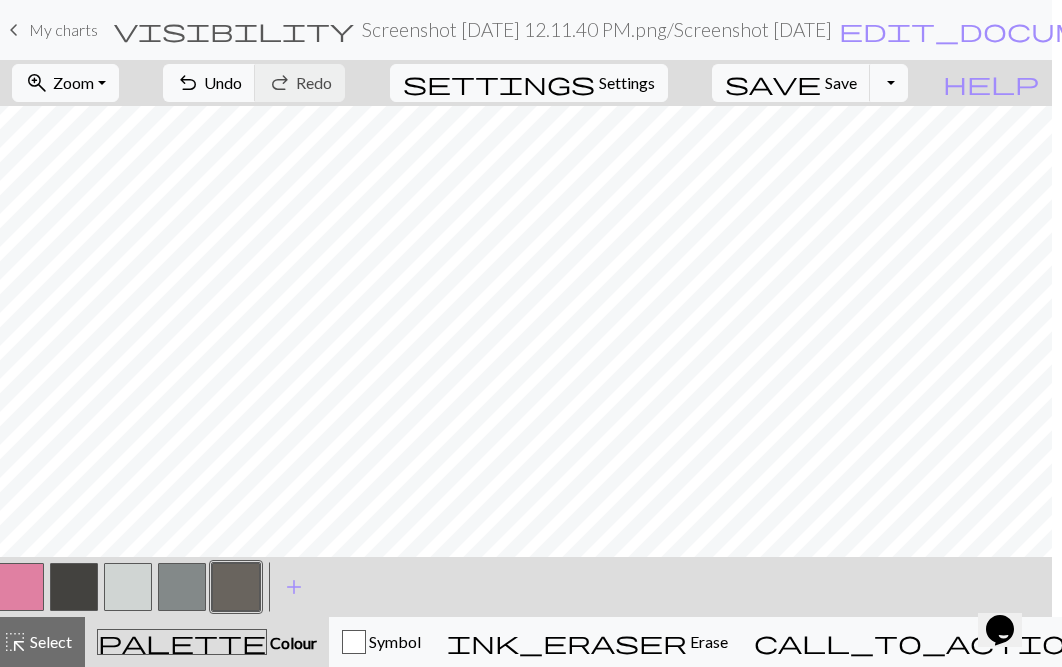 click at bounding box center (182, 587) 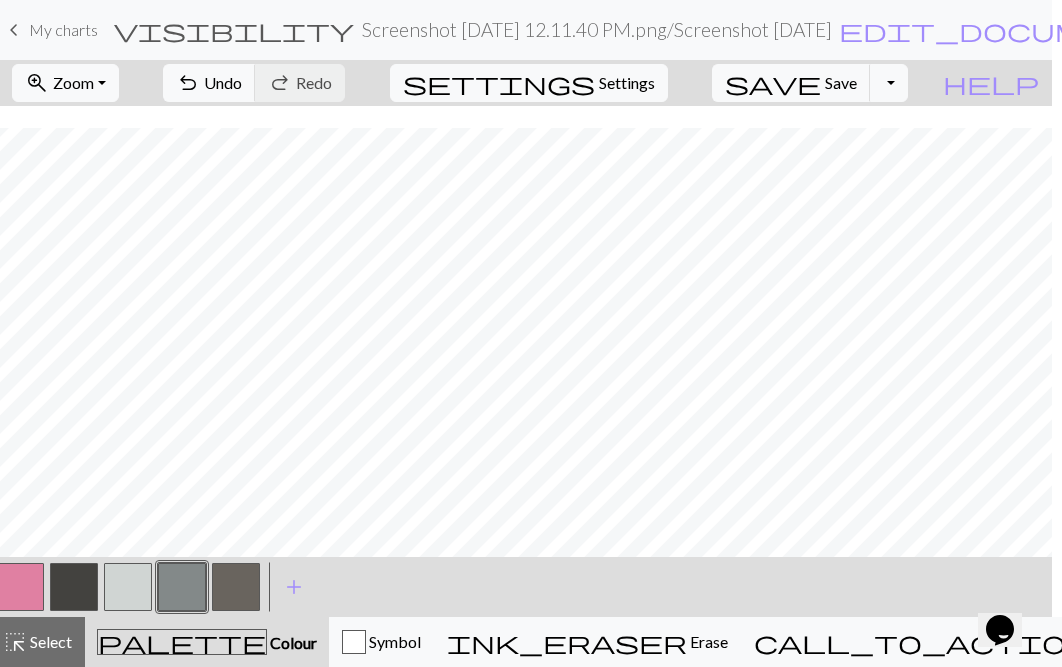 scroll, scrollTop: 378, scrollLeft: 262, axis: both 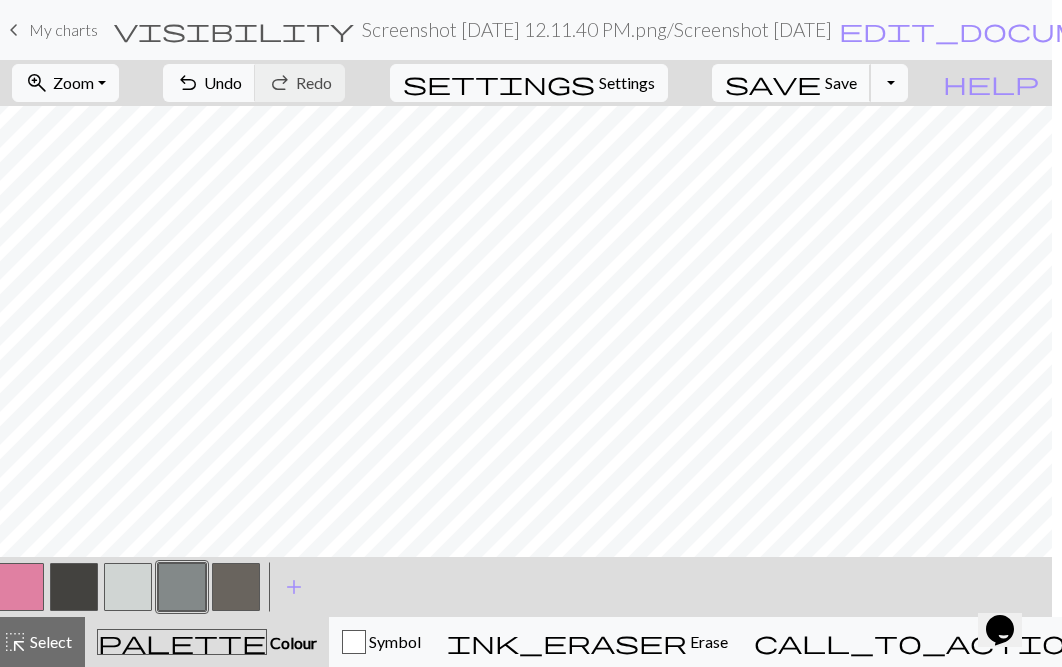 click on "Save" at bounding box center (841, 82) 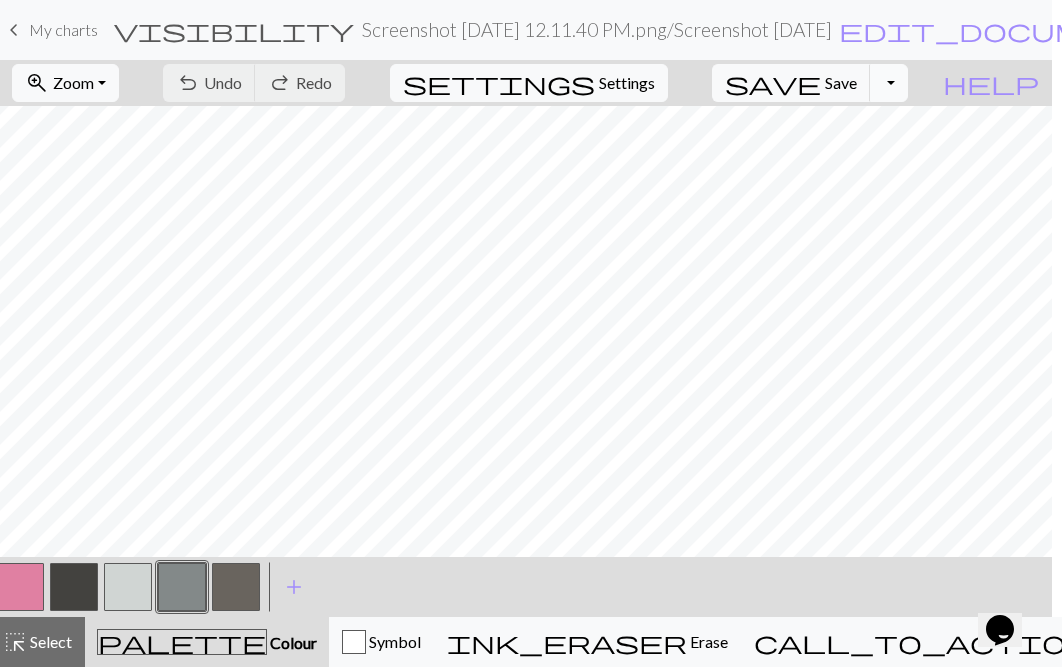 click on "Toggle Dropdown" at bounding box center [889, 83] 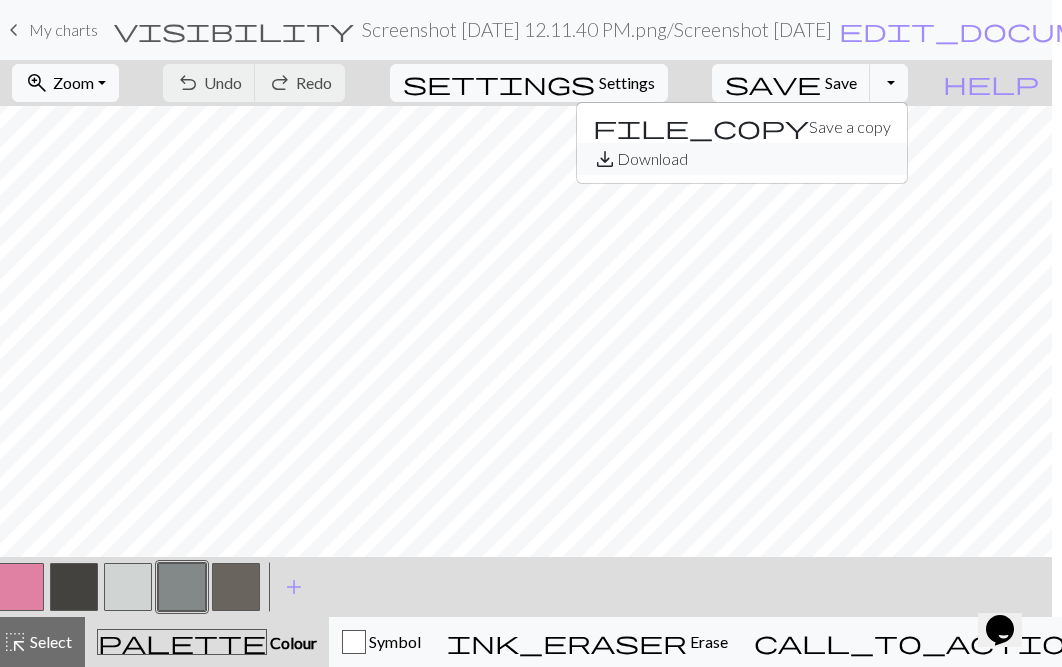 click on "save_alt  Download" at bounding box center [742, 159] 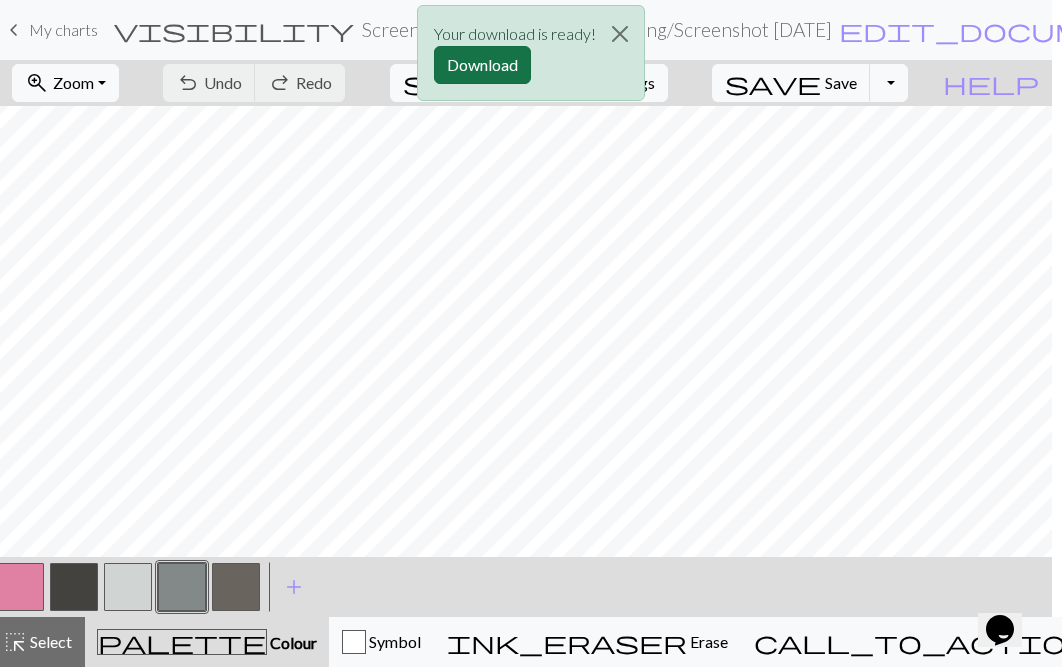 click on "Download" at bounding box center (482, 65) 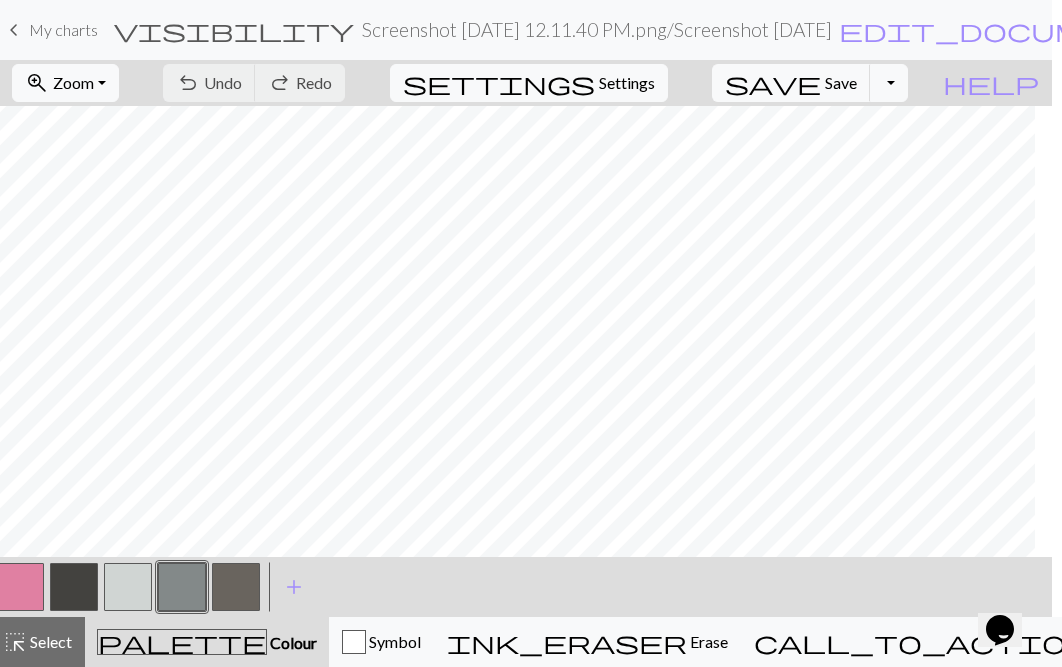 scroll, scrollTop: 619, scrollLeft: 0, axis: vertical 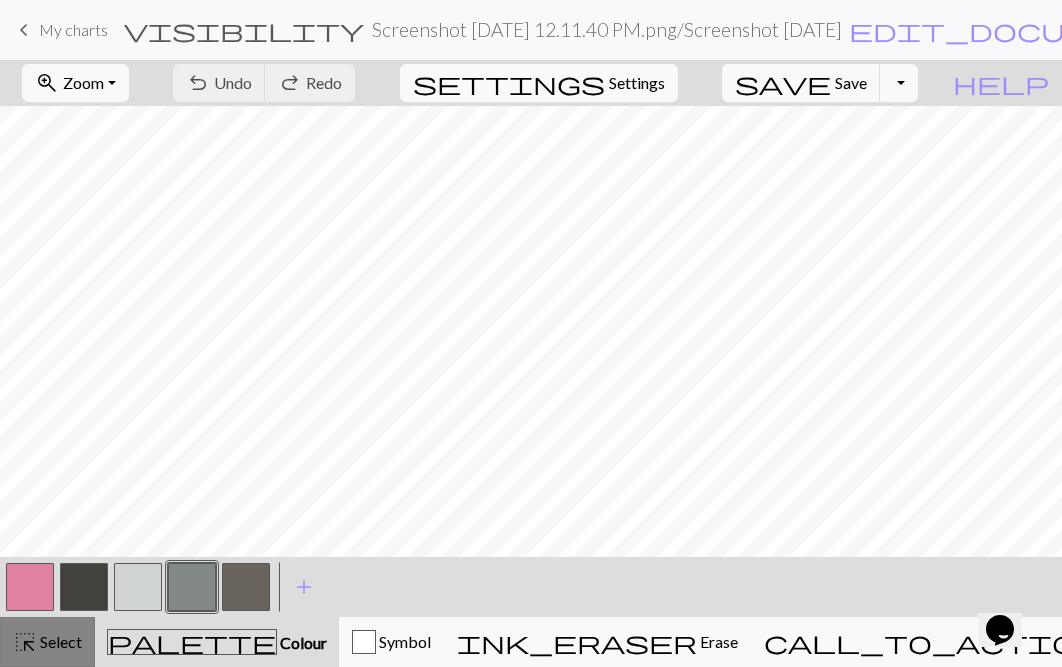 click on "highlight_alt" at bounding box center (25, 642) 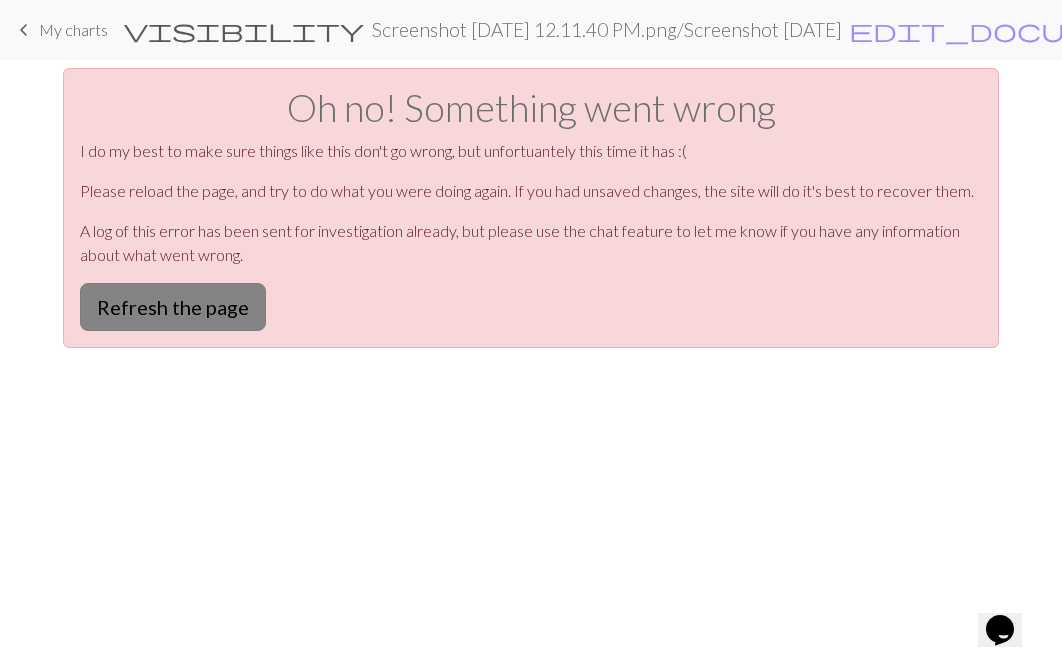 click on "Refresh the page" at bounding box center (173, 307) 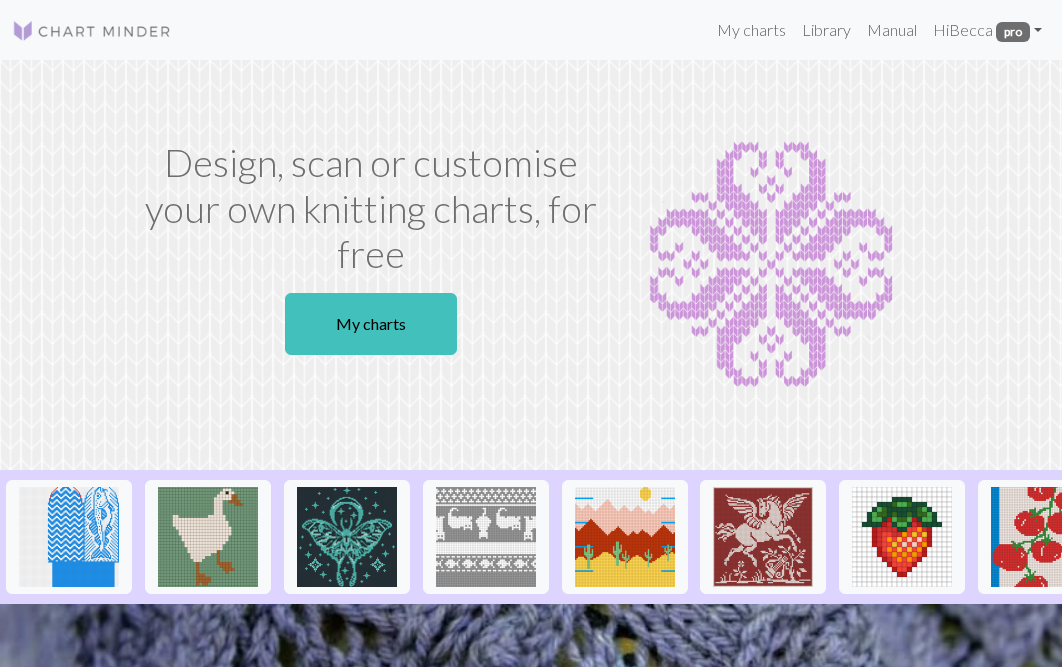 scroll, scrollTop: 0, scrollLeft: 0, axis: both 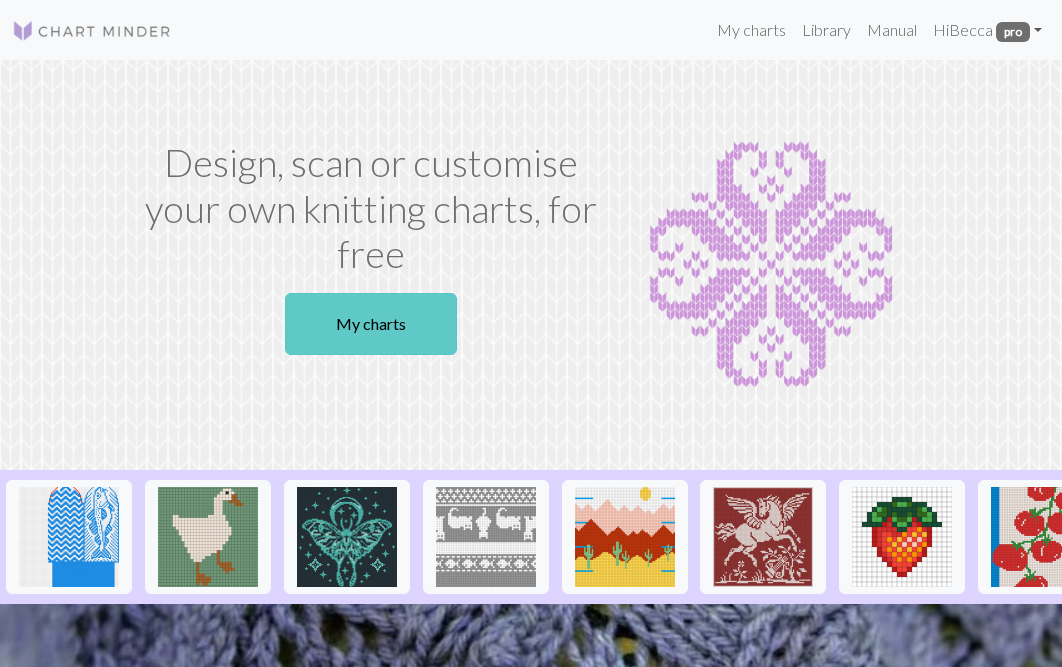 click on "My charts" at bounding box center [371, 324] 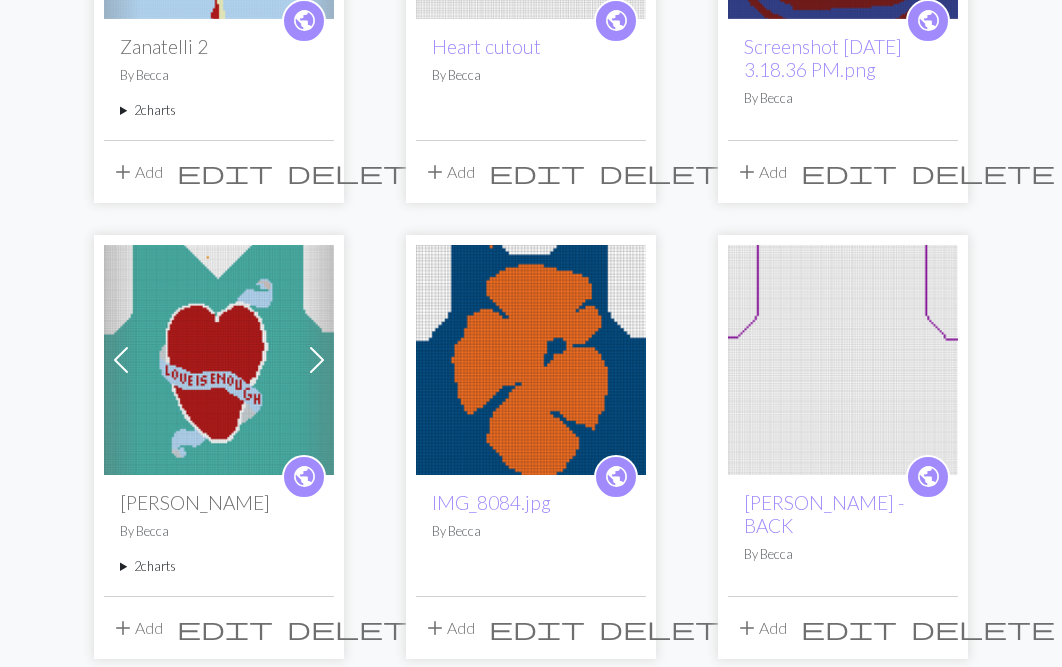 scroll, scrollTop: 1837, scrollLeft: 0, axis: vertical 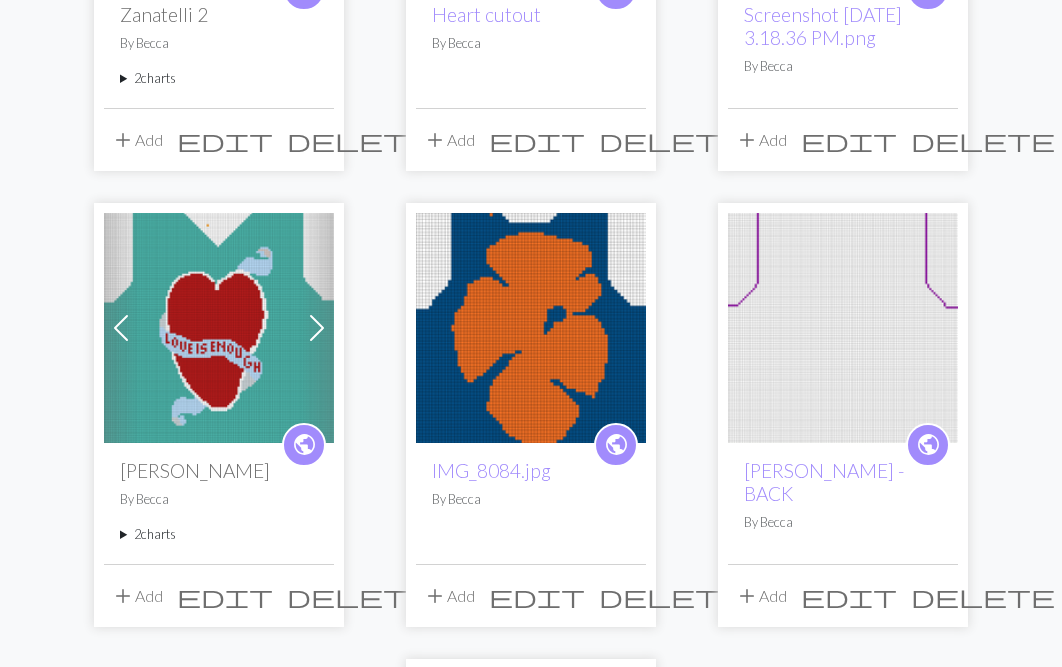 click on "Andrea Zanatelli" at bounding box center (219, 470) 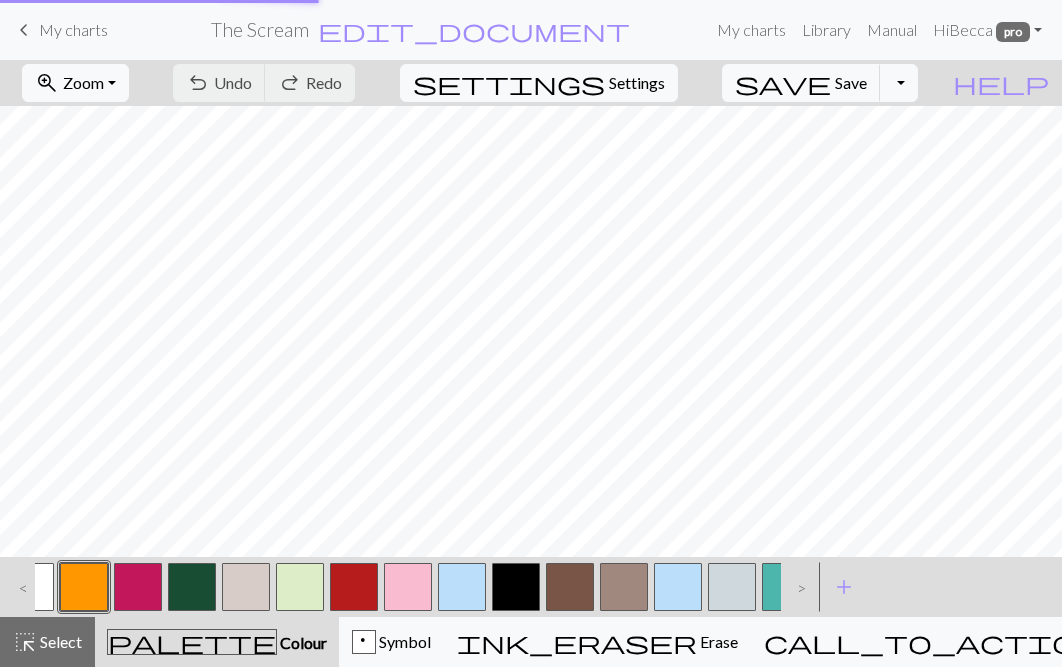 scroll, scrollTop: 0, scrollLeft: 0, axis: both 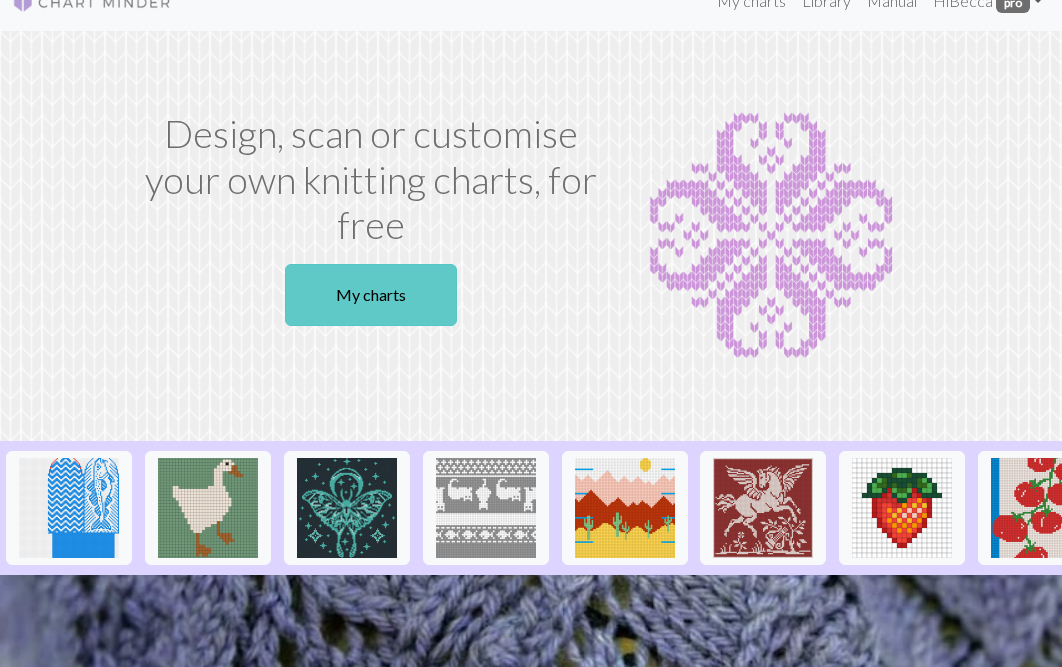click on "My charts" at bounding box center (371, 295) 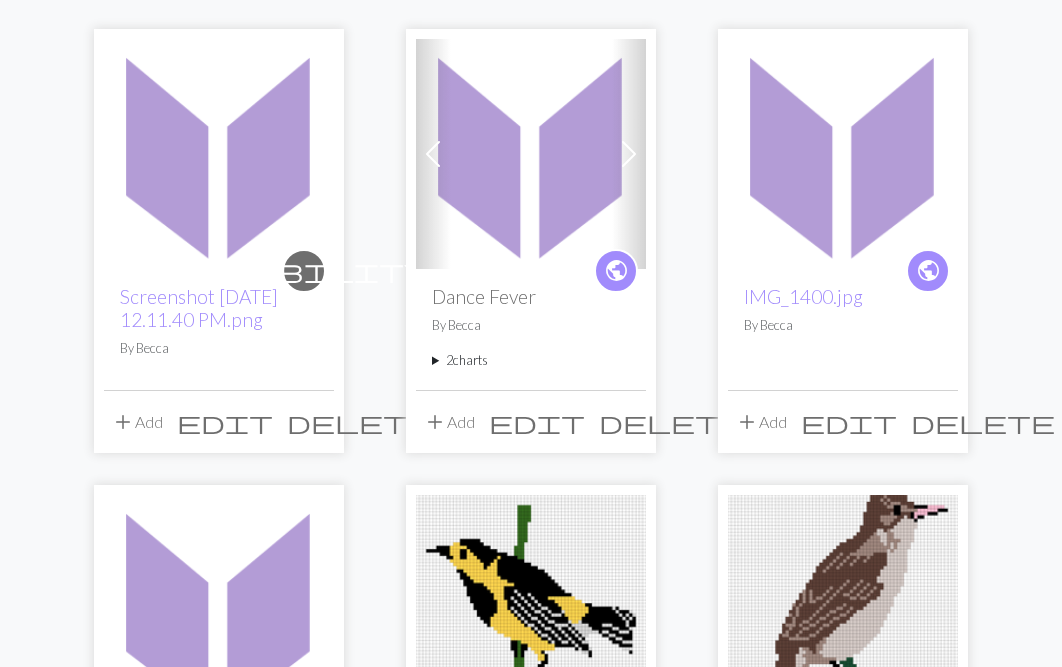 scroll, scrollTop: 24, scrollLeft: 0, axis: vertical 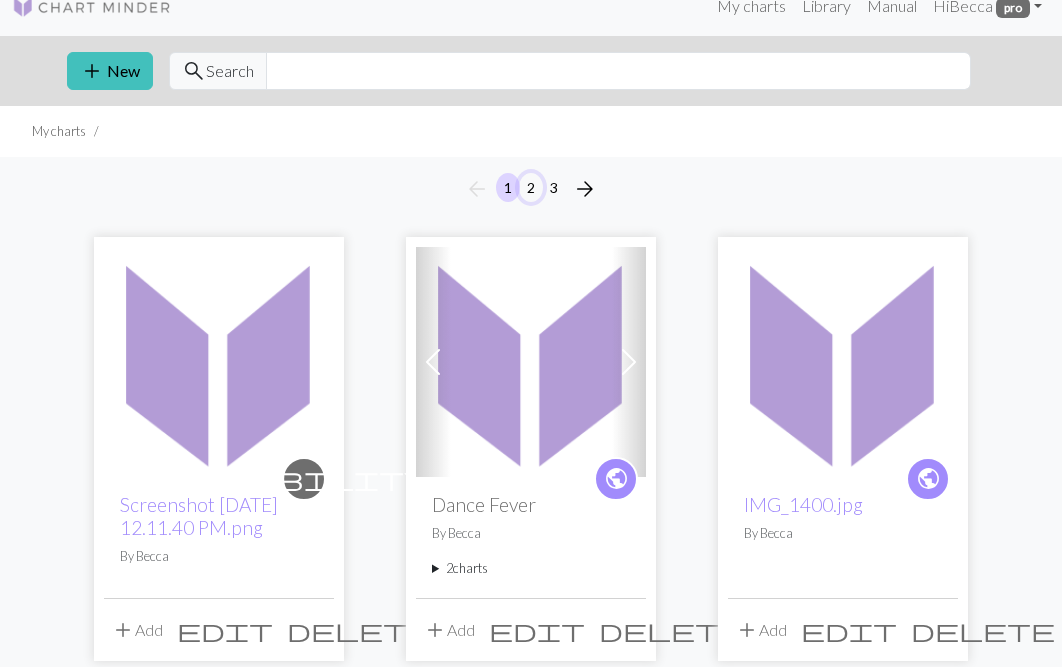 click on "2" at bounding box center (531, 187) 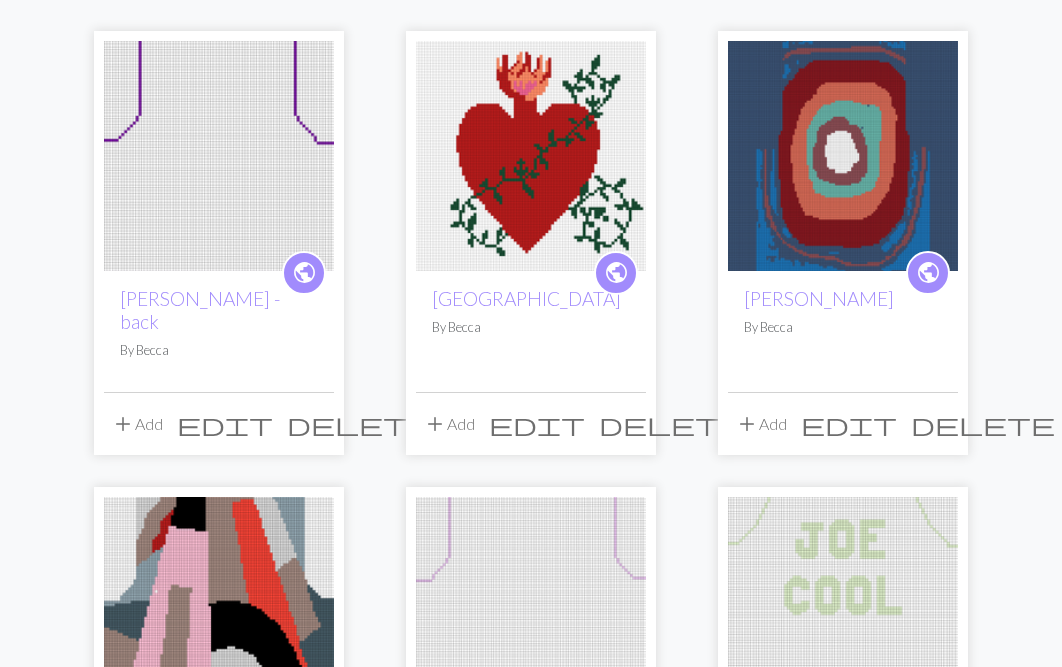scroll, scrollTop: 252, scrollLeft: 0, axis: vertical 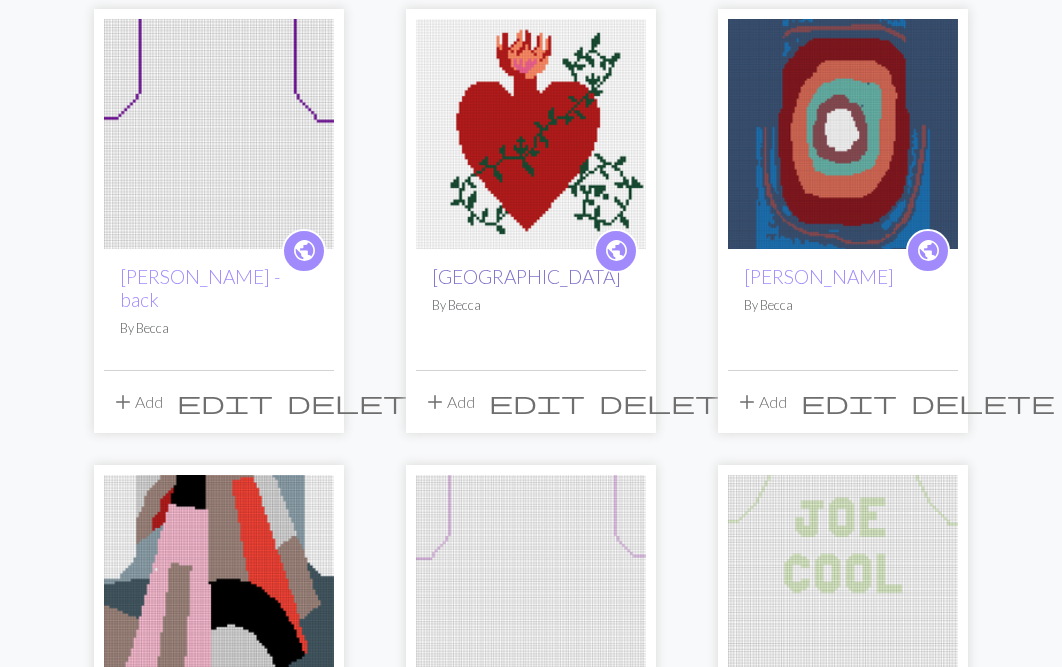click on "Florence" at bounding box center [526, 276] 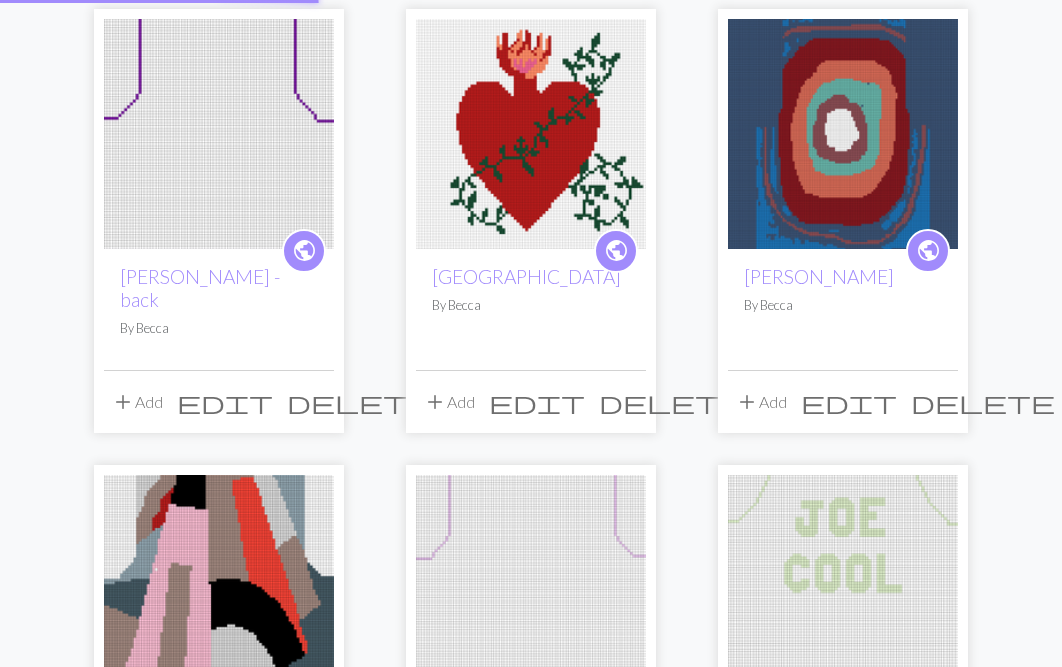 scroll, scrollTop: 0, scrollLeft: 0, axis: both 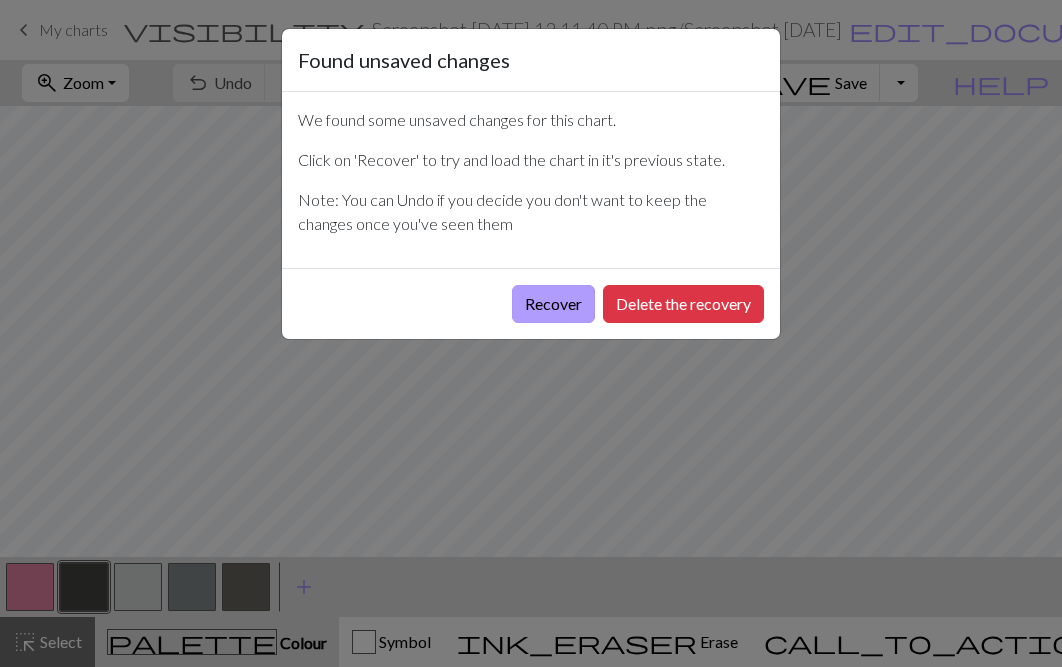 click on "Recover" at bounding box center (553, 304) 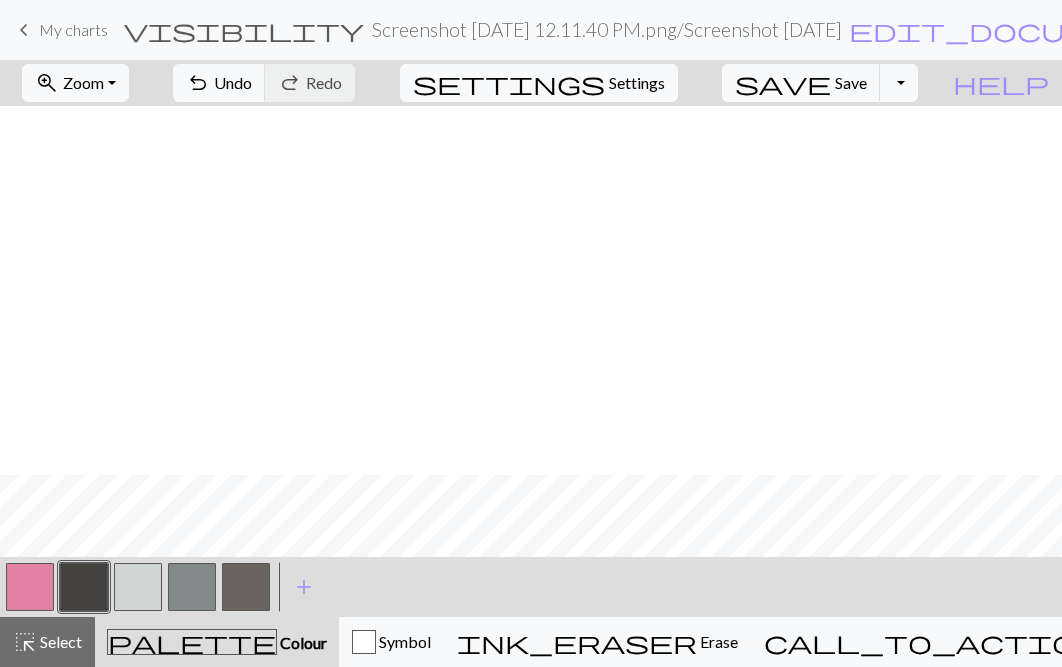 scroll, scrollTop: 1639, scrollLeft: 0, axis: vertical 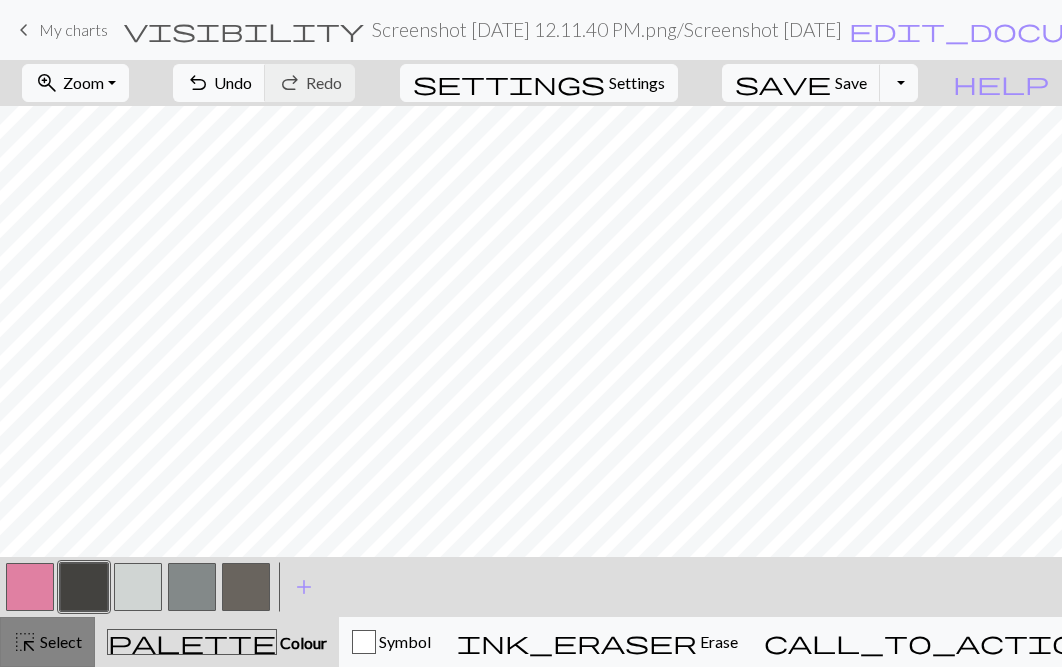 click on "highlight_alt   Select   Select" at bounding box center (47, 642) 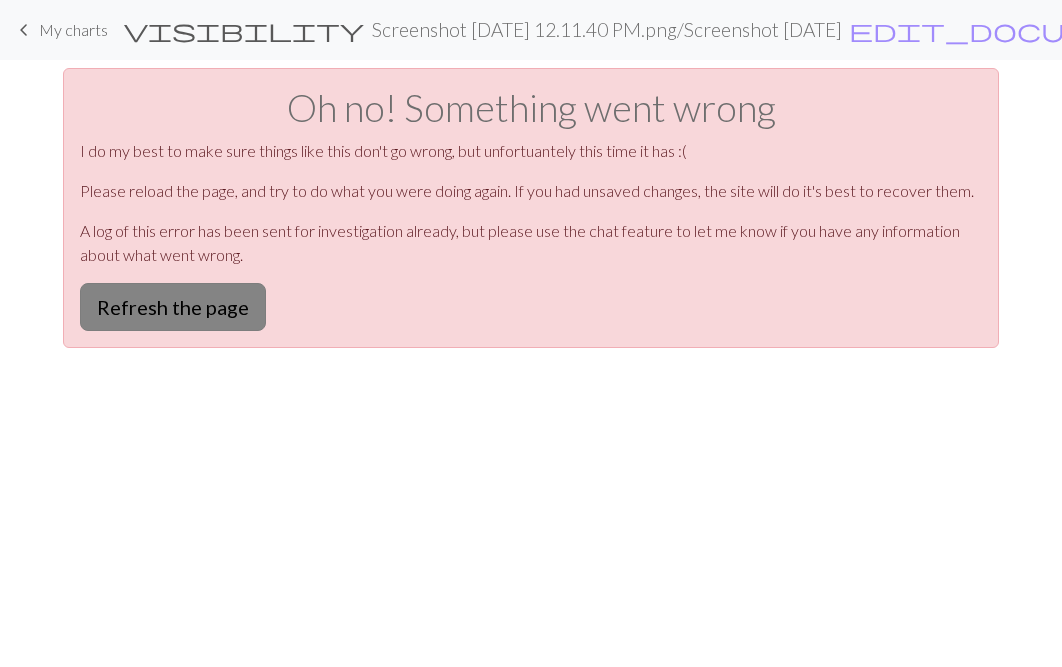click on "Refresh the page" at bounding box center [173, 307] 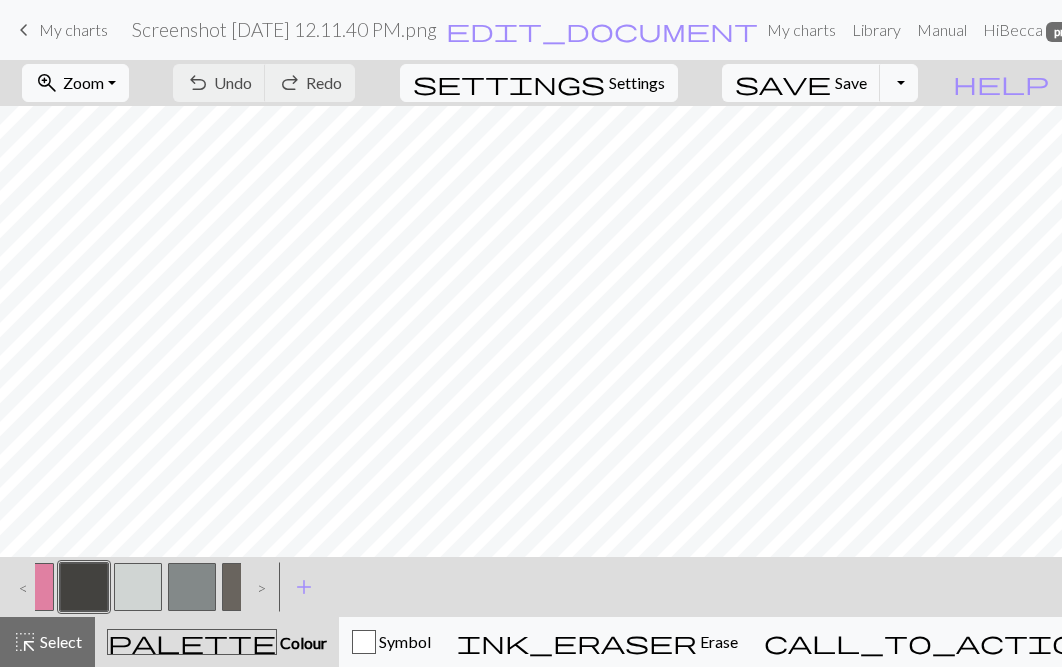 scroll, scrollTop: 0, scrollLeft: 0, axis: both 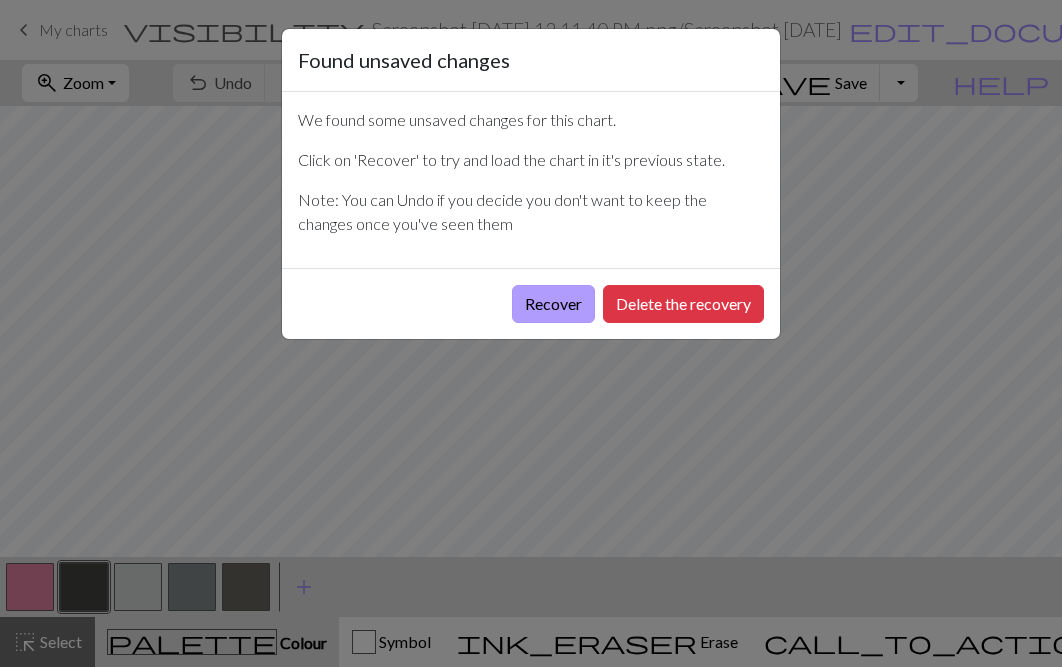 click on "Recover" at bounding box center [553, 304] 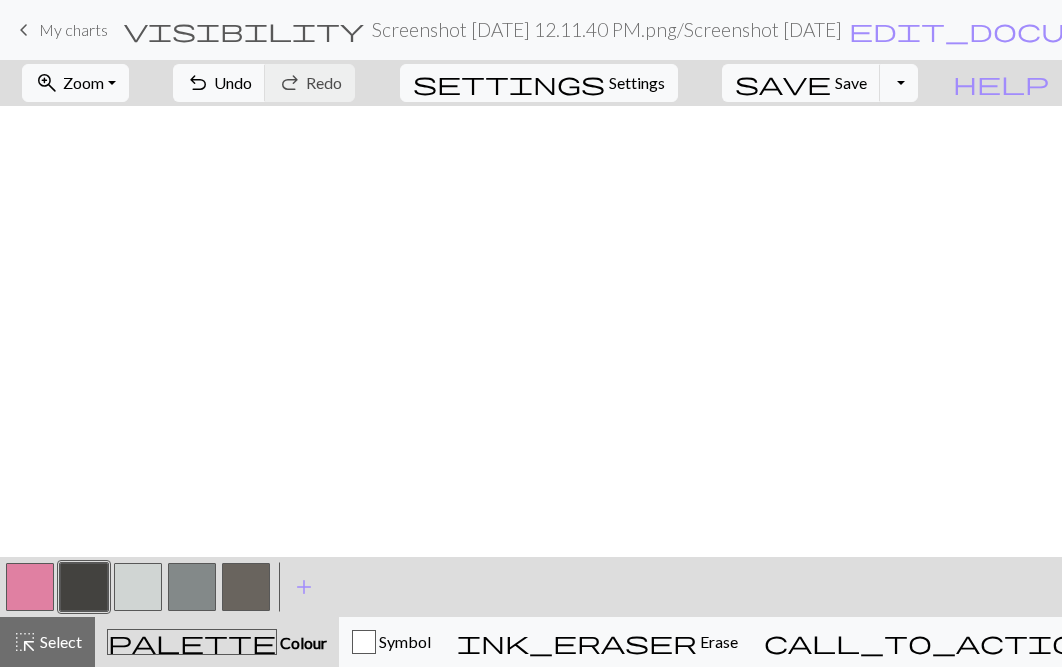 scroll, scrollTop: 1639, scrollLeft: 0, axis: vertical 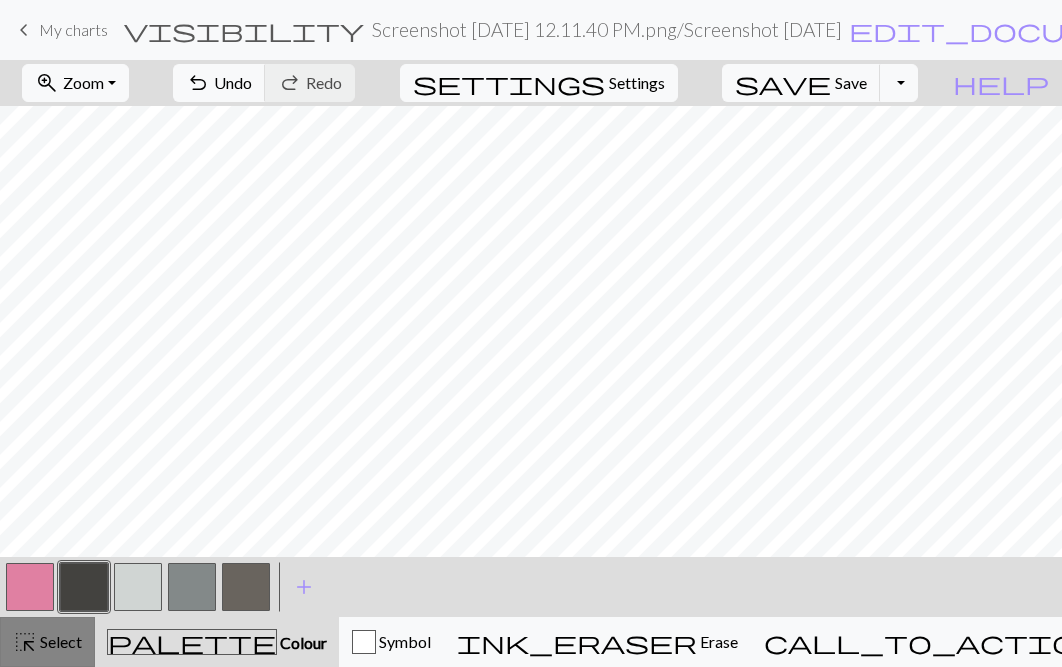 click on "highlight_alt   Select   Select" at bounding box center [47, 642] 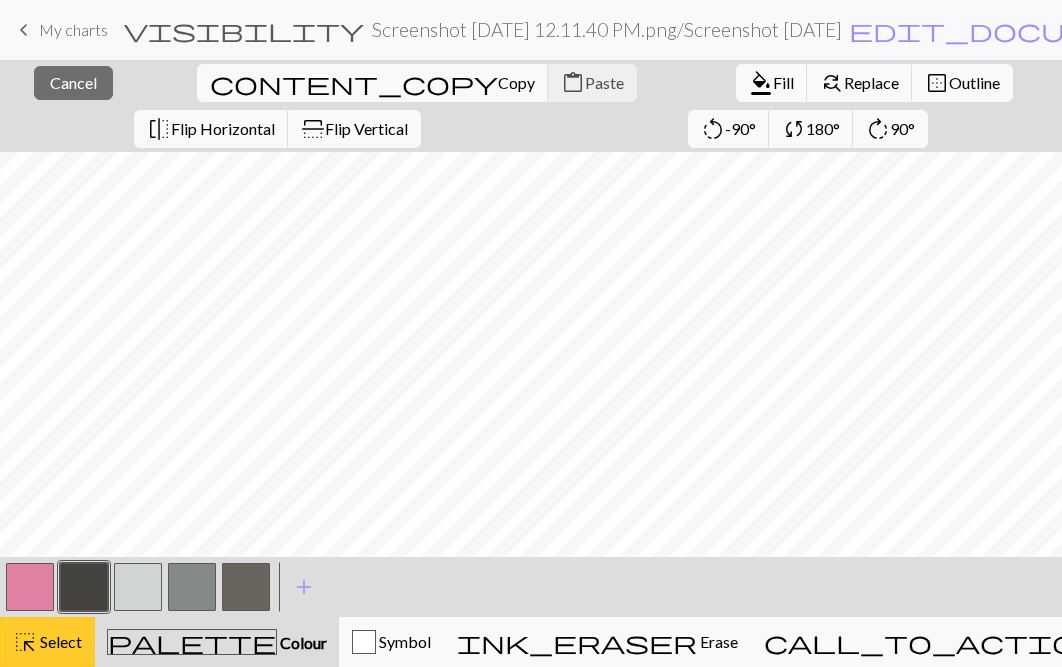 click on "highlight_alt" at bounding box center (25, 642) 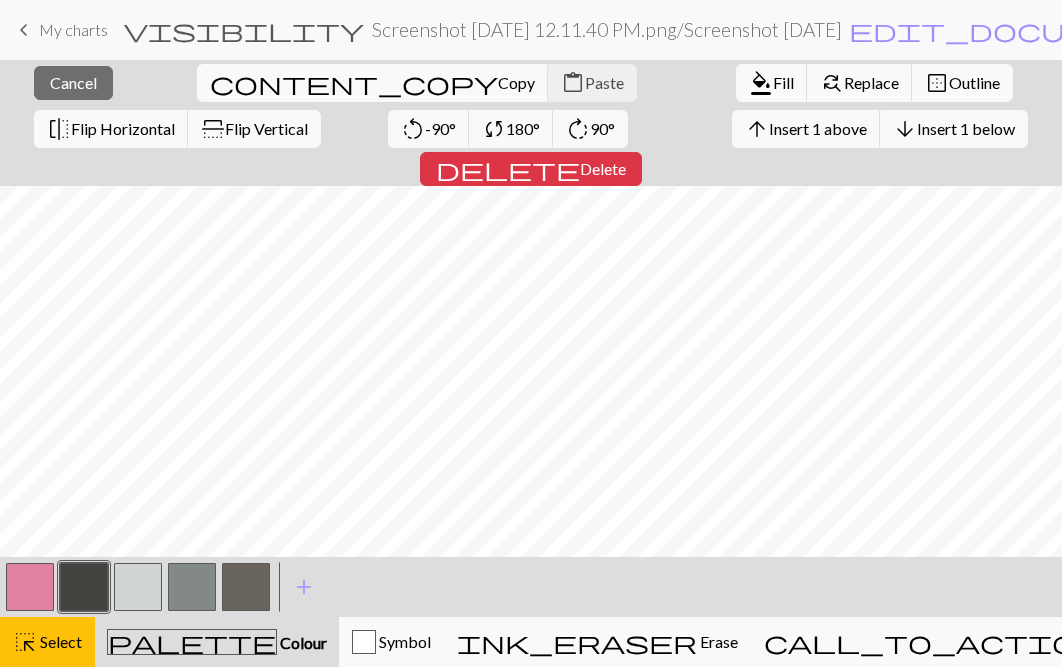scroll, scrollTop: 1685, scrollLeft: 0, axis: vertical 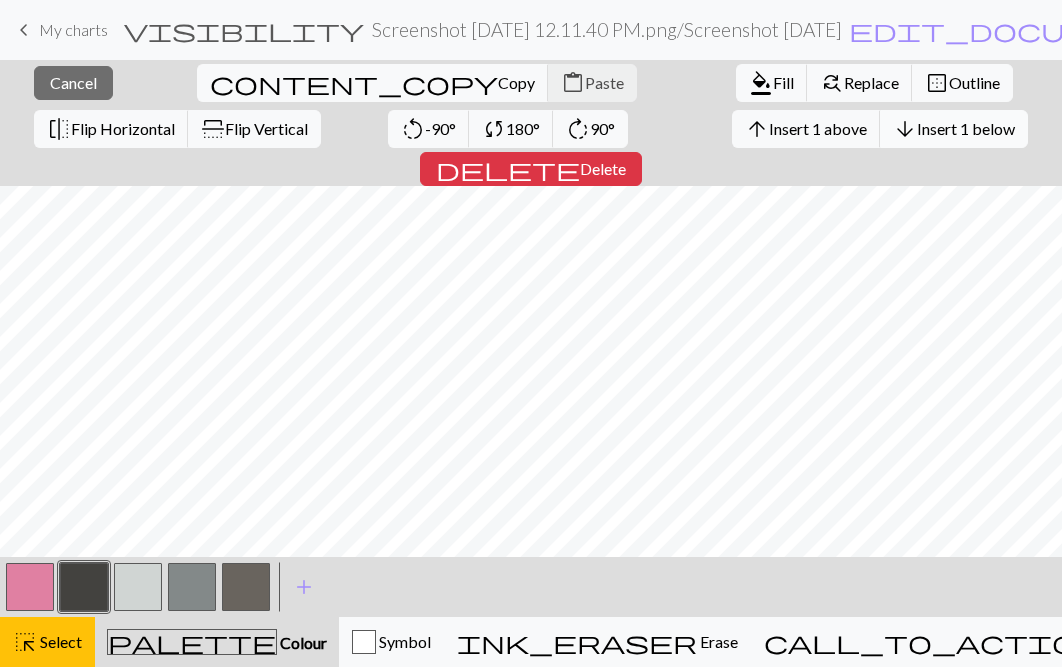 click on "Insert 1 below" at bounding box center [966, 128] 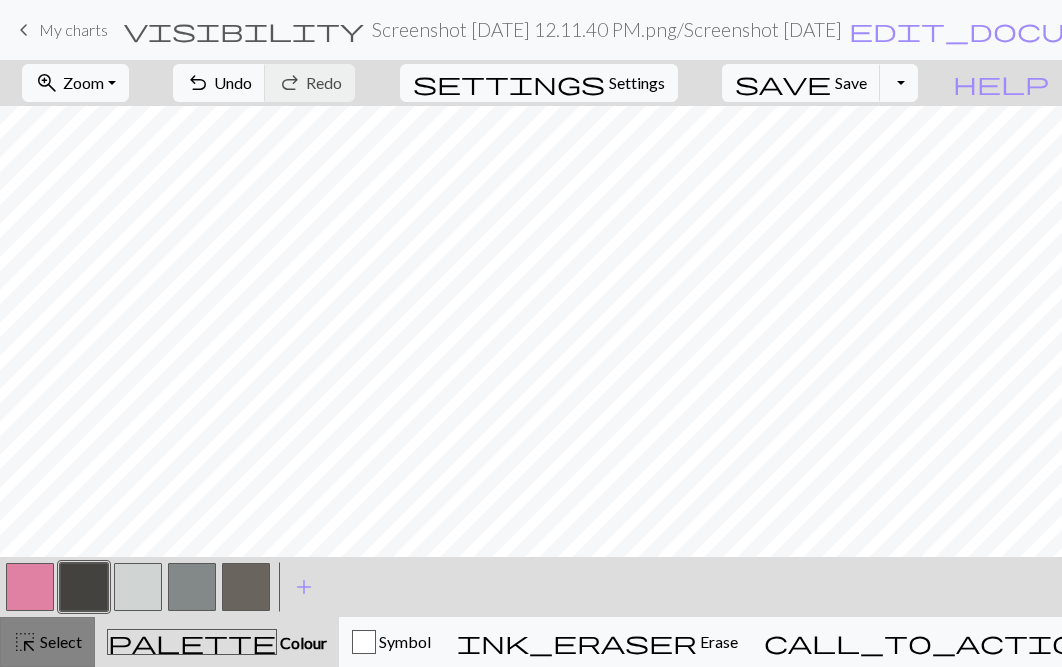 click on "highlight_alt" at bounding box center [25, 642] 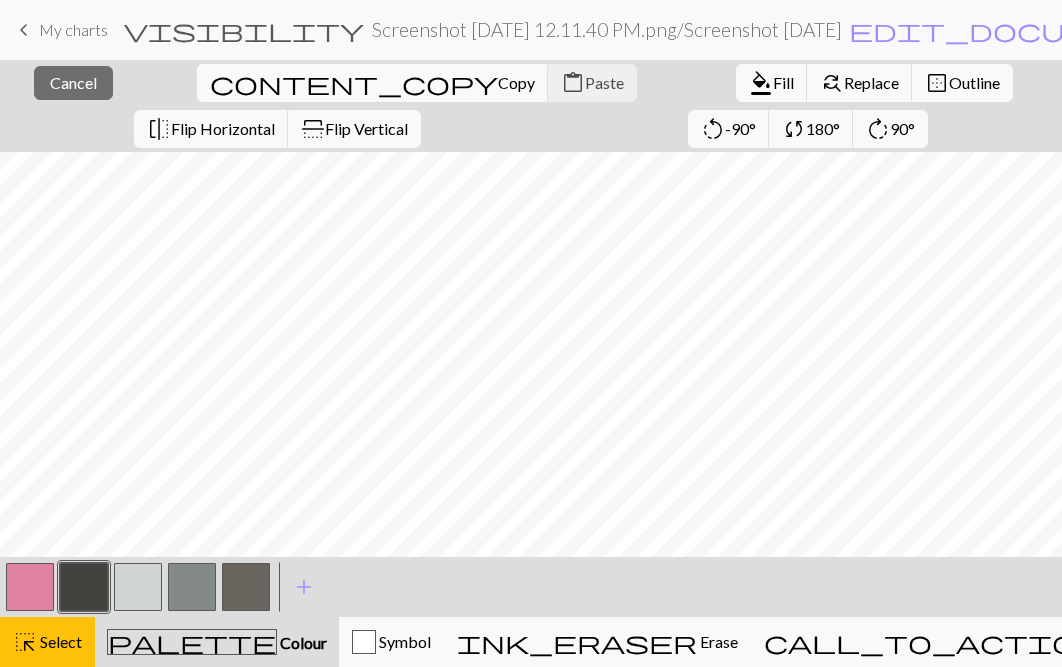 scroll, scrollTop: 1705, scrollLeft: 0, axis: vertical 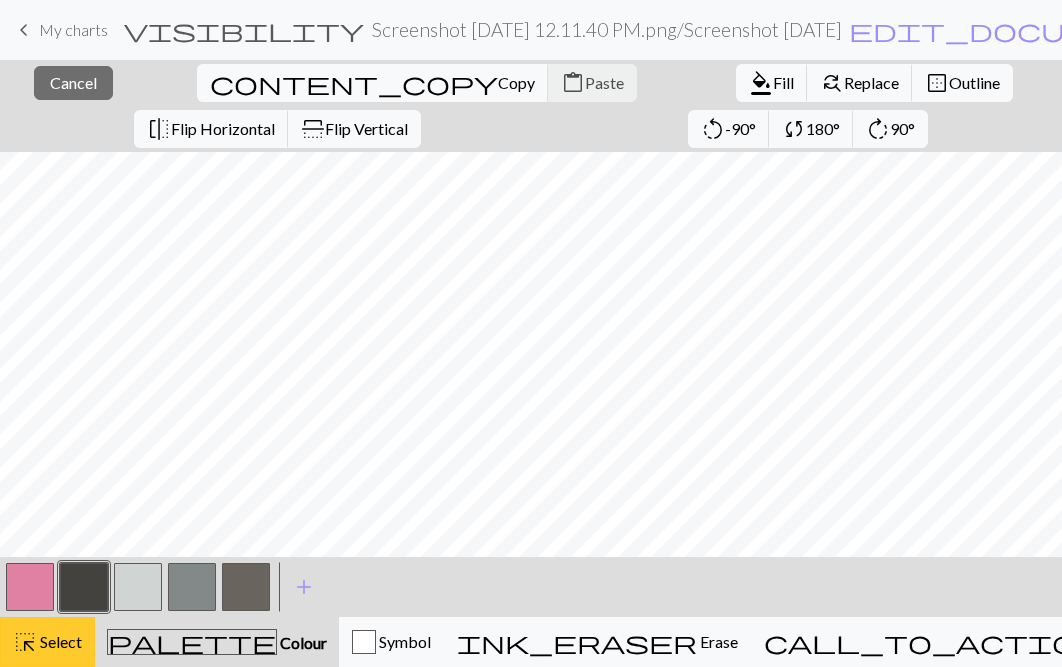 click on "highlight_alt" at bounding box center (25, 642) 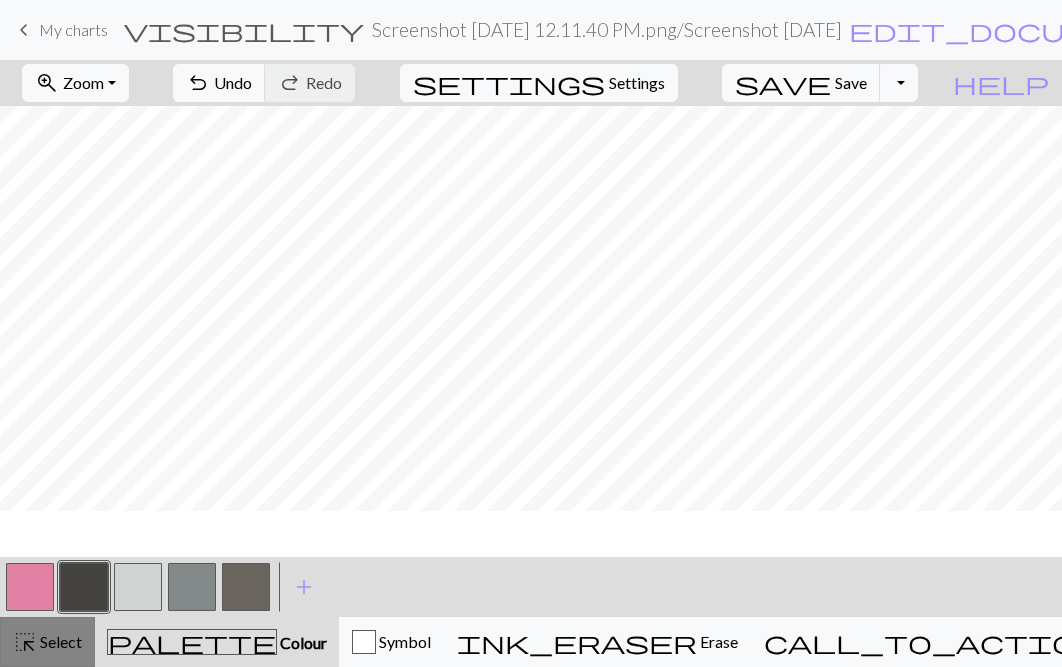 scroll, scrollTop: 1659, scrollLeft: 0, axis: vertical 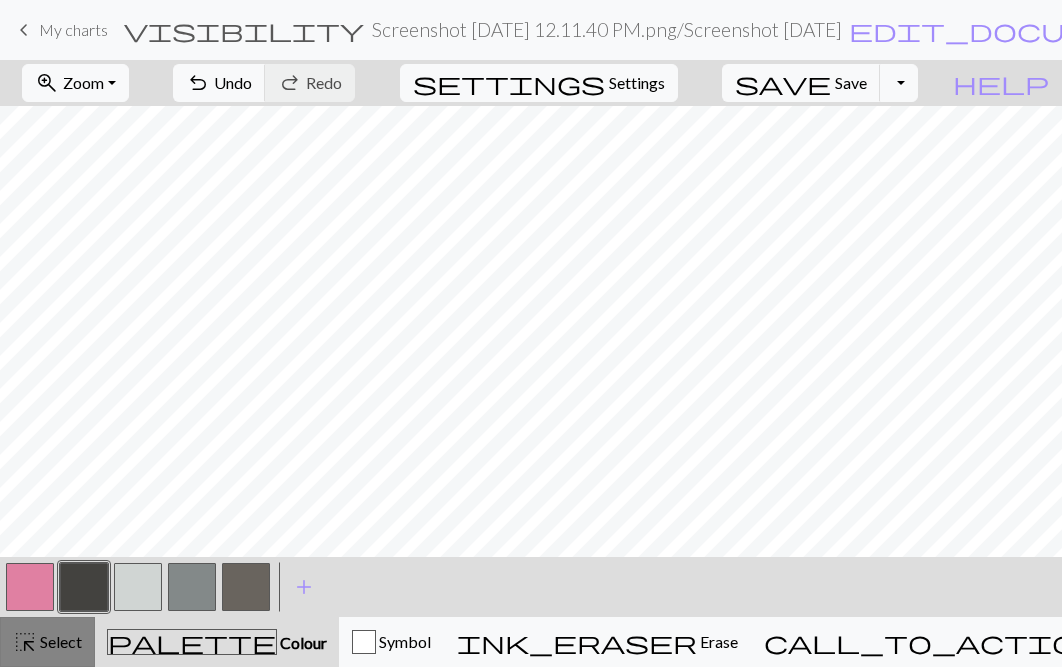 click on "highlight_alt   Select   Select" at bounding box center [47, 642] 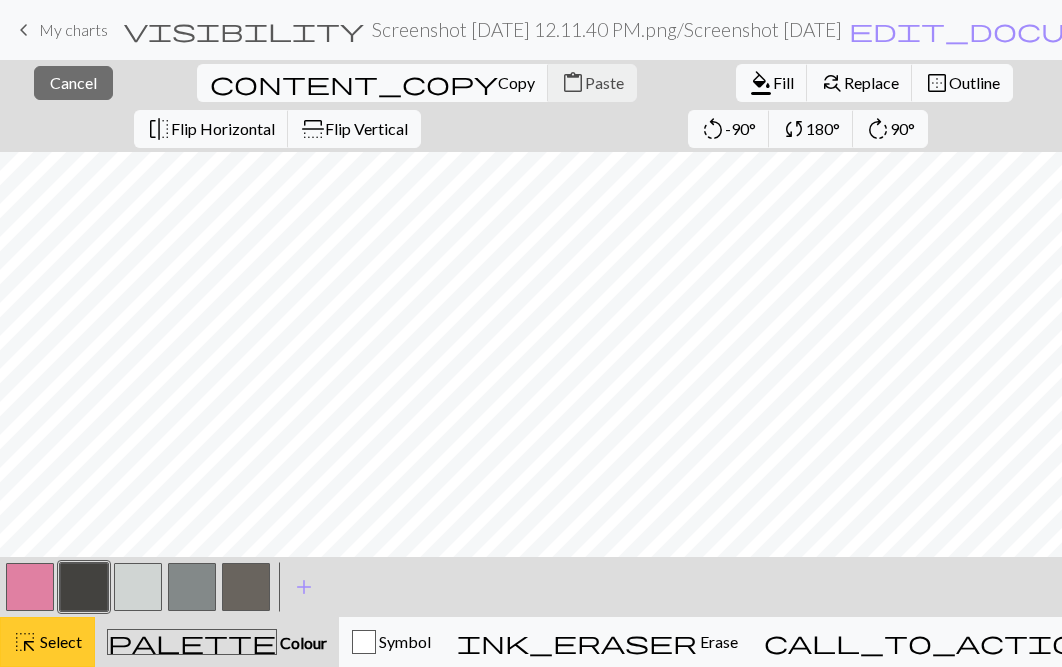 click on "Select" at bounding box center (59, 641) 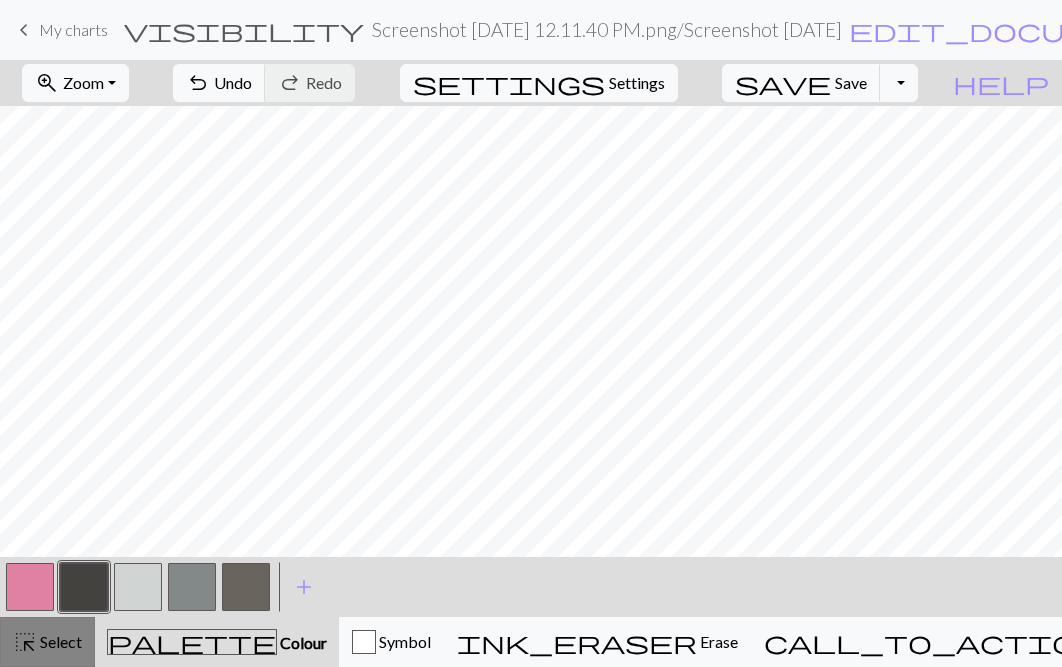 click on "highlight_alt   Select   Select" at bounding box center (47, 642) 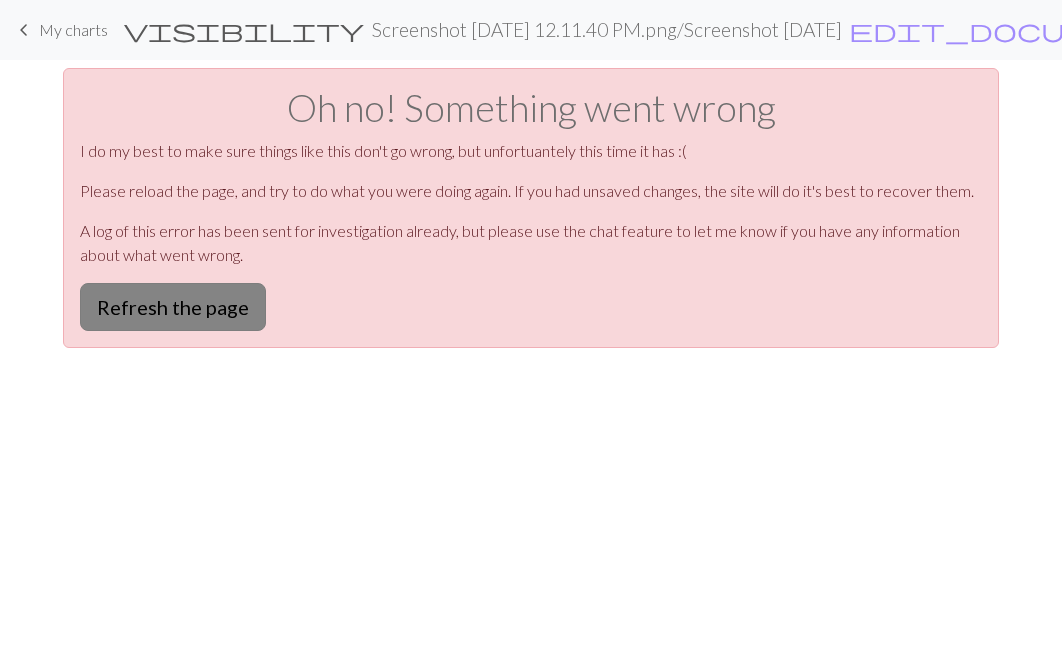 click on "Refresh the page" at bounding box center (173, 307) 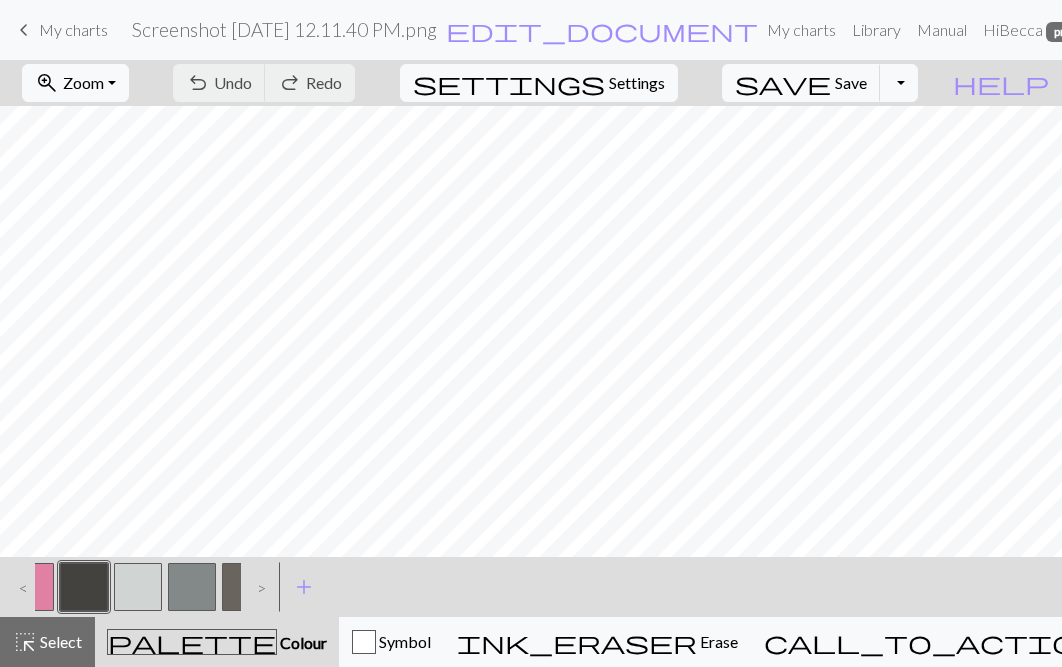 scroll, scrollTop: 0, scrollLeft: 0, axis: both 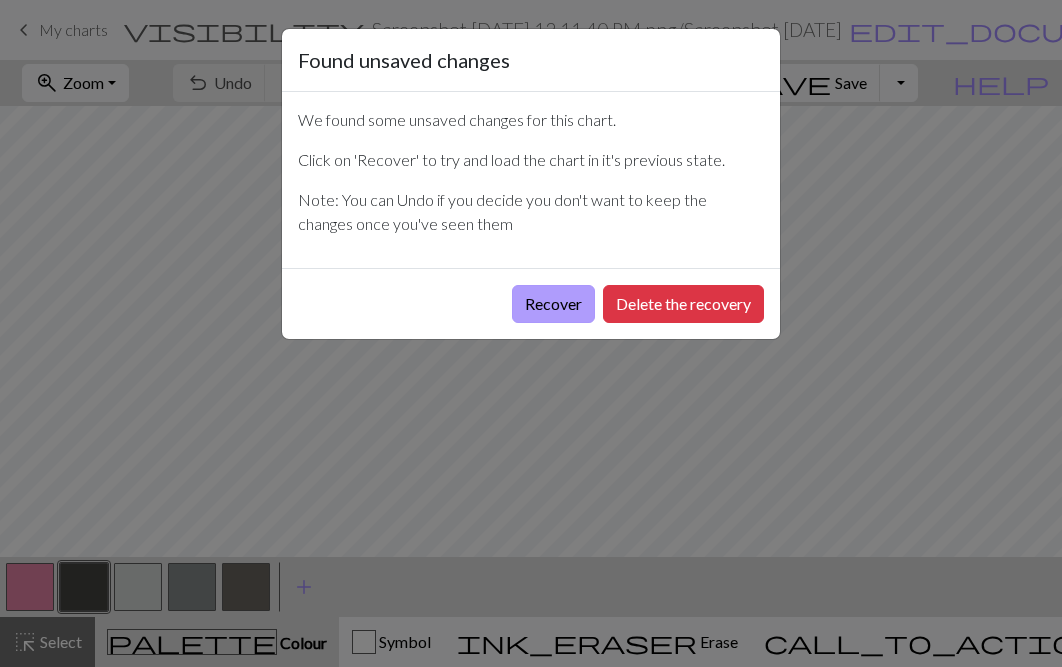 click on "Recover" at bounding box center [553, 304] 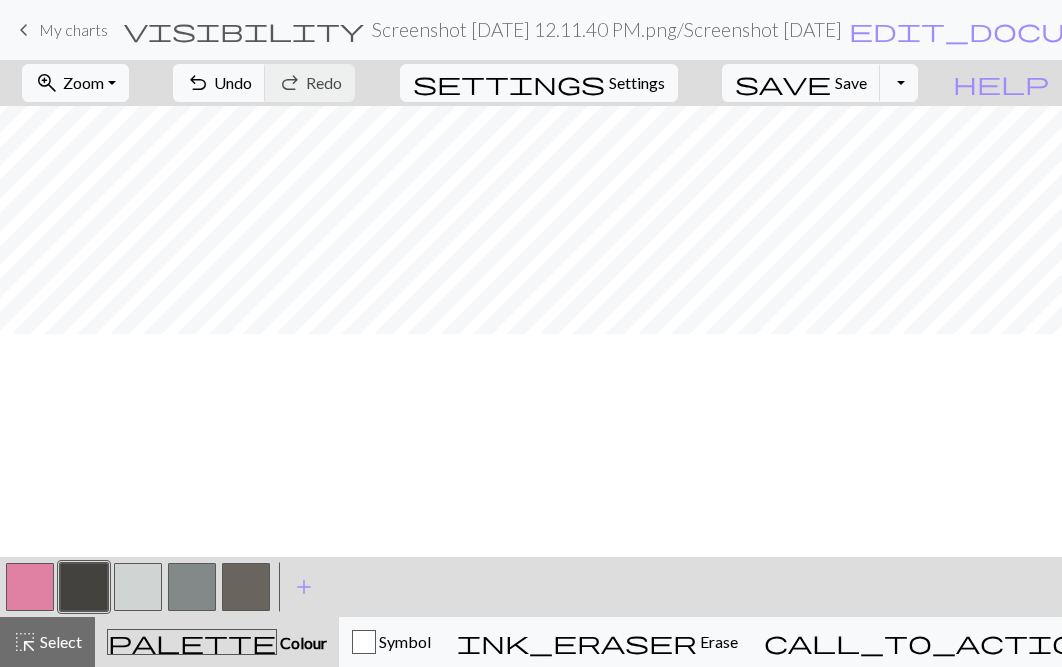 scroll, scrollTop: 1659, scrollLeft: 0, axis: vertical 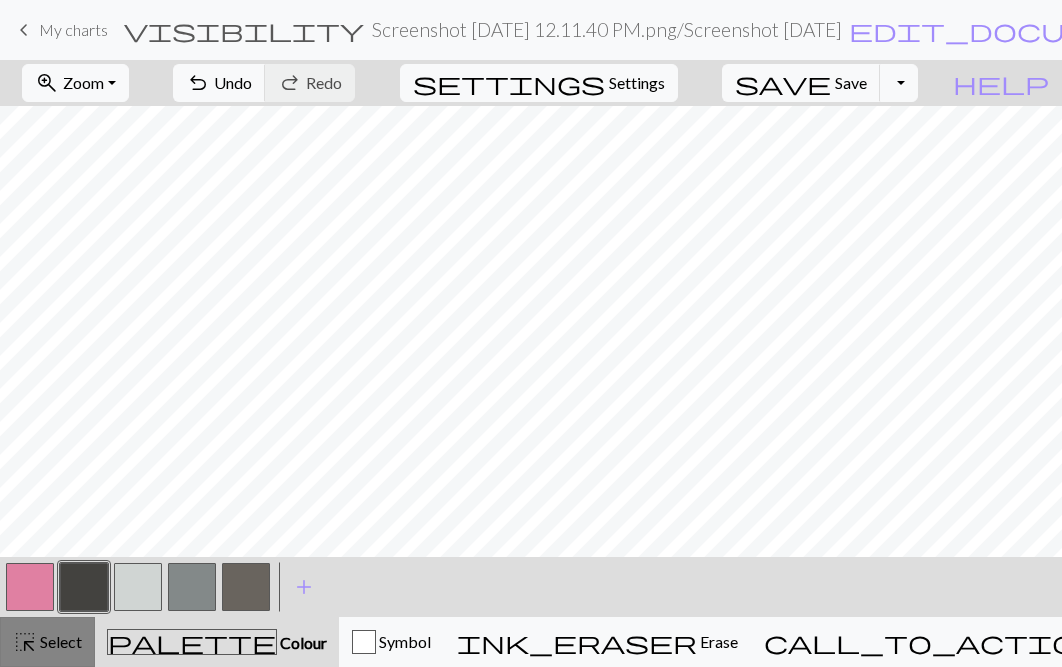 click on "Select" at bounding box center (59, 641) 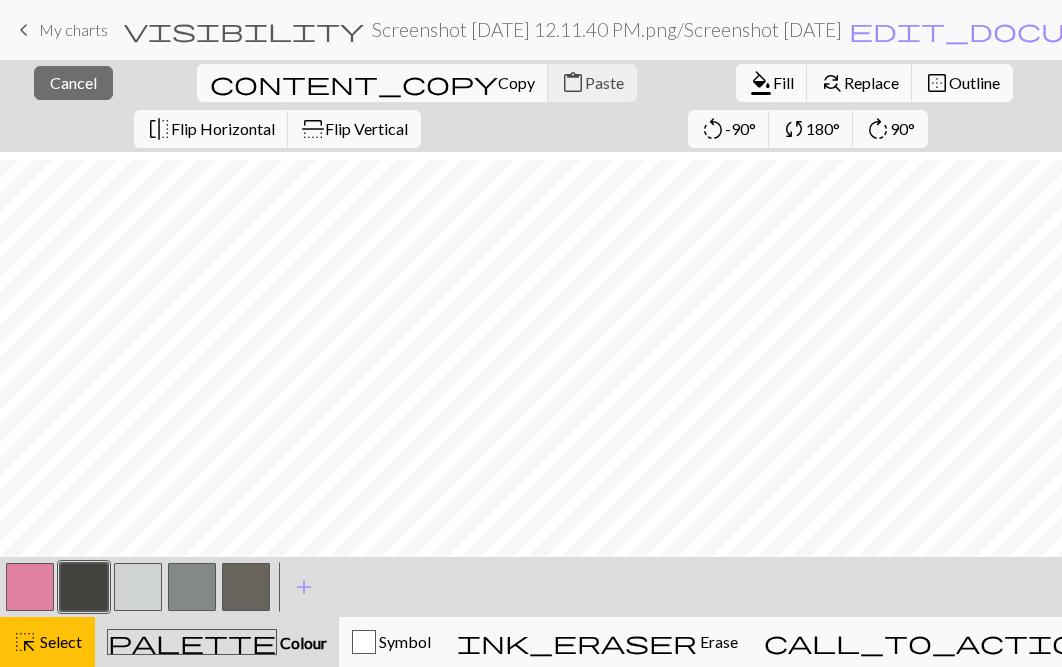 scroll, scrollTop: 1705, scrollLeft: 0, axis: vertical 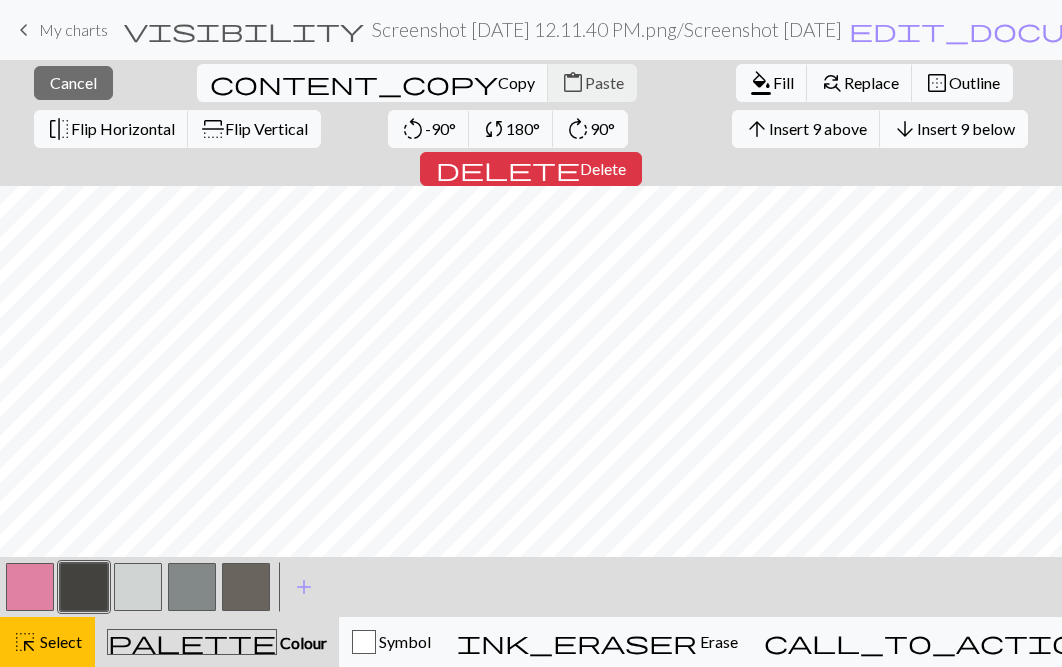 click on "Insert 9 below" at bounding box center [966, 128] 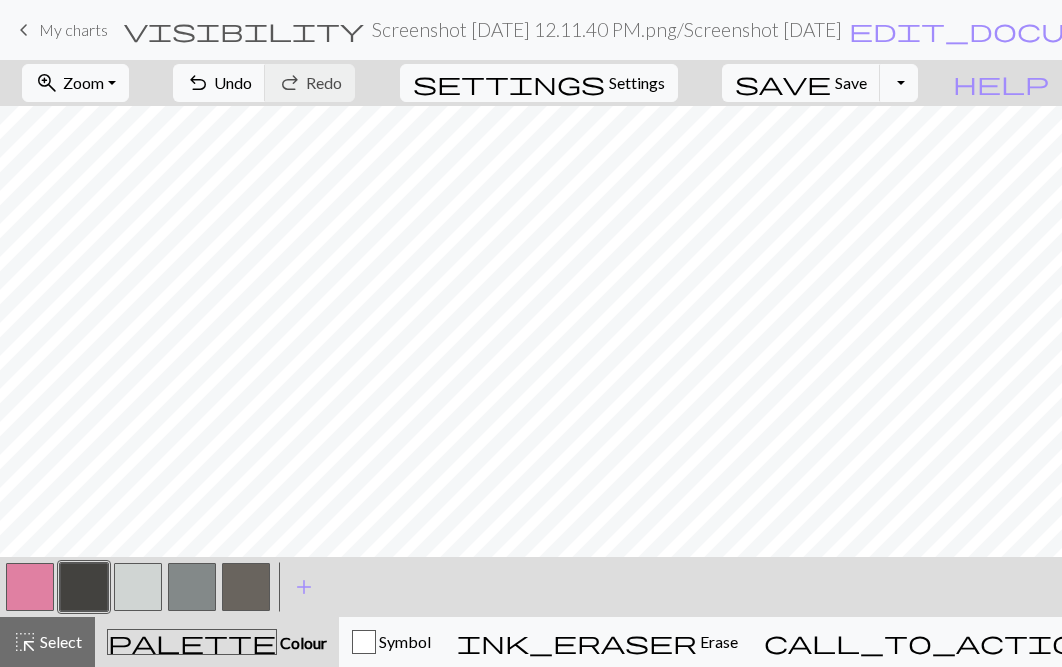 scroll, scrollTop: 1839, scrollLeft: 0, axis: vertical 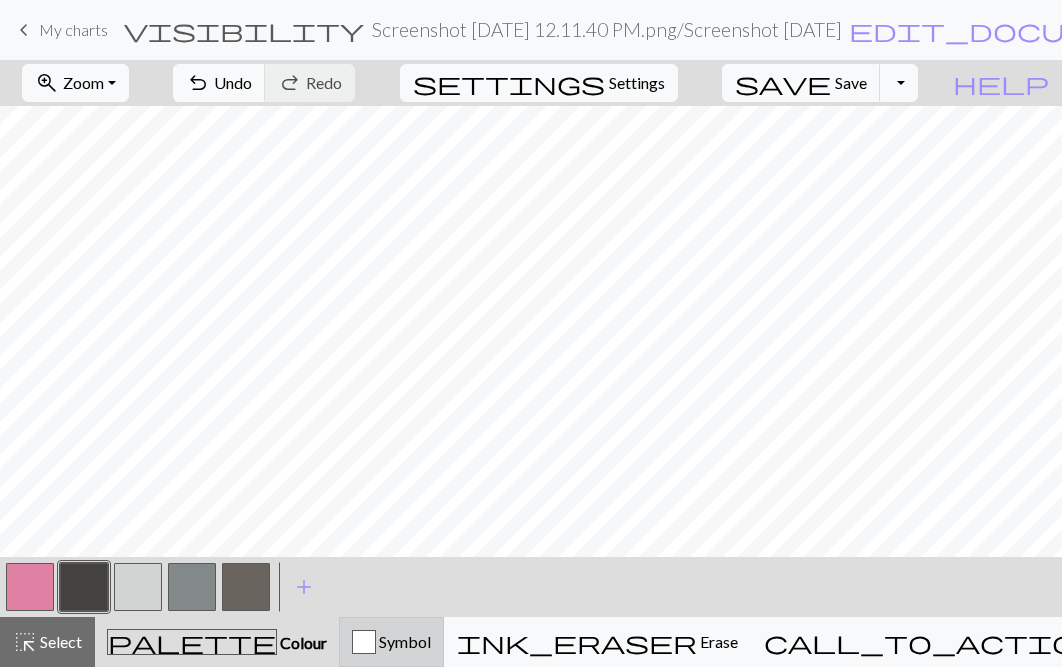 click on "Symbol" at bounding box center [391, 642] 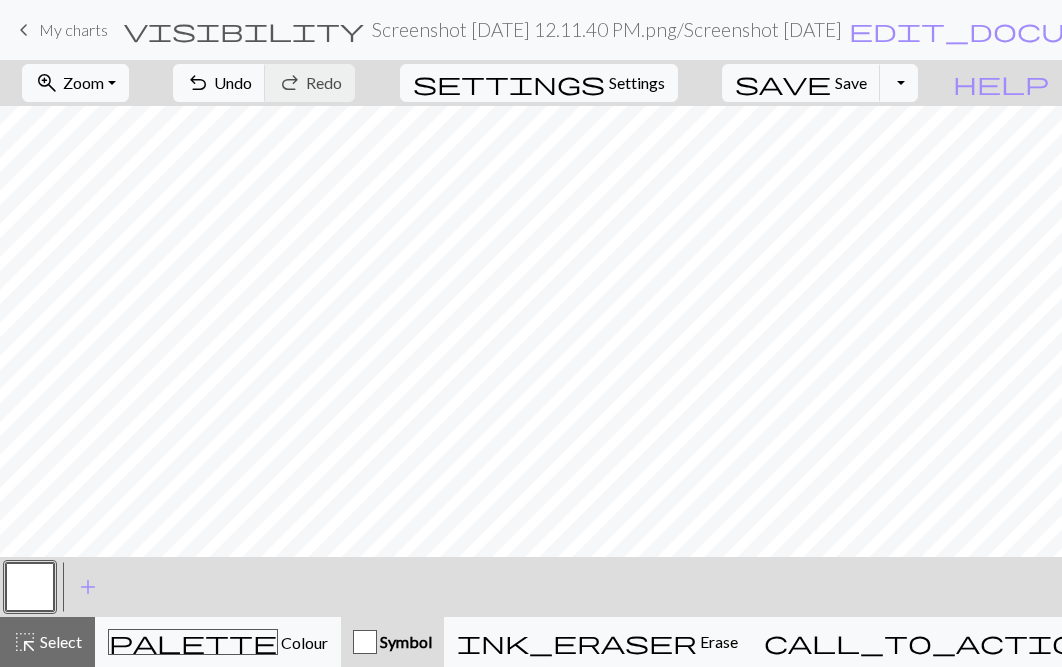 click on "Symbol" at bounding box center [392, 642] 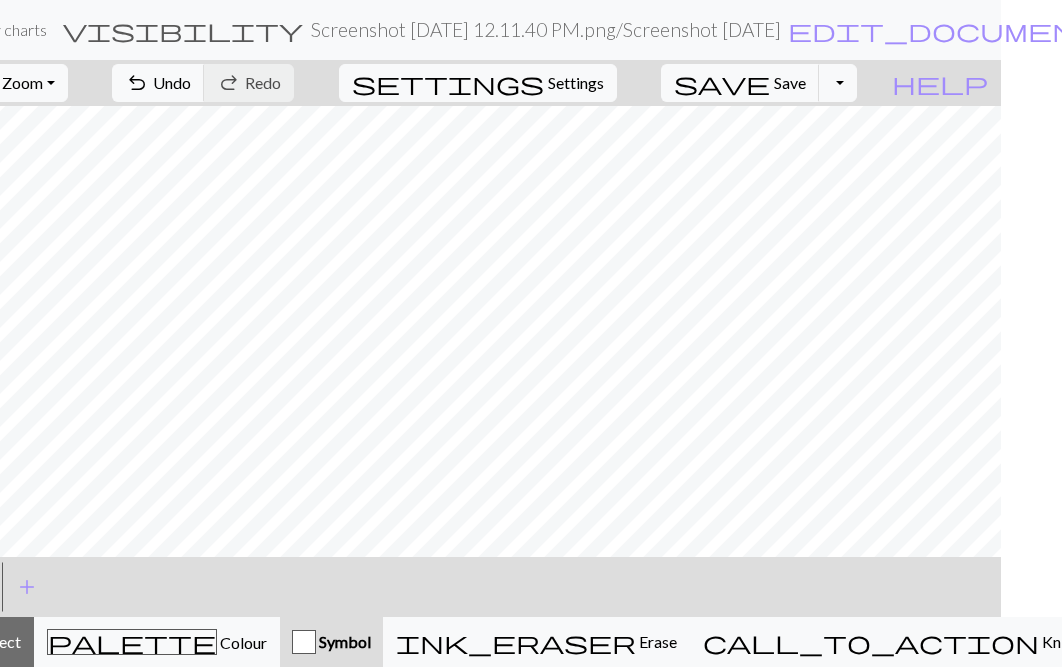scroll, scrollTop: 0, scrollLeft: 0, axis: both 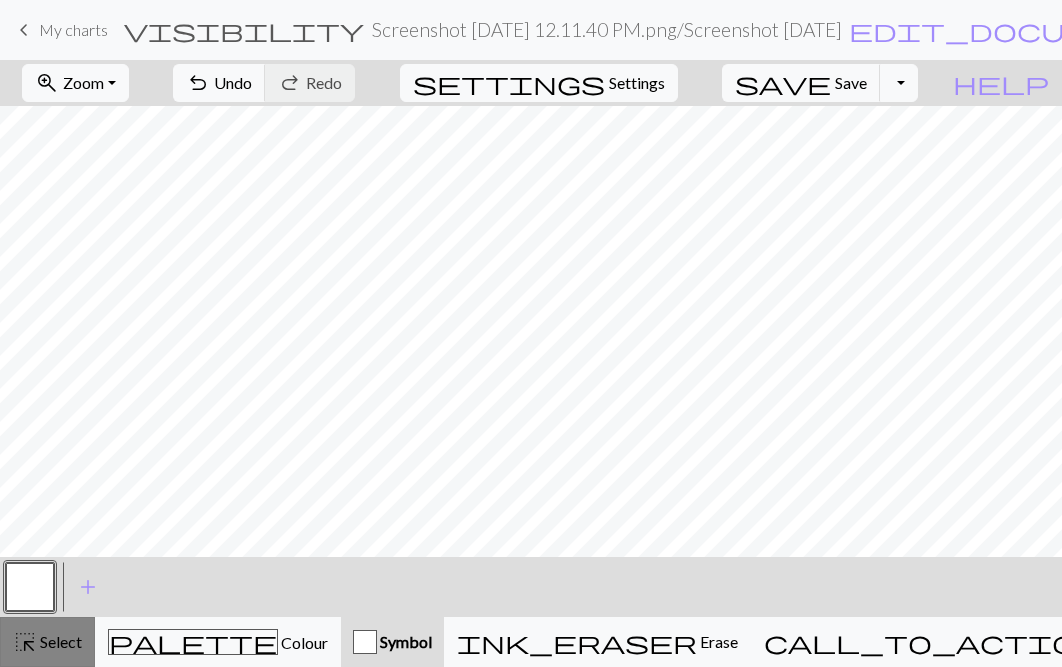 click on "Select" at bounding box center (59, 641) 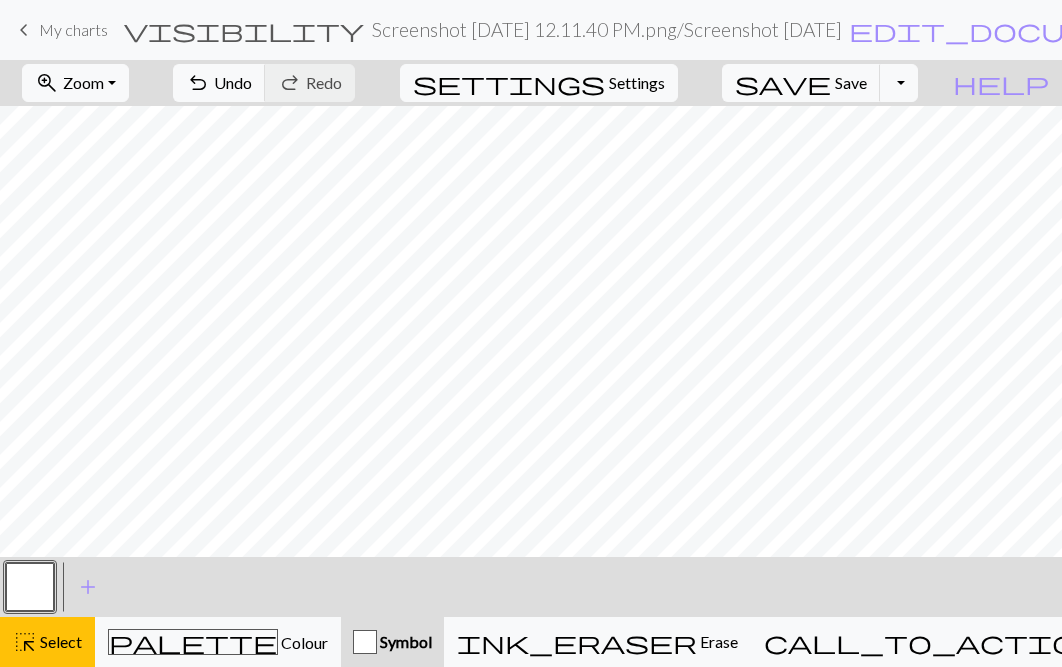click on "Symbol" at bounding box center (404, 641) 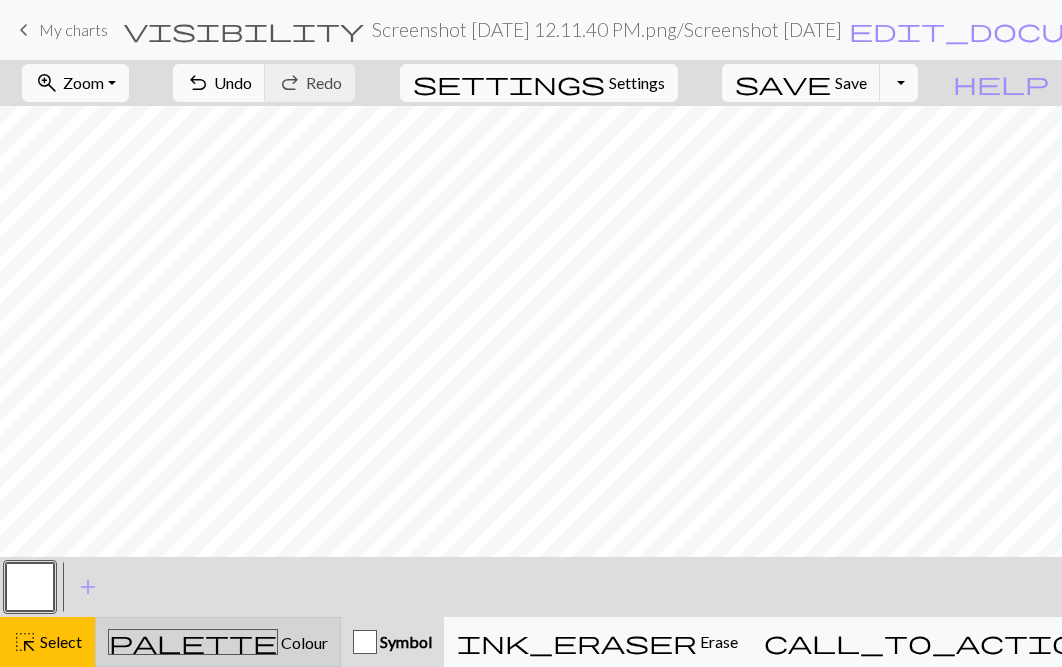 click on "palette" at bounding box center (193, 642) 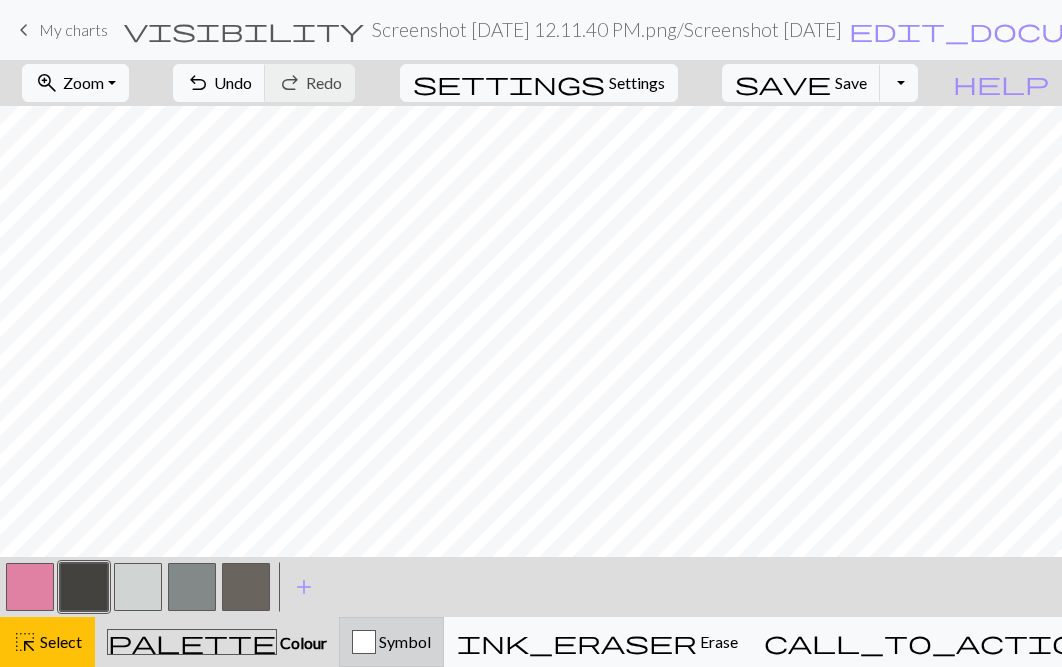 click at bounding box center (364, 642) 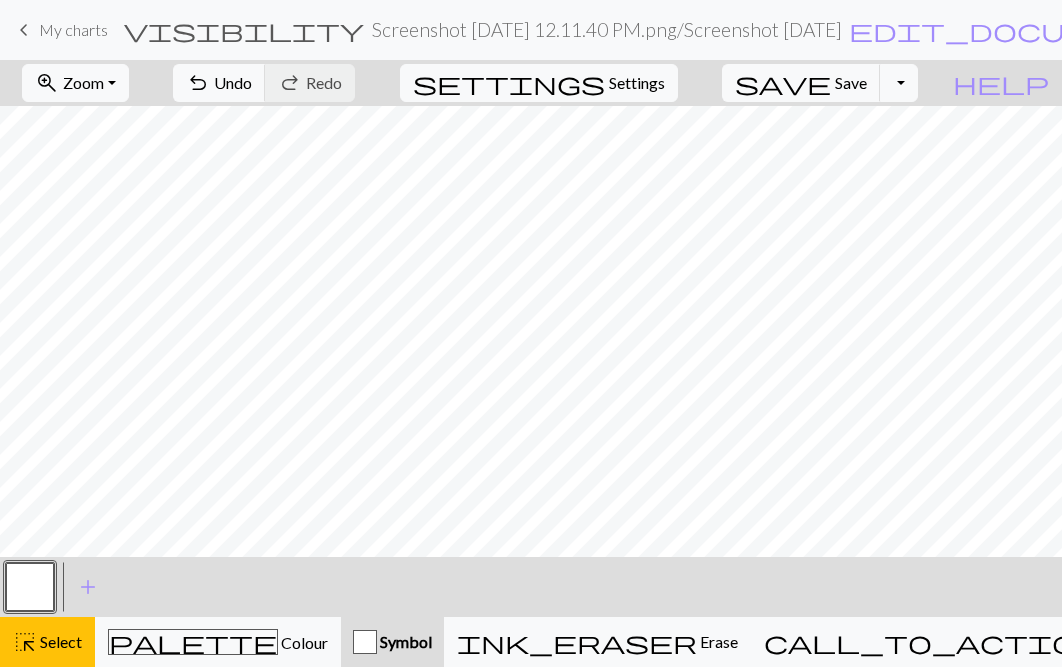 click at bounding box center (30, 587) 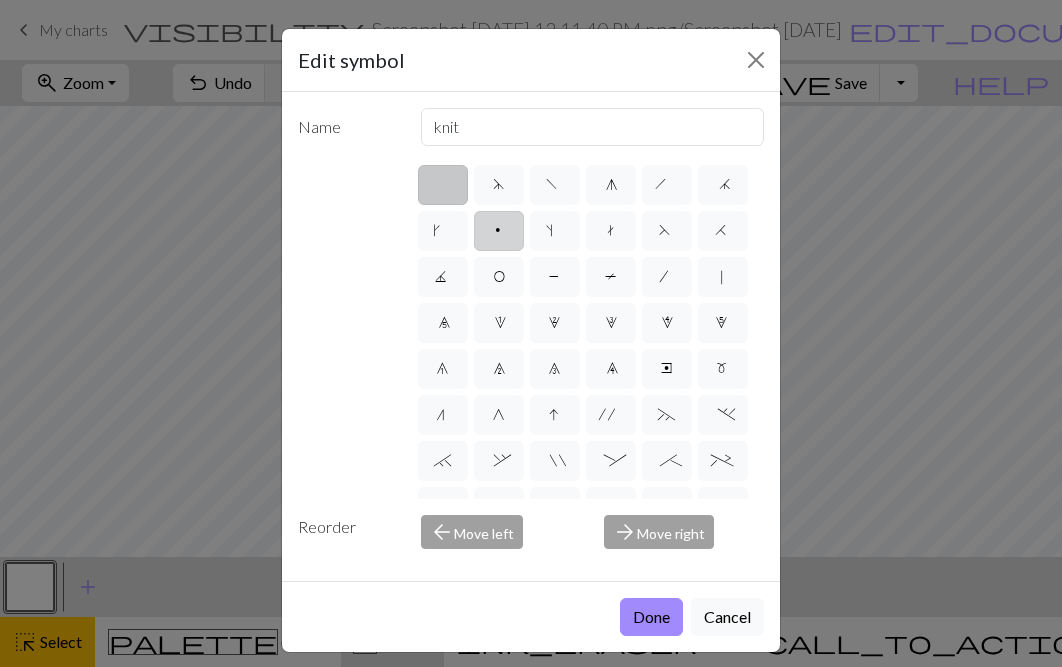 click on "p" at bounding box center (499, 231) 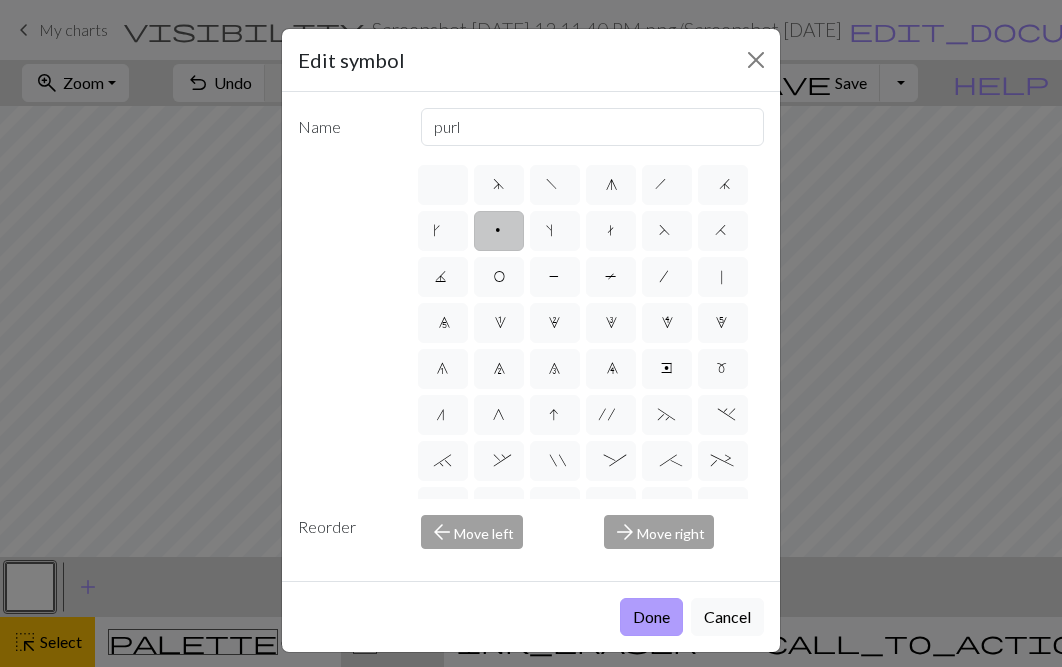 click on "Done" at bounding box center (651, 617) 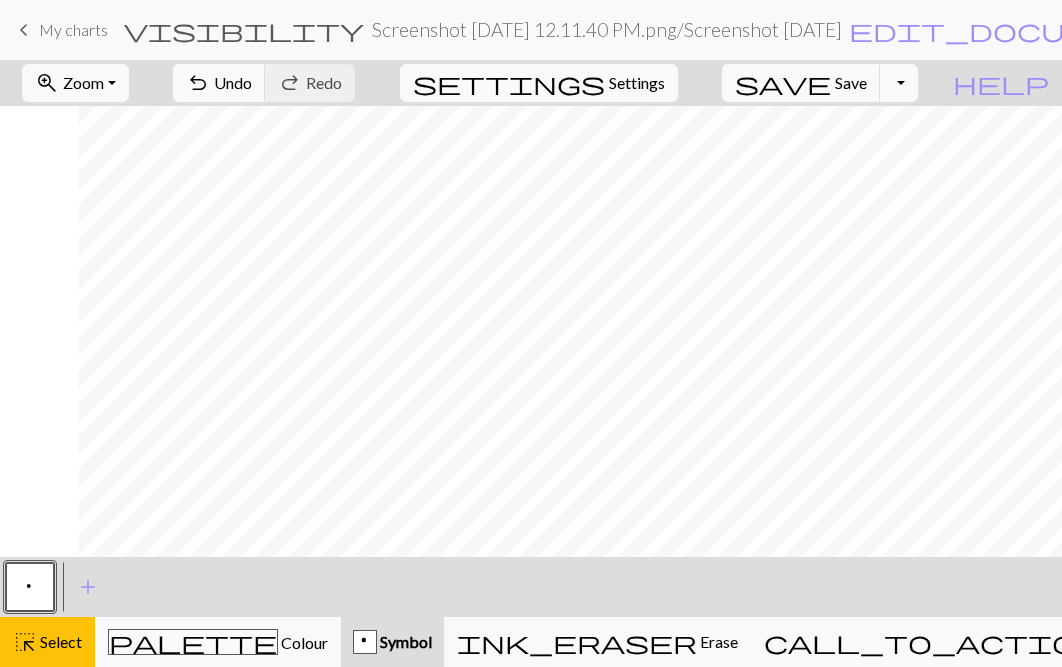 scroll, scrollTop: 1839, scrollLeft: 1535, axis: both 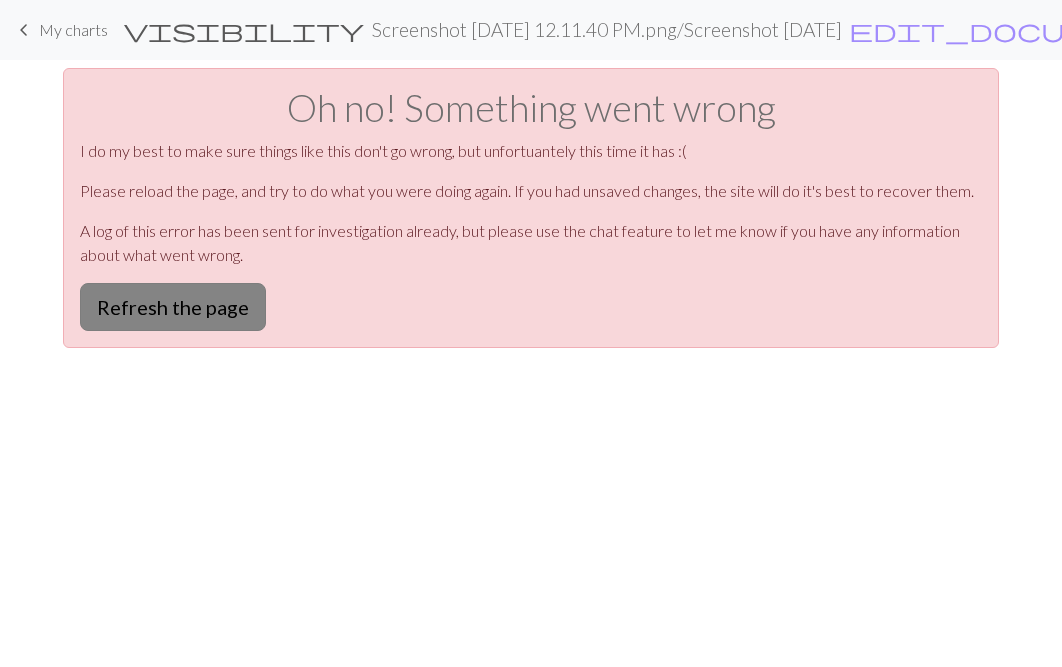 click on "Refresh the page" at bounding box center (173, 307) 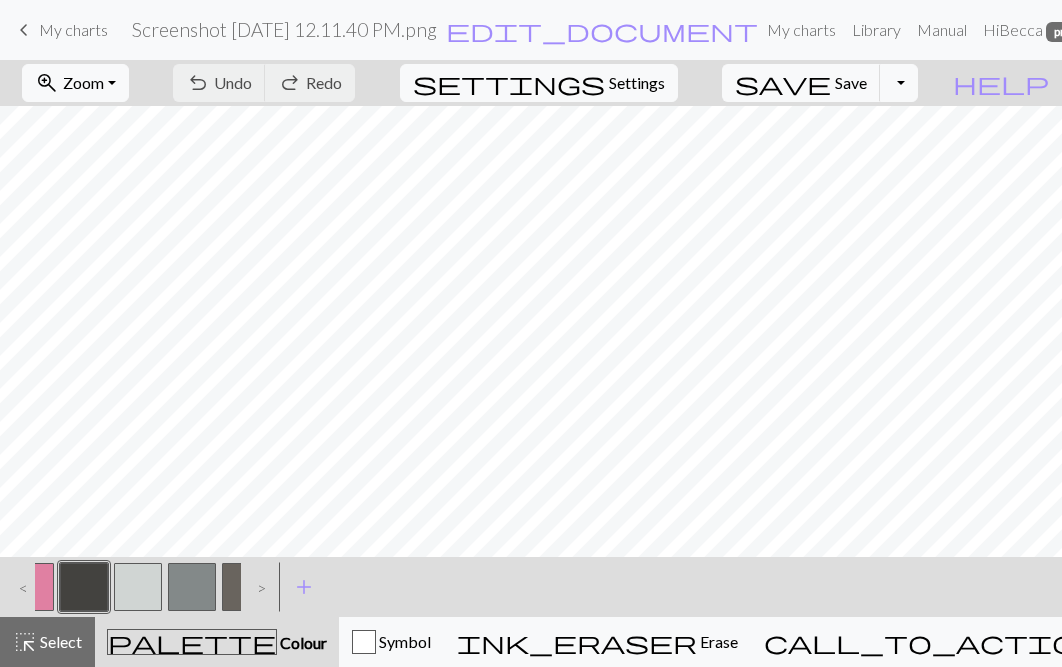 scroll, scrollTop: 0, scrollLeft: 0, axis: both 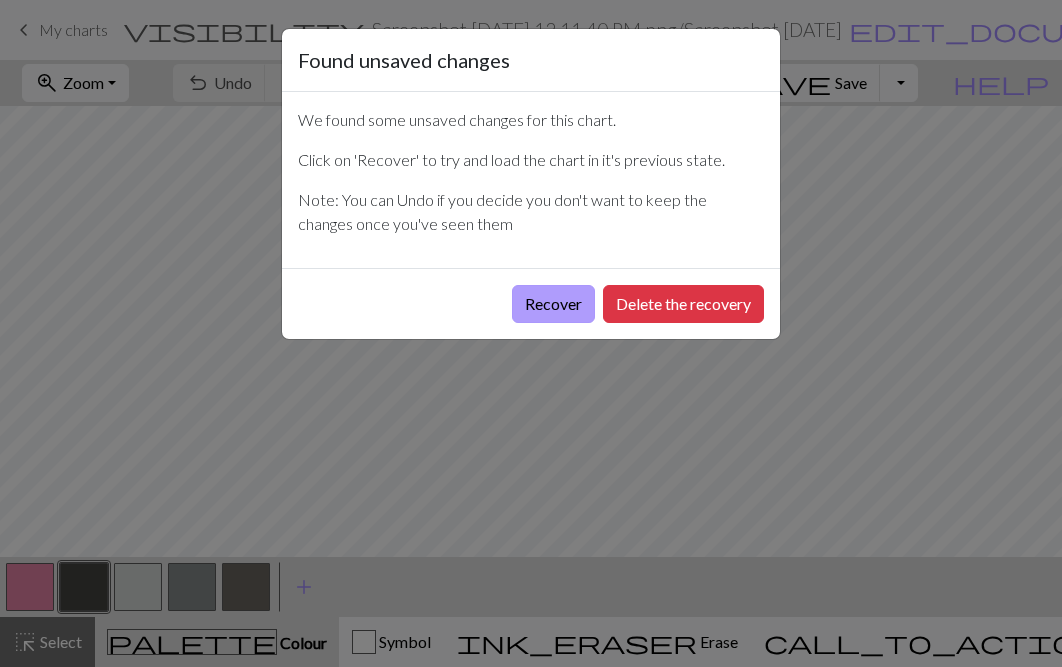 click on "Recover" at bounding box center [553, 304] 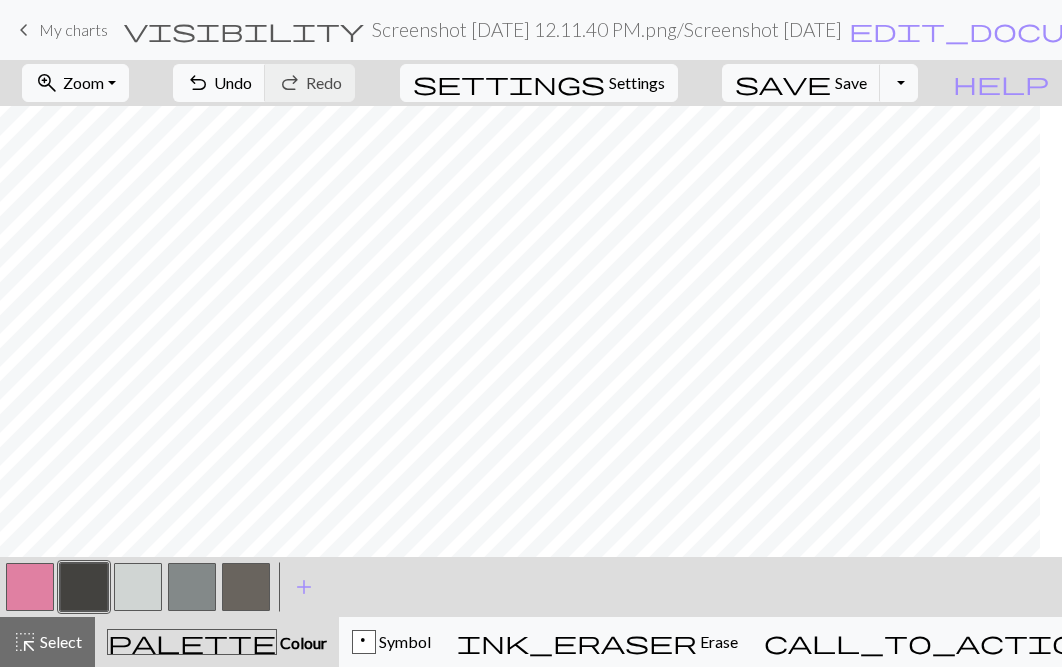 scroll, scrollTop: 1839, scrollLeft: 1535, axis: both 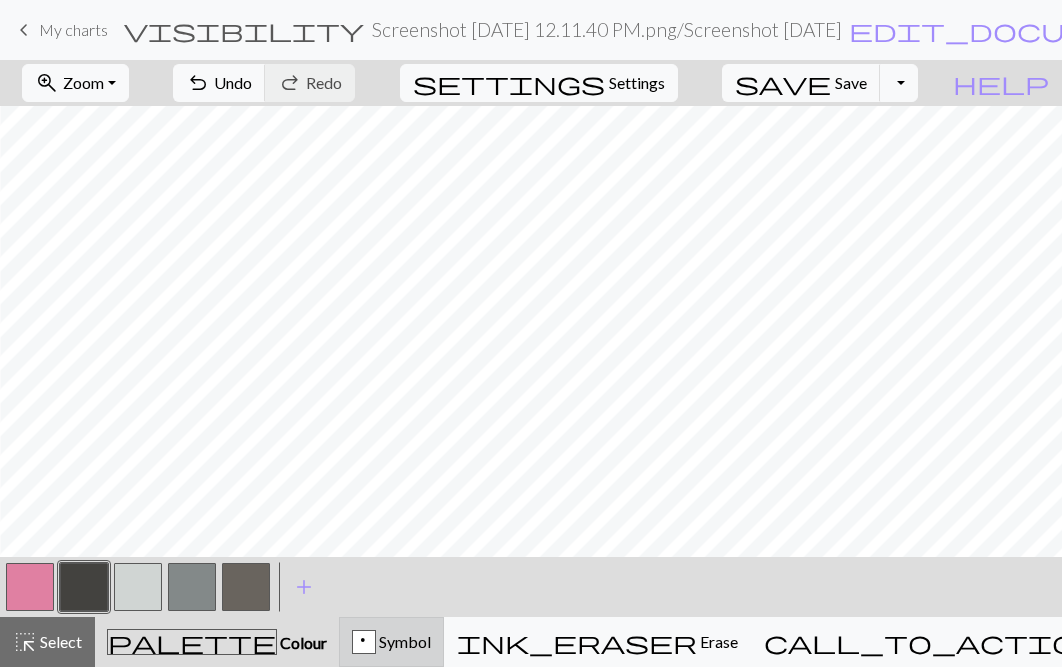 click on "p   Symbol" at bounding box center [391, 642] 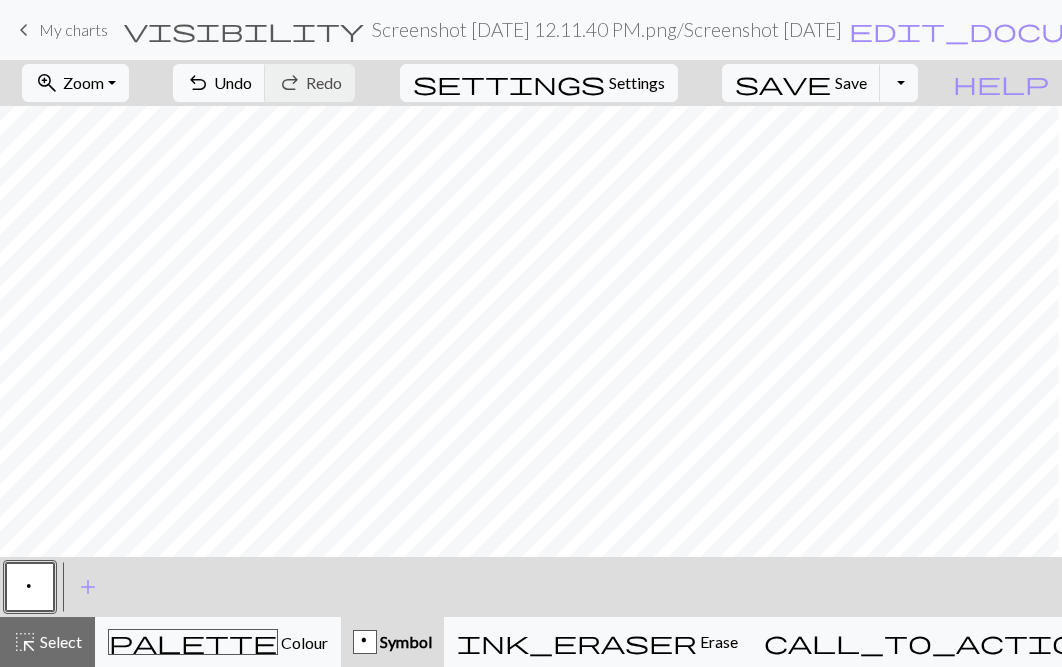 scroll, scrollTop: 1839, scrollLeft: 306, axis: both 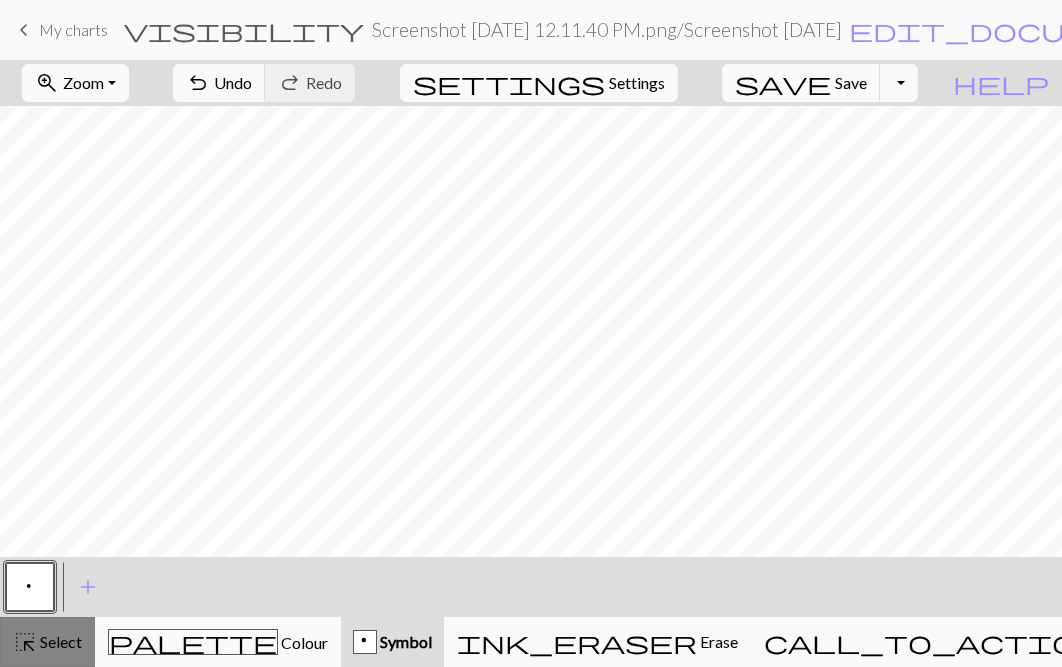 click on "Select" at bounding box center [59, 641] 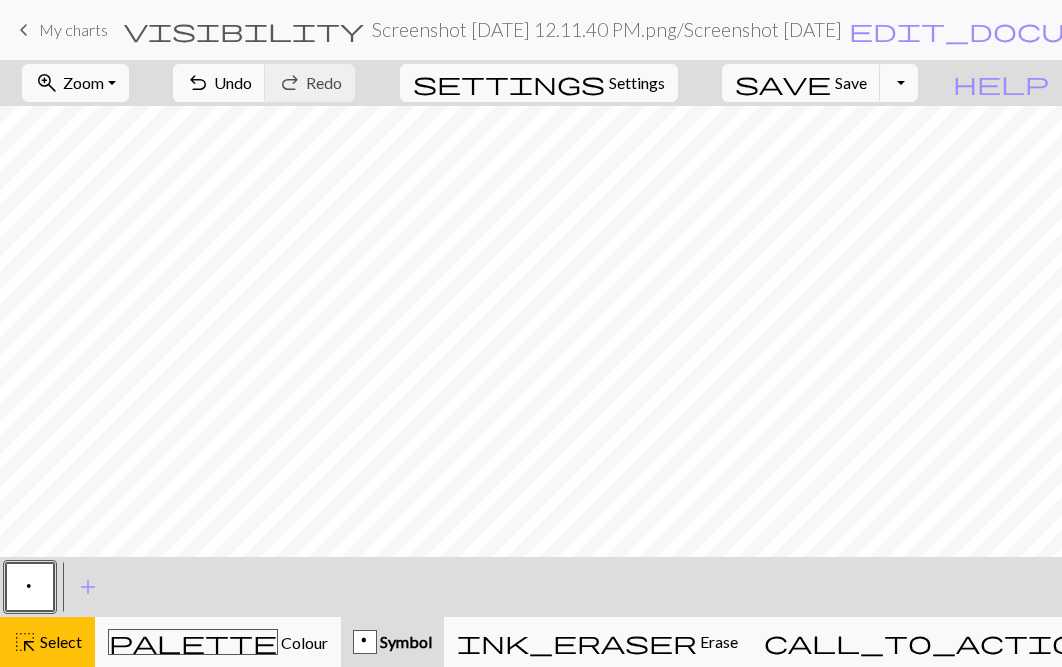 scroll, scrollTop: 1839, scrollLeft: 0, axis: vertical 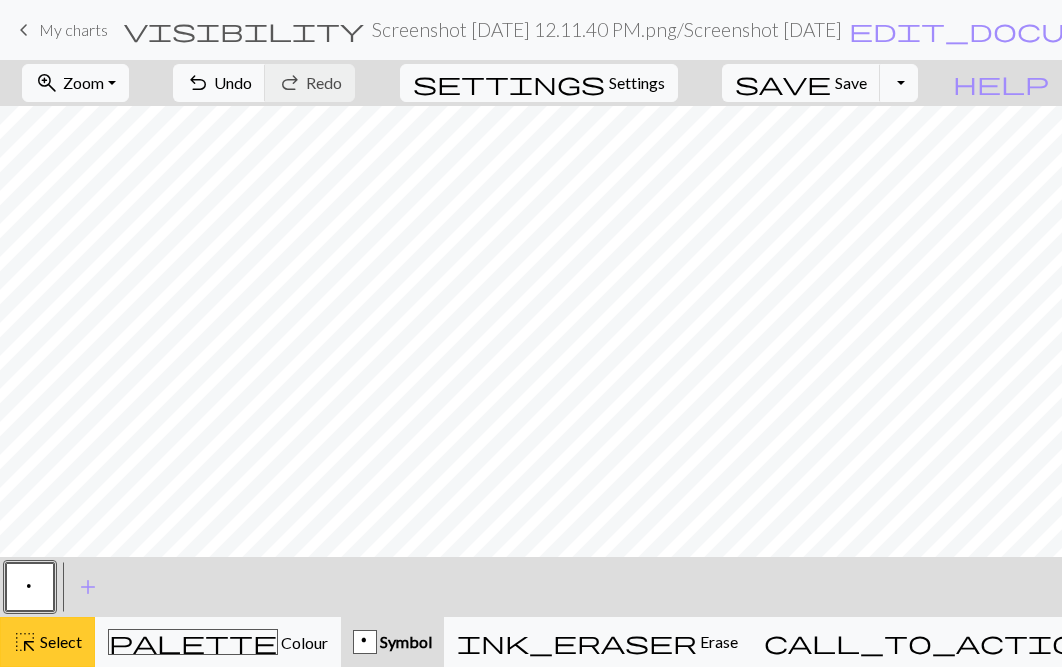 click on "highlight_alt" at bounding box center (25, 642) 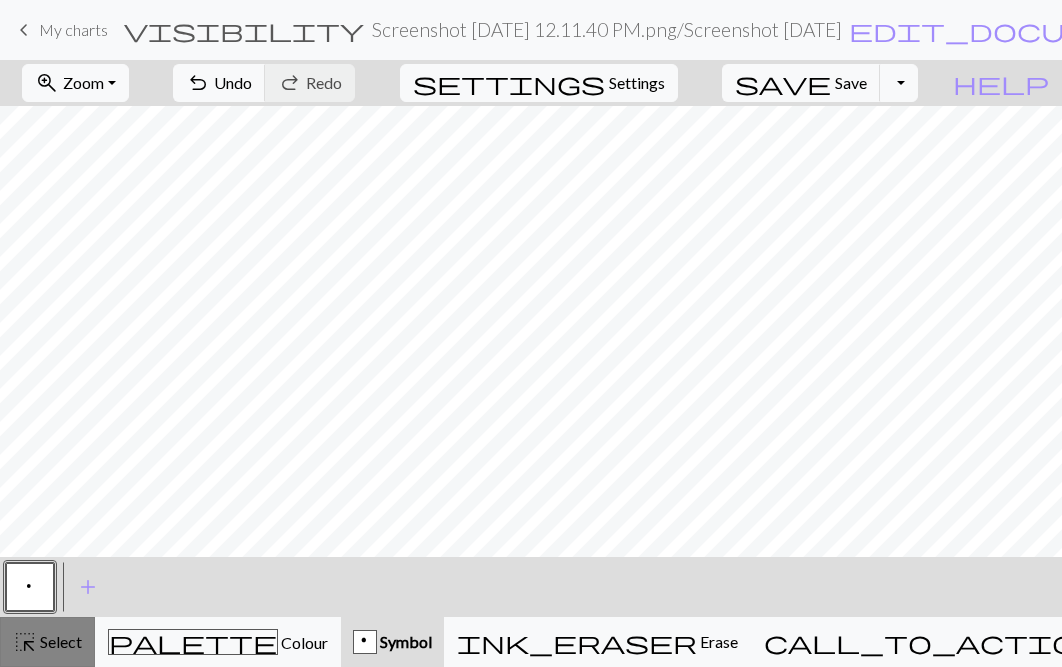 click on "highlight_alt   Select   Select" at bounding box center [47, 642] 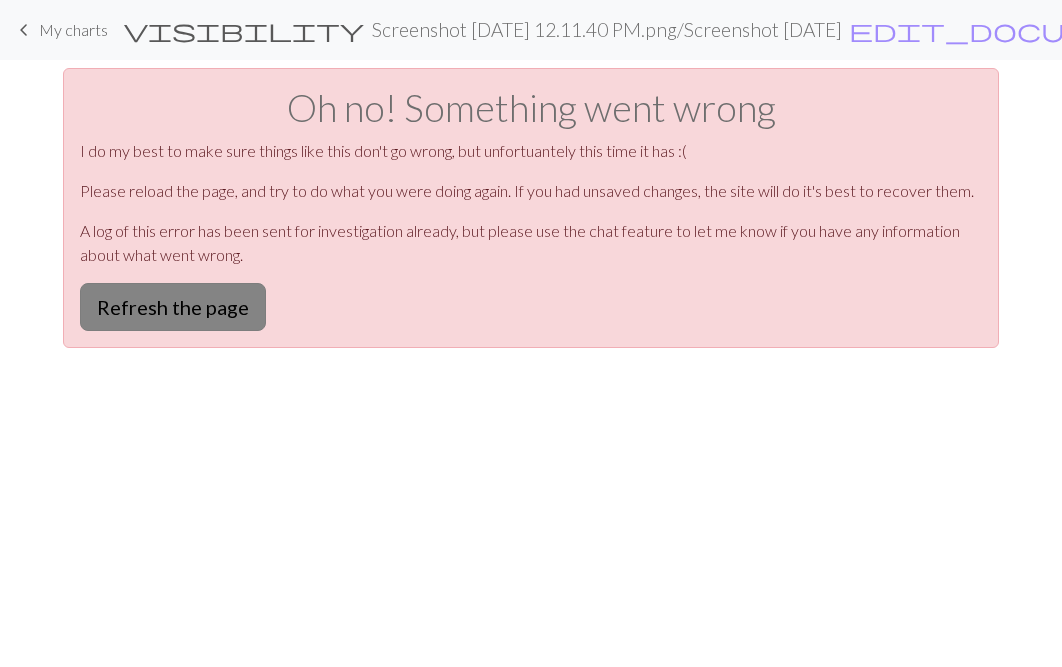 click on "Refresh the page" at bounding box center (173, 307) 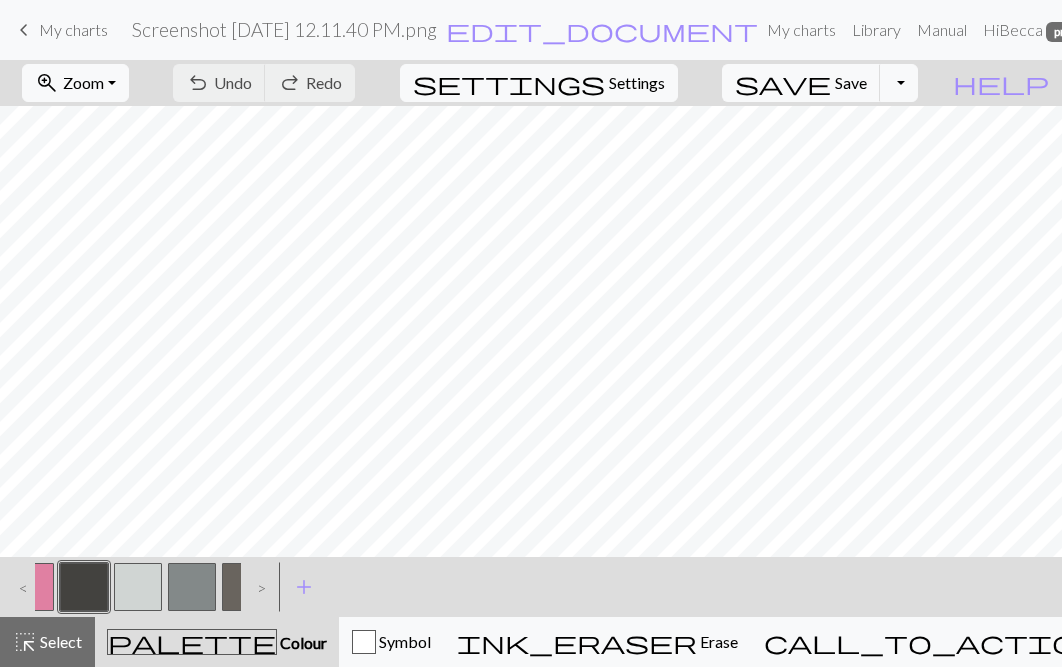 scroll, scrollTop: 0, scrollLeft: 0, axis: both 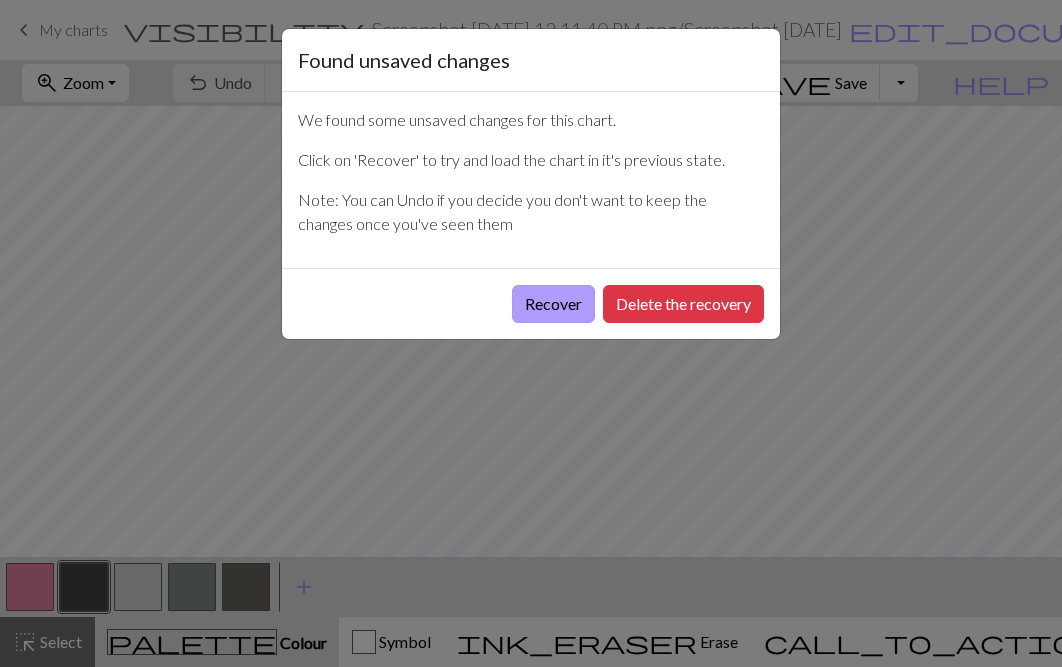 click on "Recover" at bounding box center (553, 304) 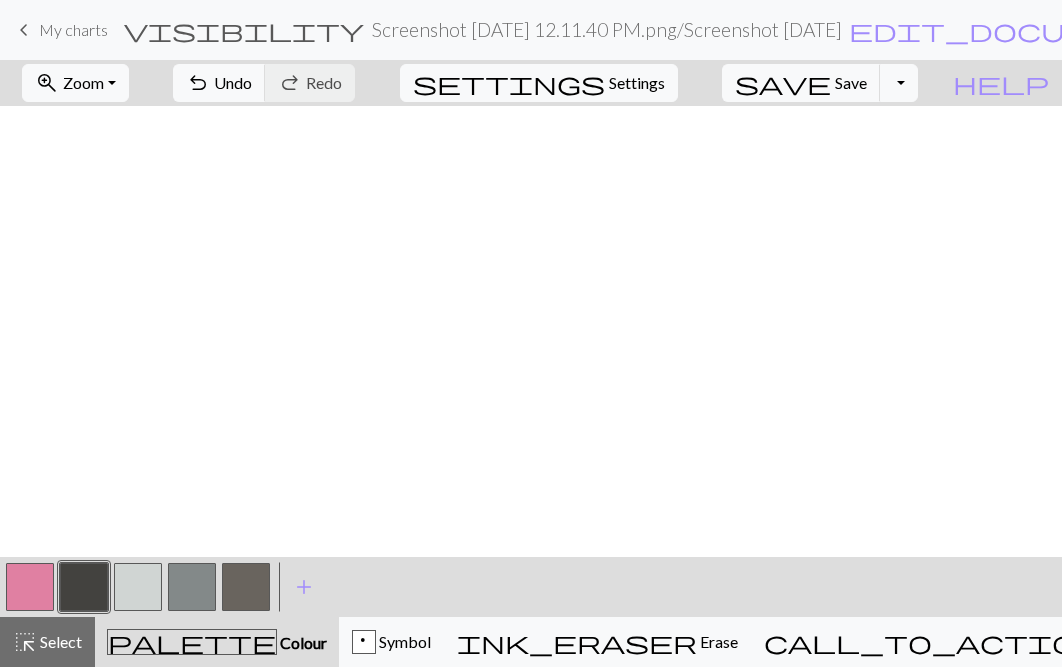 scroll, scrollTop: 1839, scrollLeft: 0, axis: vertical 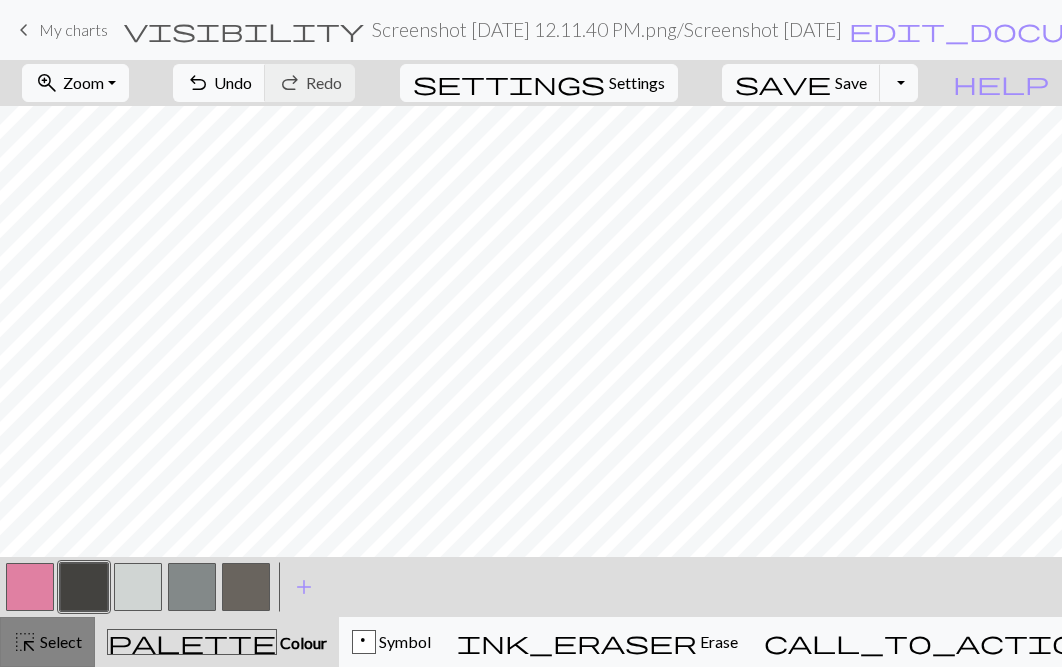 click on "Select" at bounding box center (59, 641) 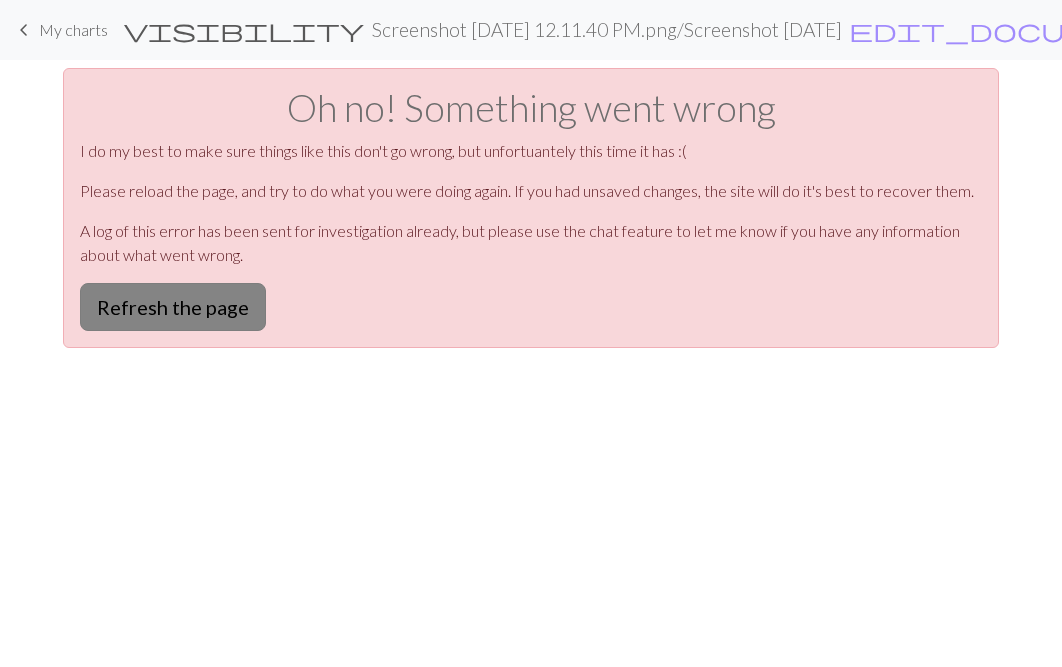 click on "Refresh the page" at bounding box center (173, 307) 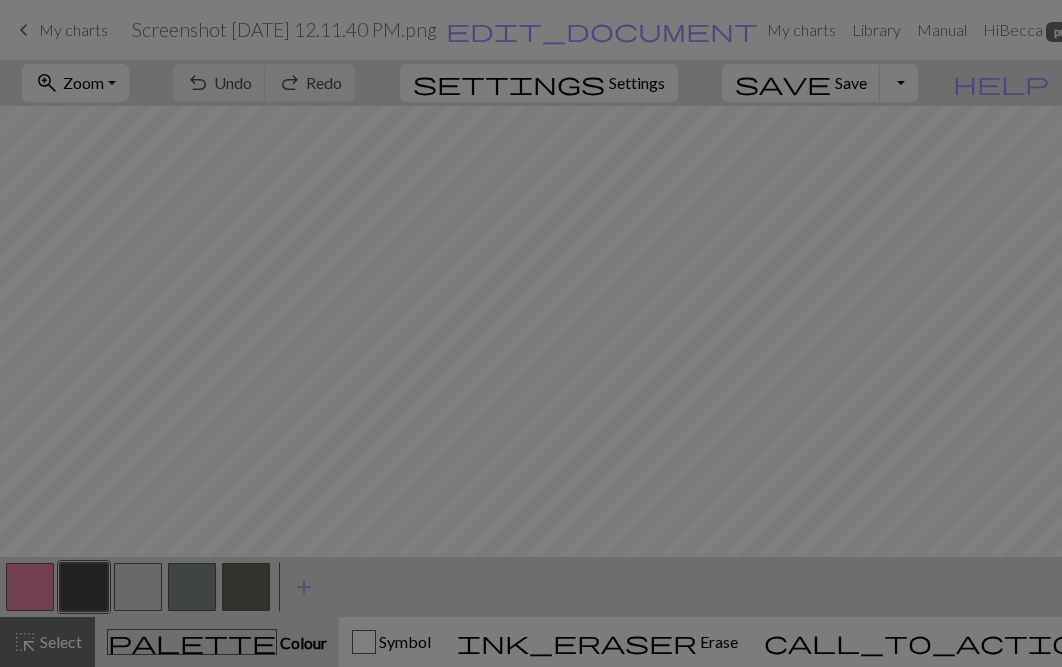 scroll, scrollTop: 0, scrollLeft: 0, axis: both 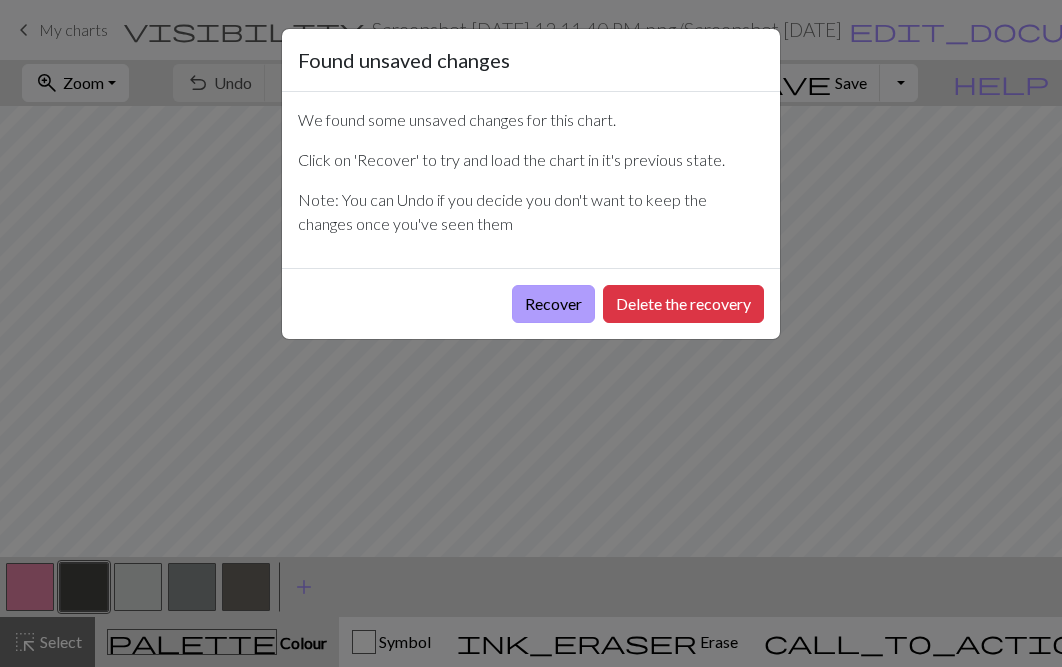 click on "Recover" at bounding box center (553, 304) 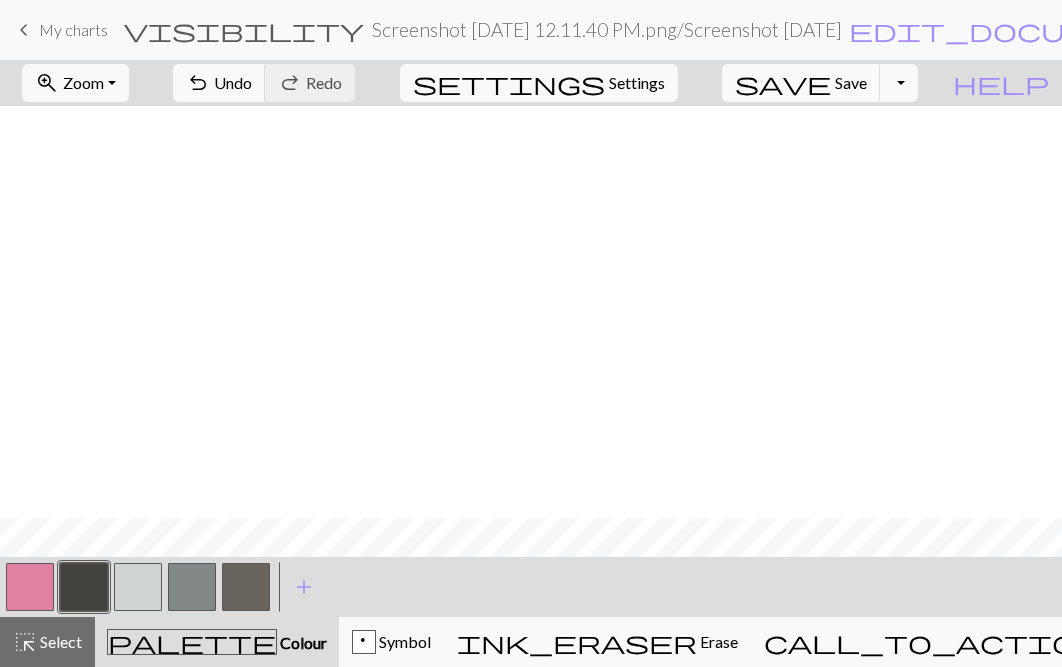 scroll, scrollTop: 1839, scrollLeft: 0, axis: vertical 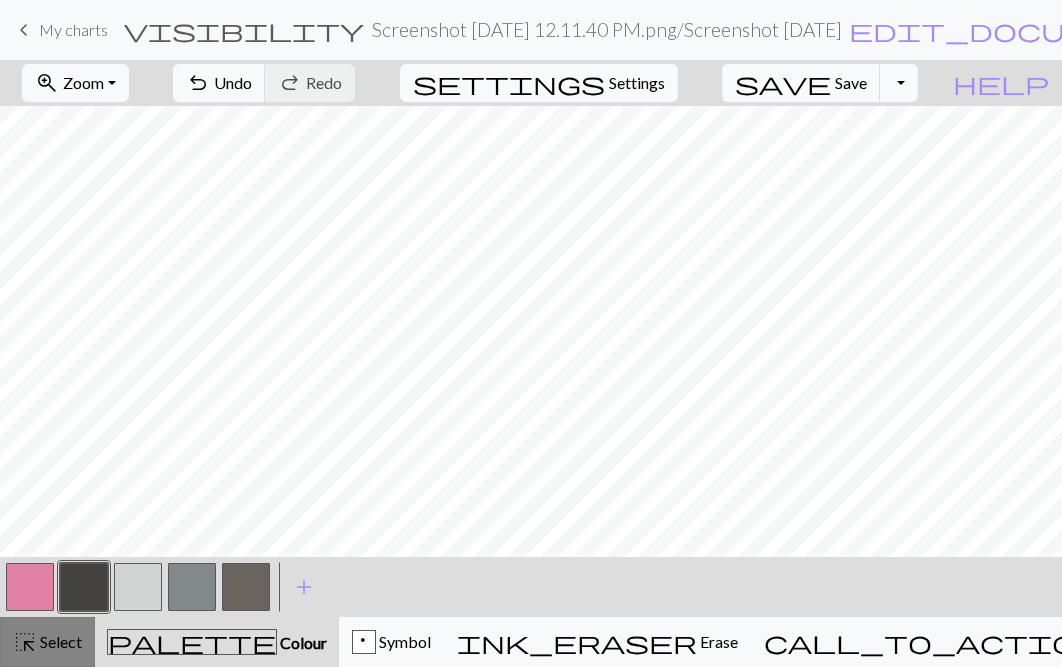 click on "Select" at bounding box center [59, 641] 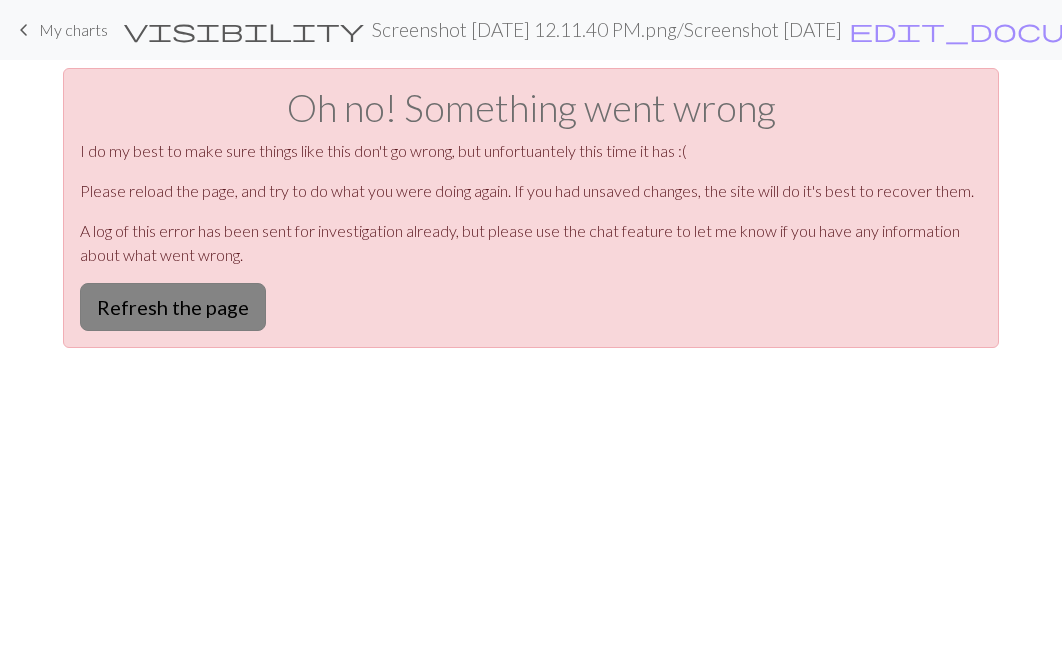 click on "Refresh the page" at bounding box center [173, 307] 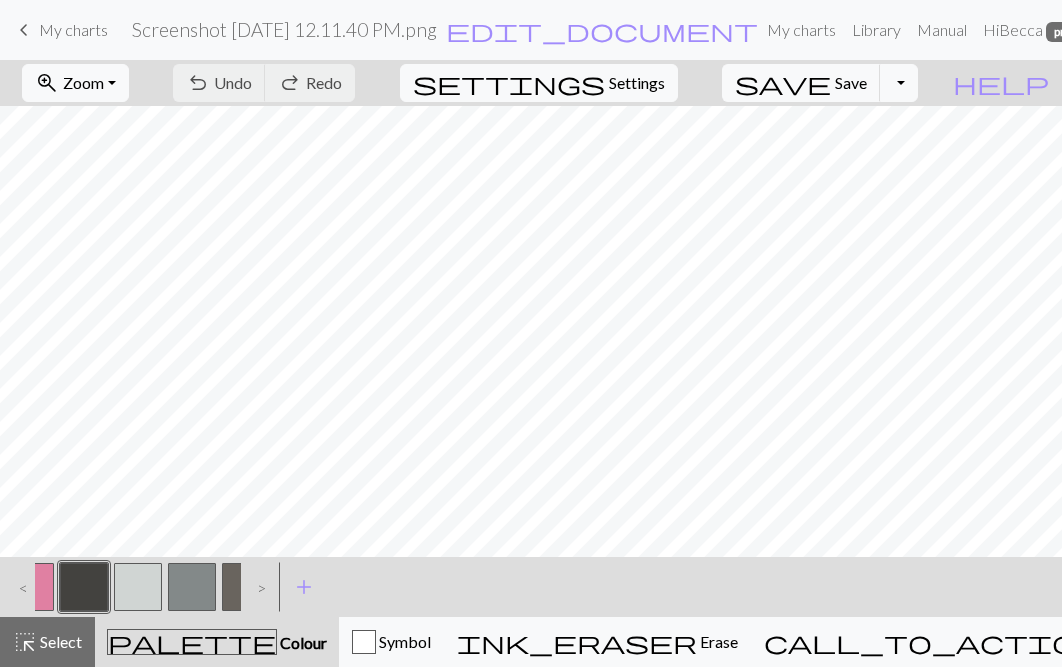 scroll, scrollTop: 0, scrollLeft: 0, axis: both 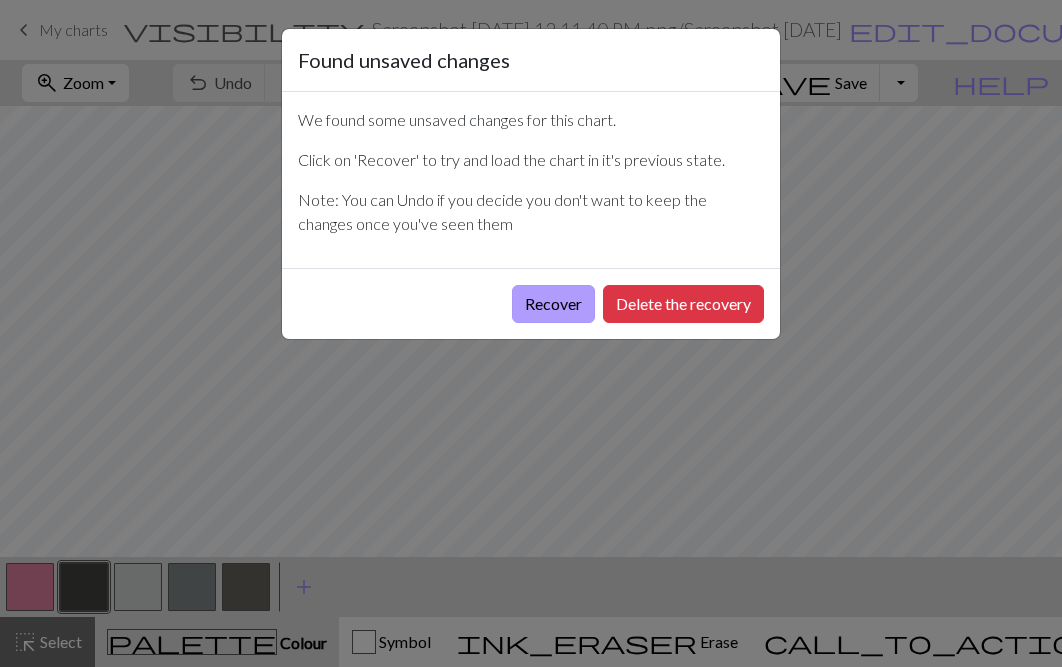 click on "Recover" at bounding box center (553, 304) 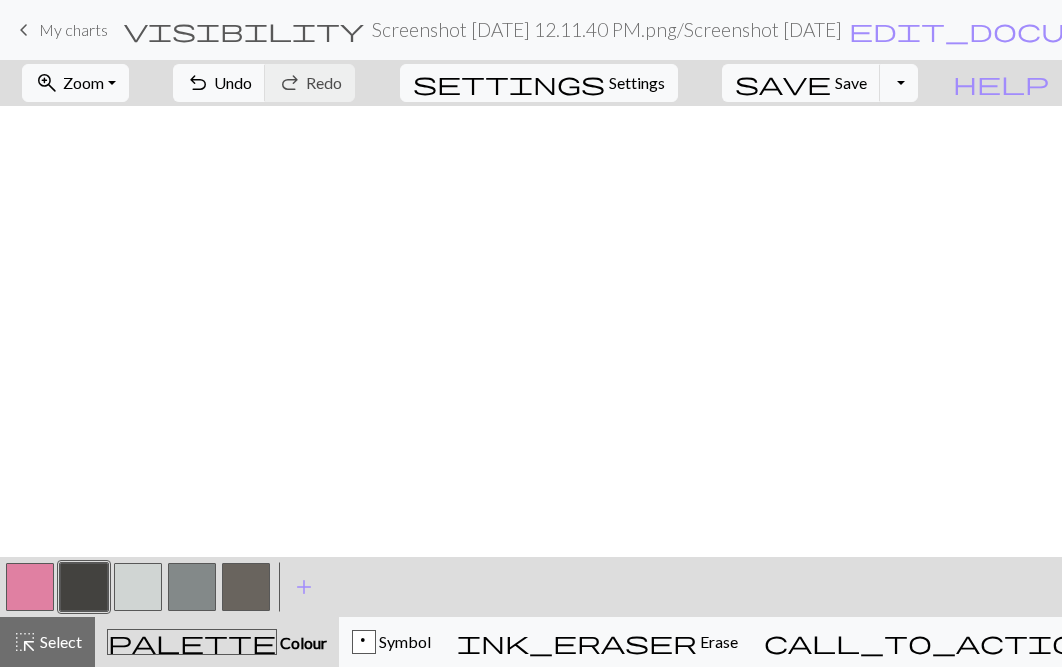 scroll, scrollTop: 1839, scrollLeft: 0, axis: vertical 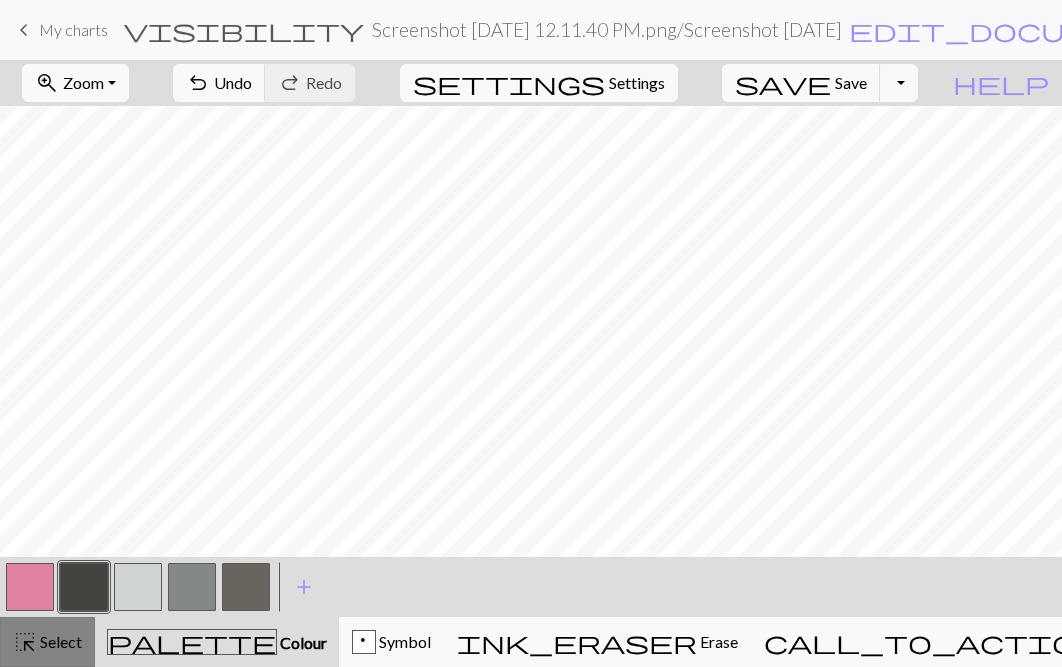 click on "highlight_alt   Select   Select" at bounding box center [47, 642] 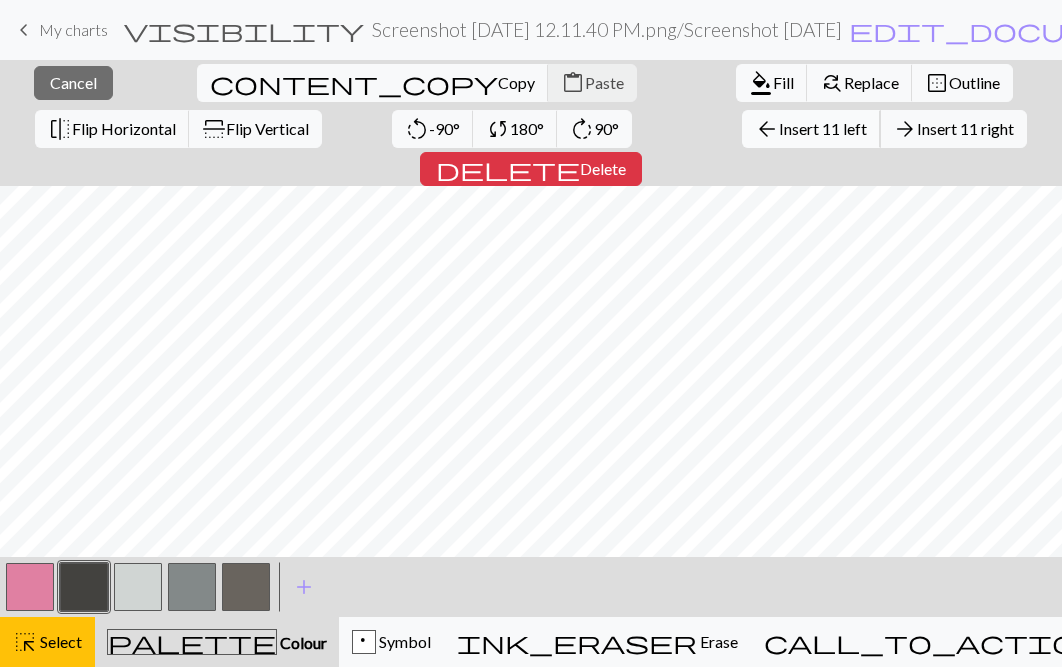 click on "Insert 11 left" at bounding box center [823, 128] 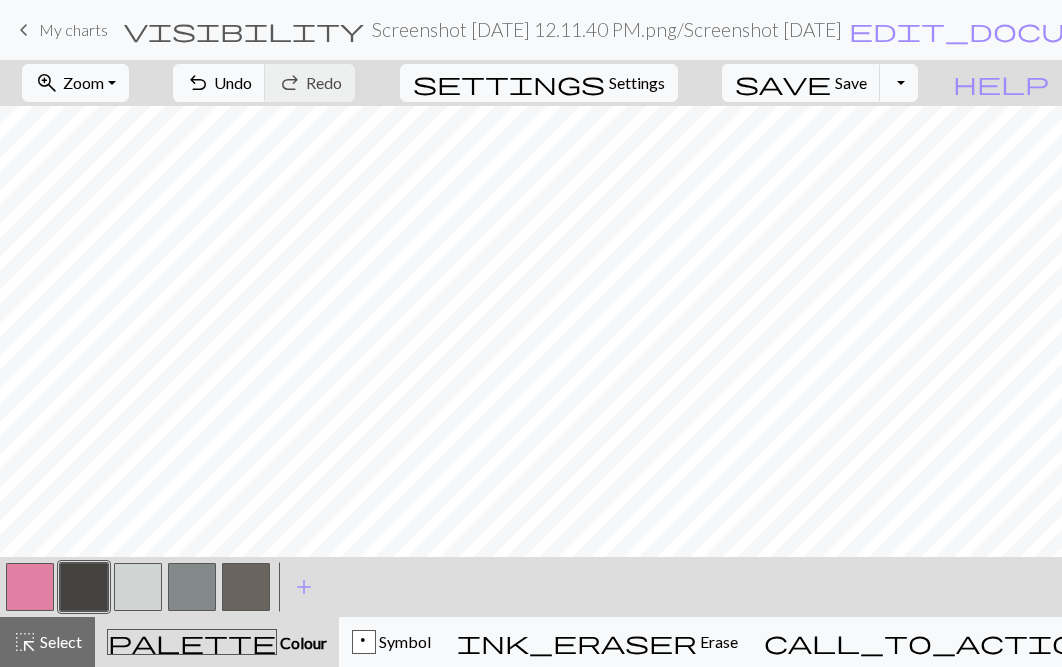 scroll, scrollTop: 0, scrollLeft: 1, axis: horizontal 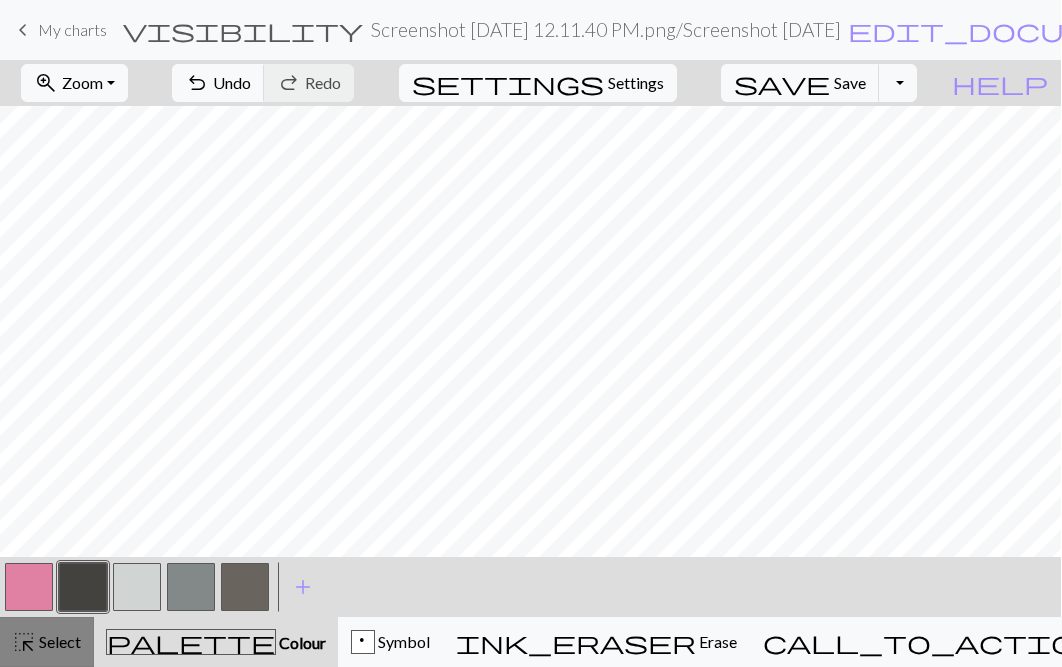 click on "highlight_alt" at bounding box center (24, 642) 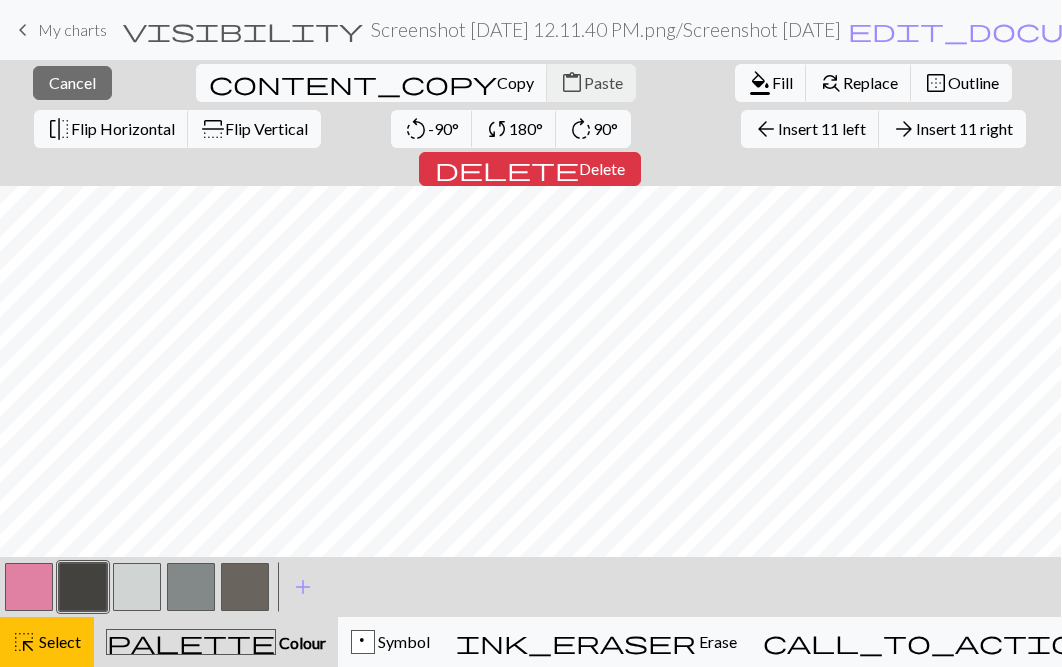 click on "Insert 11 right" at bounding box center (964, 128) 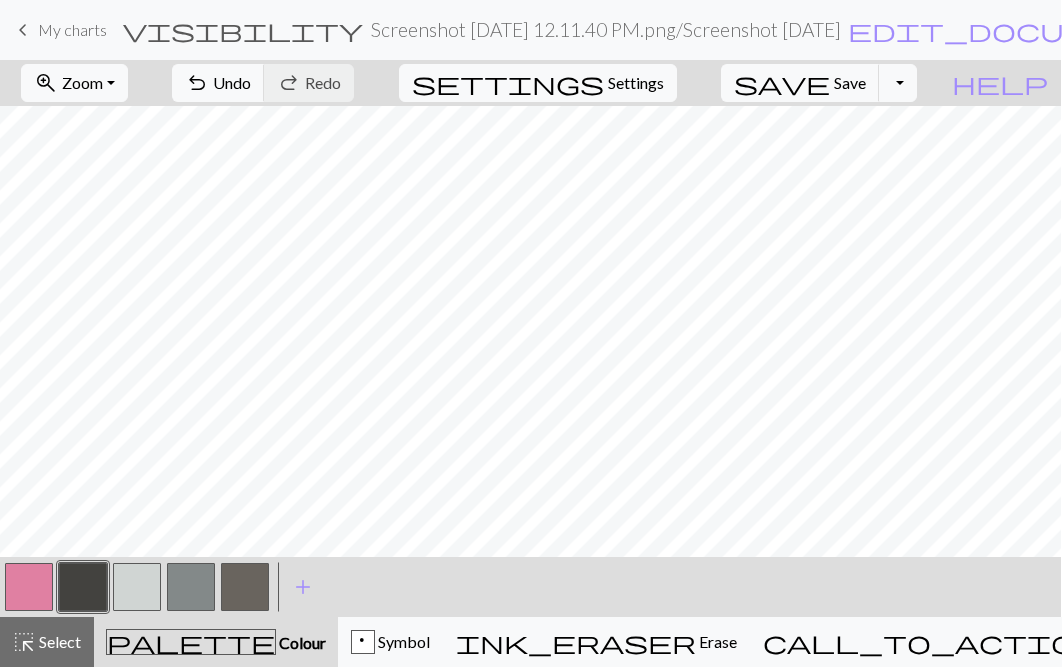 scroll, scrollTop: 0, scrollLeft: 208, axis: horizontal 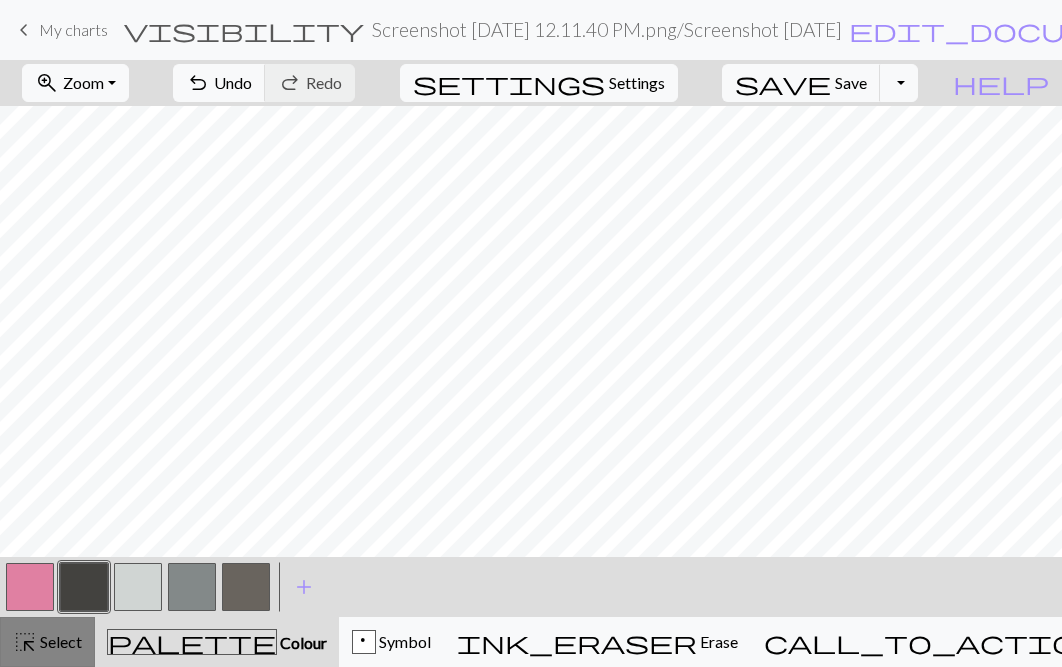 click on "highlight_alt" at bounding box center [25, 642] 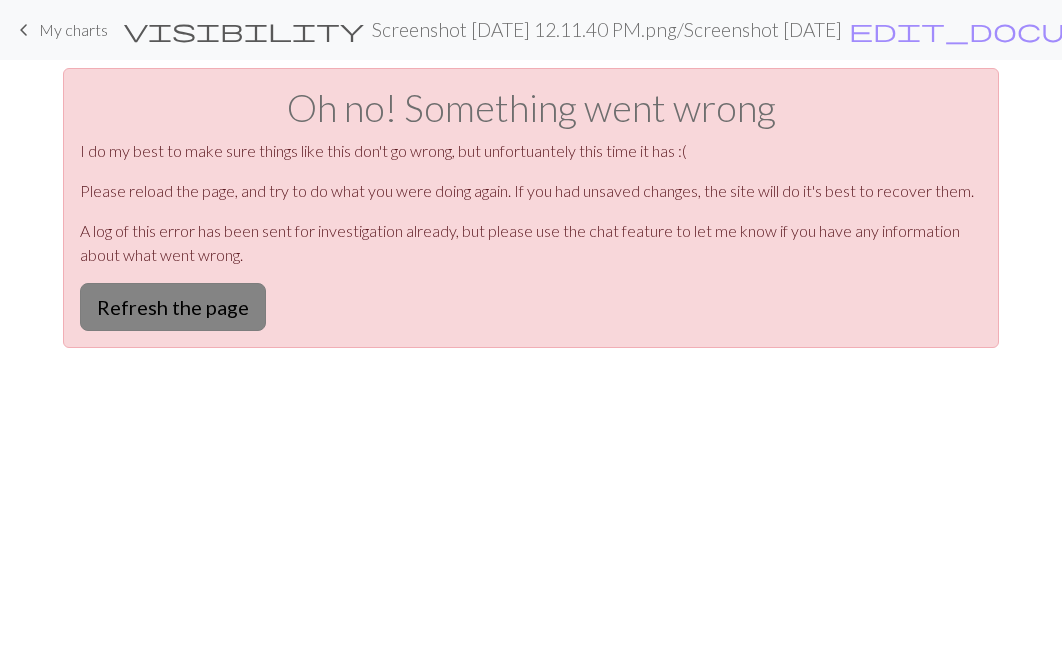 click on "Refresh the page" at bounding box center [173, 307] 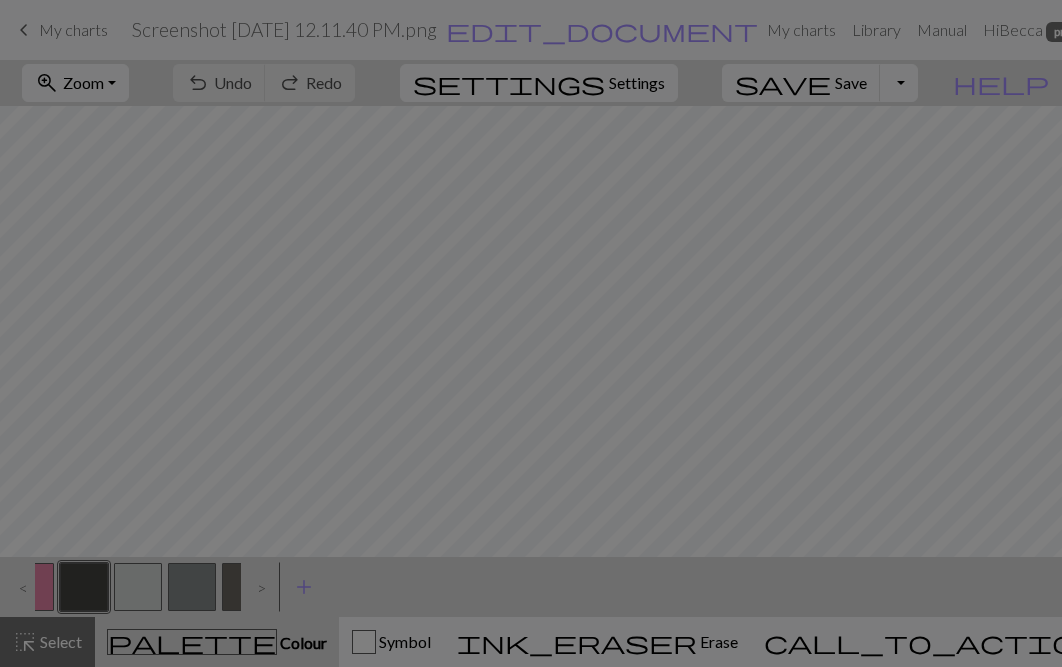 scroll, scrollTop: 0, scrollLeft: 0, axis: both 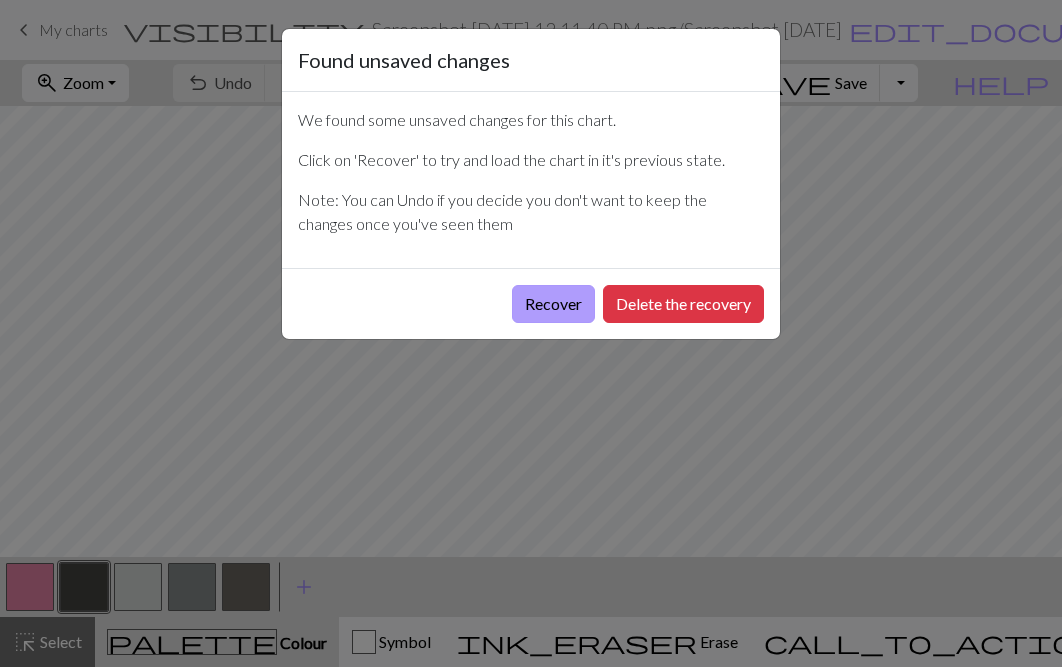 click on "Recover" at bounding box center (553, 304) 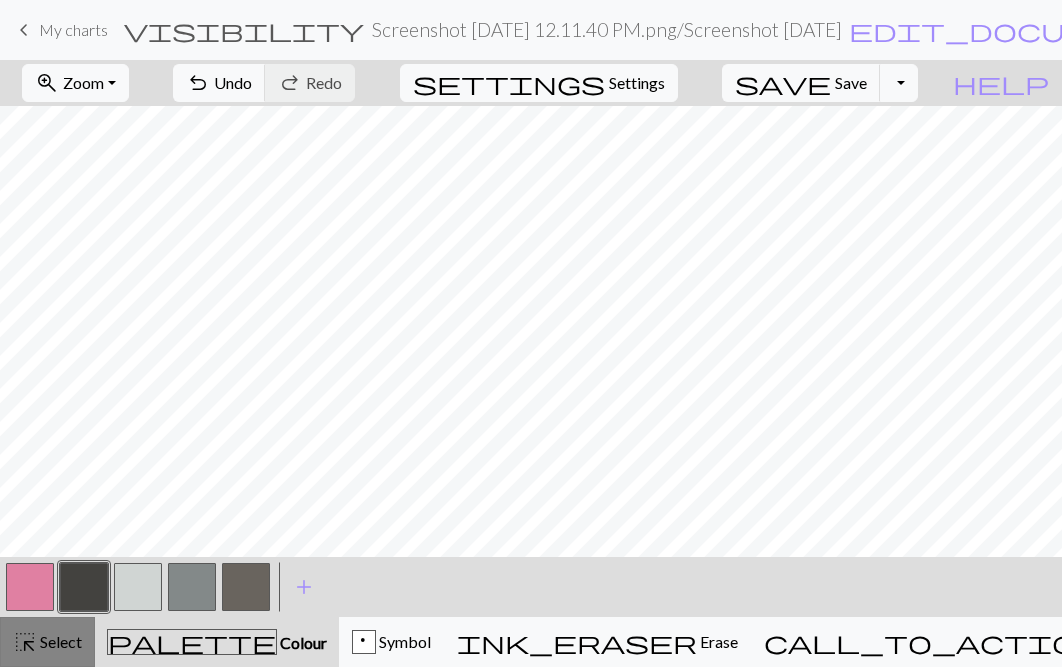 click on "Select" at bounding box center (59, 641) 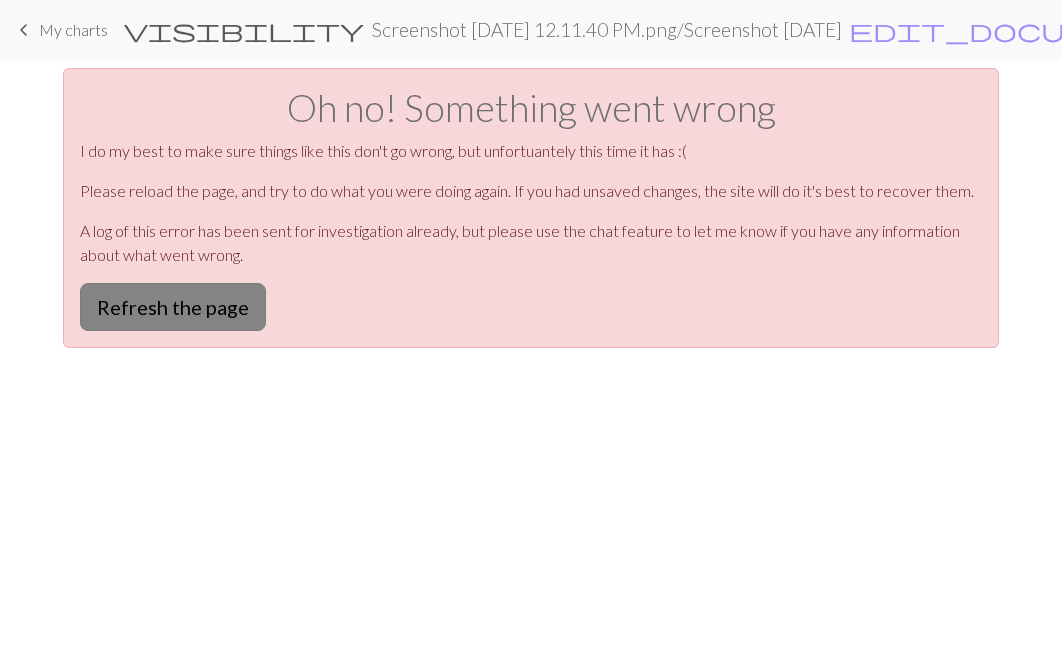 click on "Refresh the page" at bounding box center (173, 307) 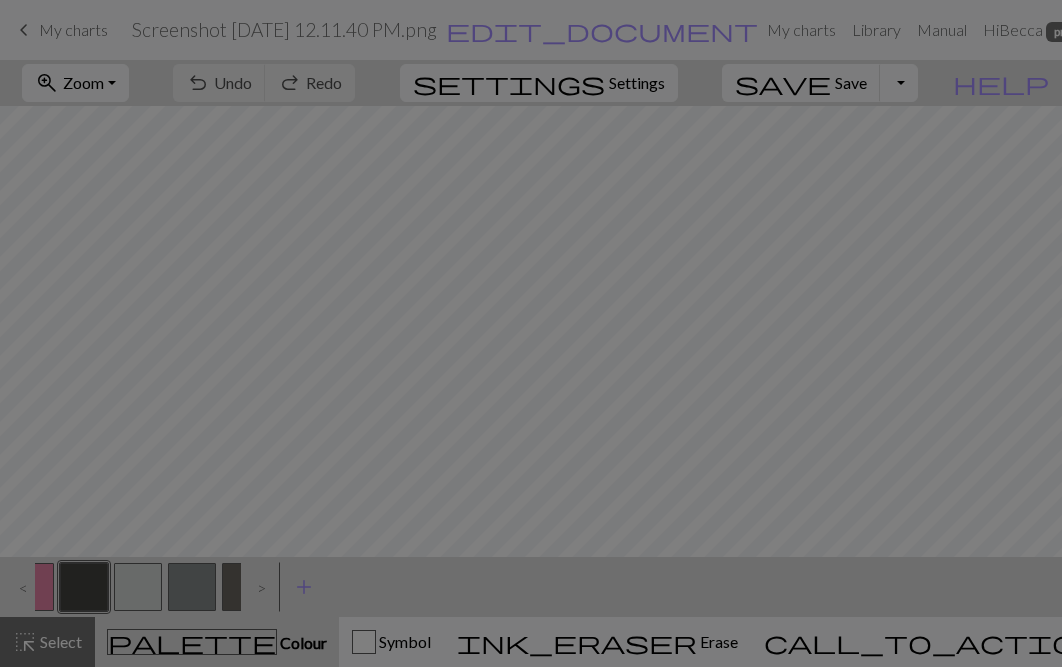 scroll, scrollTop: 0, scrollLeft: 0, axis: both 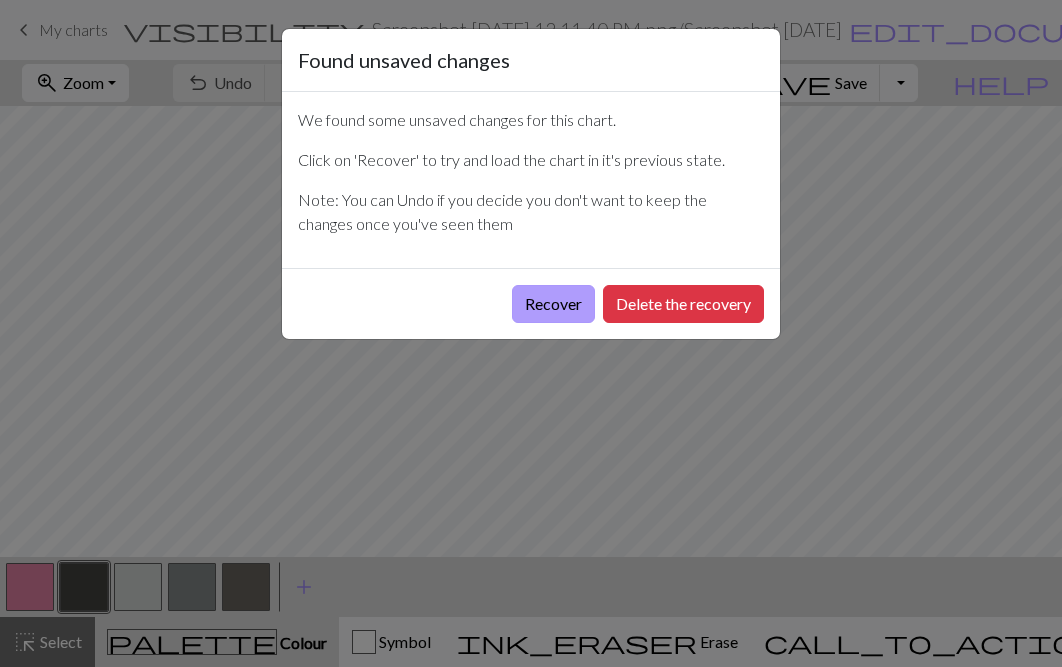click on "Recover" at bounding box center (553, 304) 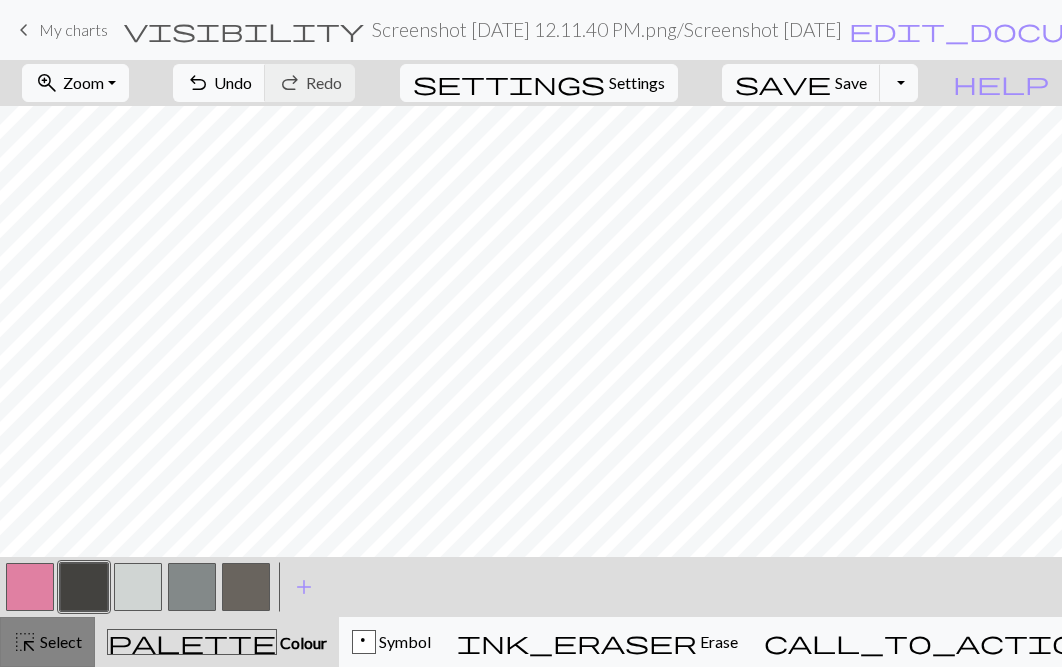 click on "Select" at bounding box center (59, 641) 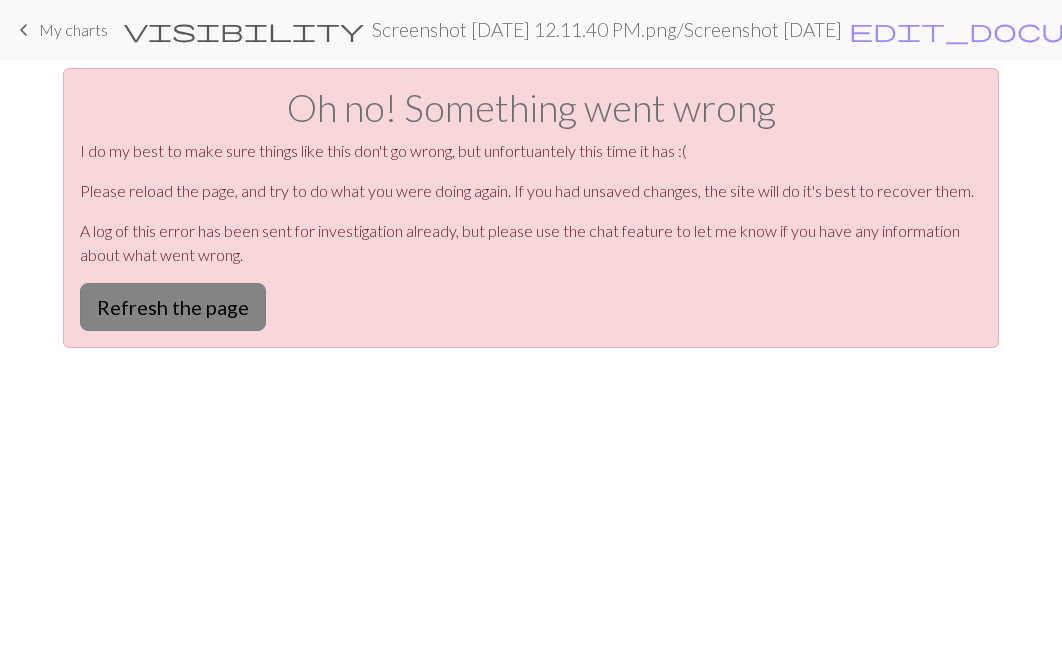 click on "Refresh the page" at bounding box center (173, 307) 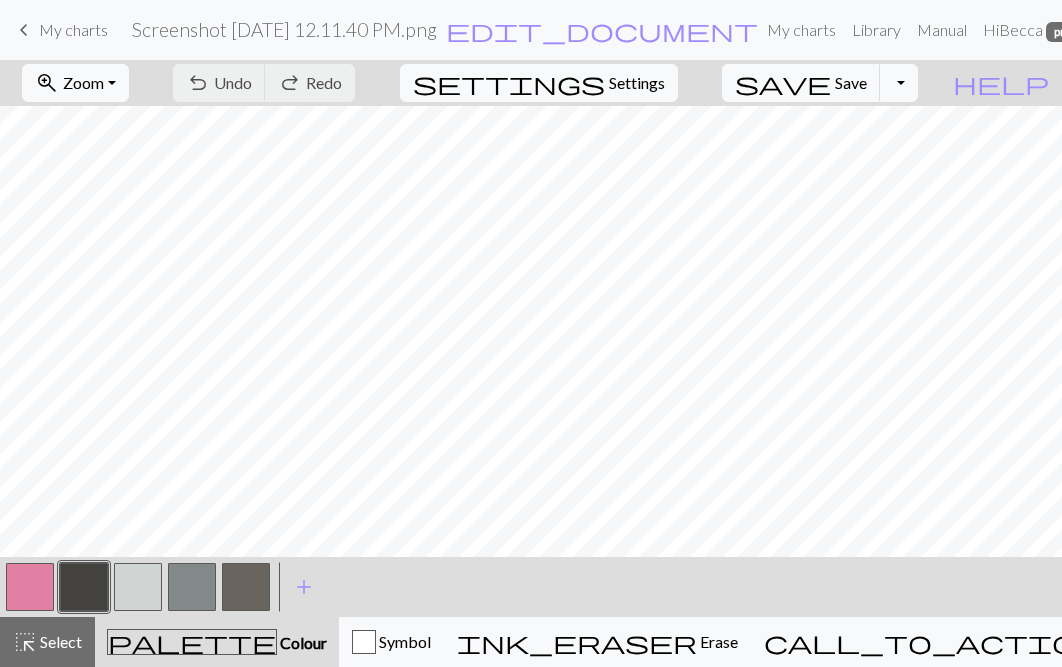 scroll, scrollTop: 0, scrollLeft: 0, axis: both 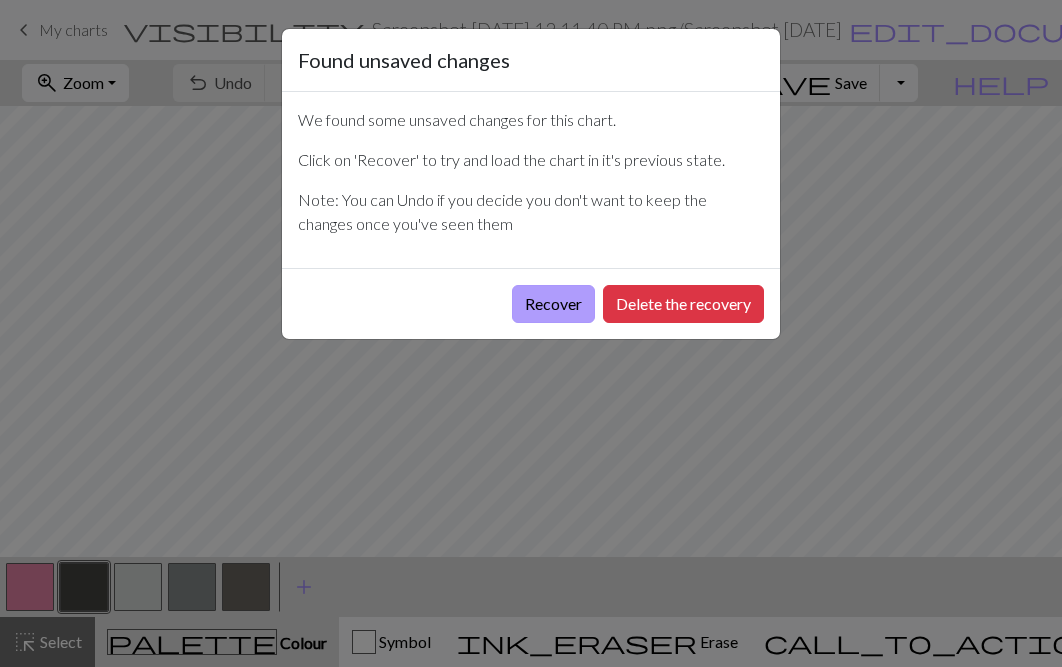 click on "Recover" at bounding box center [553, 304] 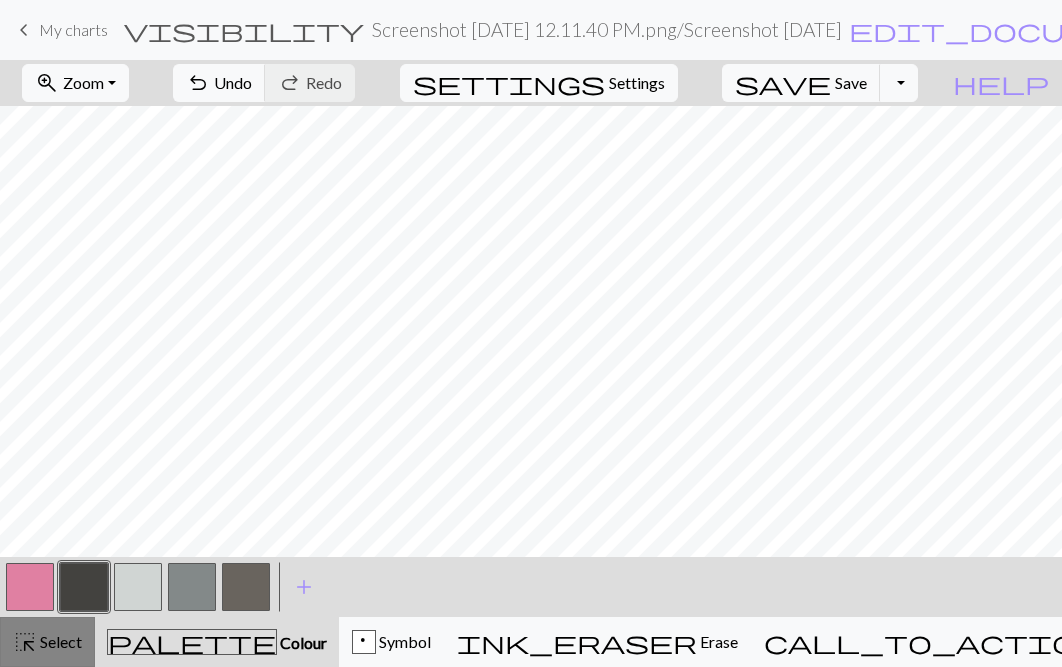 click on "highlight_alt   Select   Select" at bounding box center (47, 642) 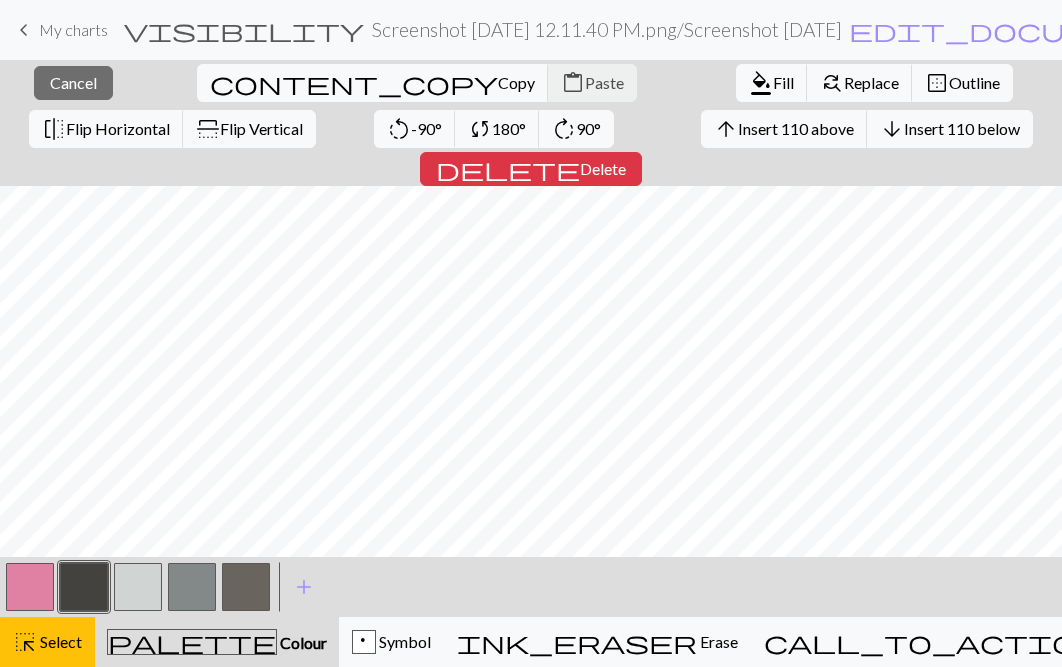 scroll, scrollTop: 0, scrollLeft: 0, axis: both 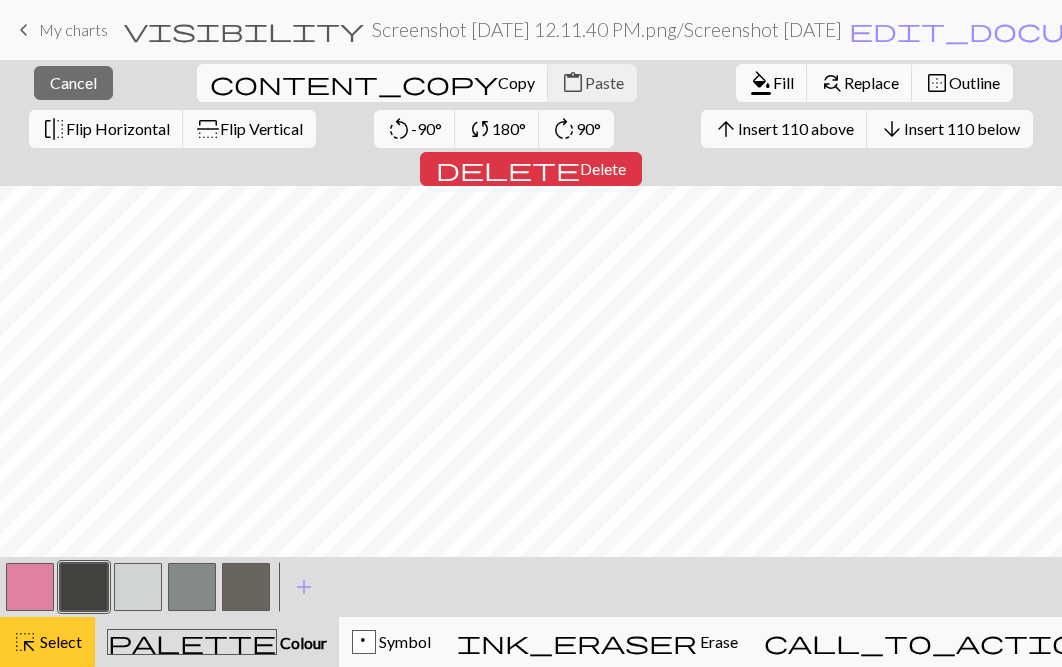 click on "Select" at bounding box center [59, 641] 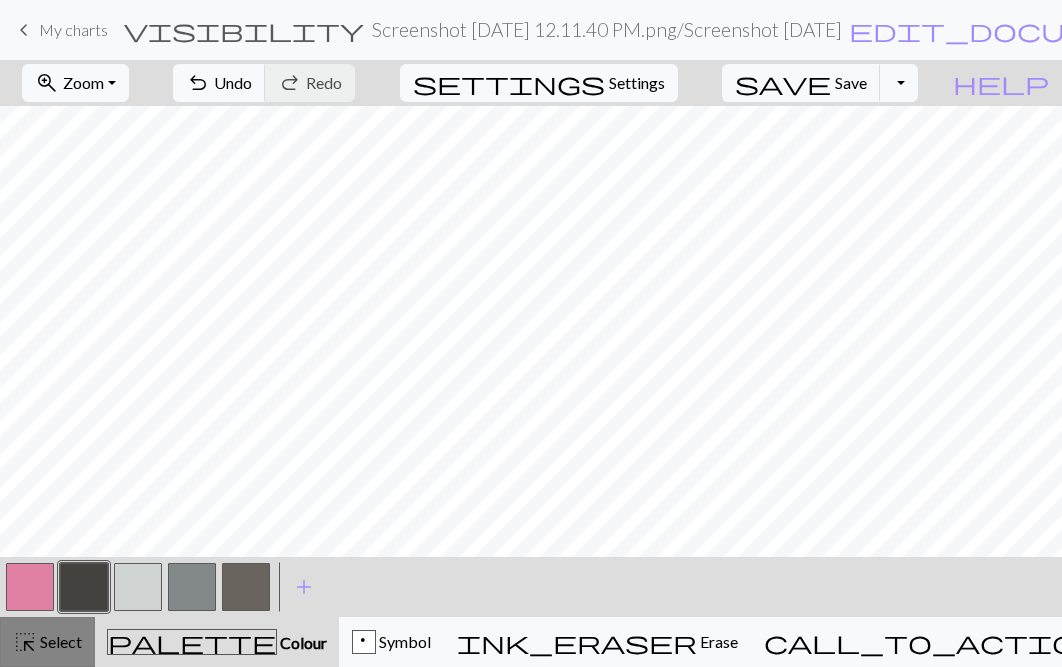 click on "Select" at bounding box center (59, 641) 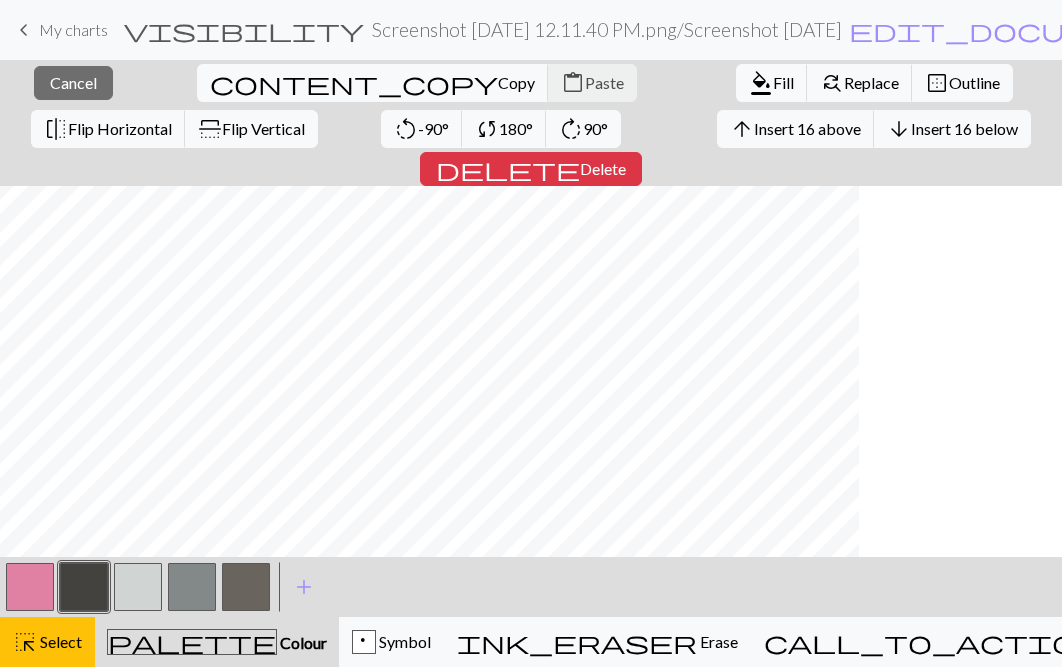 scroll, scrollTop: 172, scrollLeft: 2145, axis: both 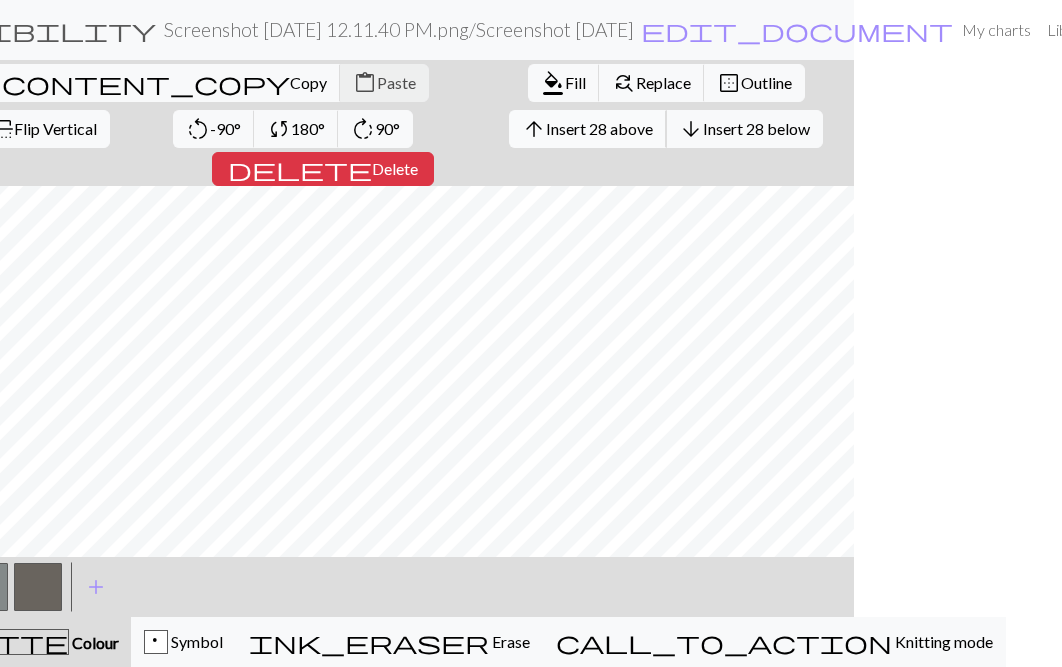 click on "Insert 28 above" at bounding box center [599, 128] 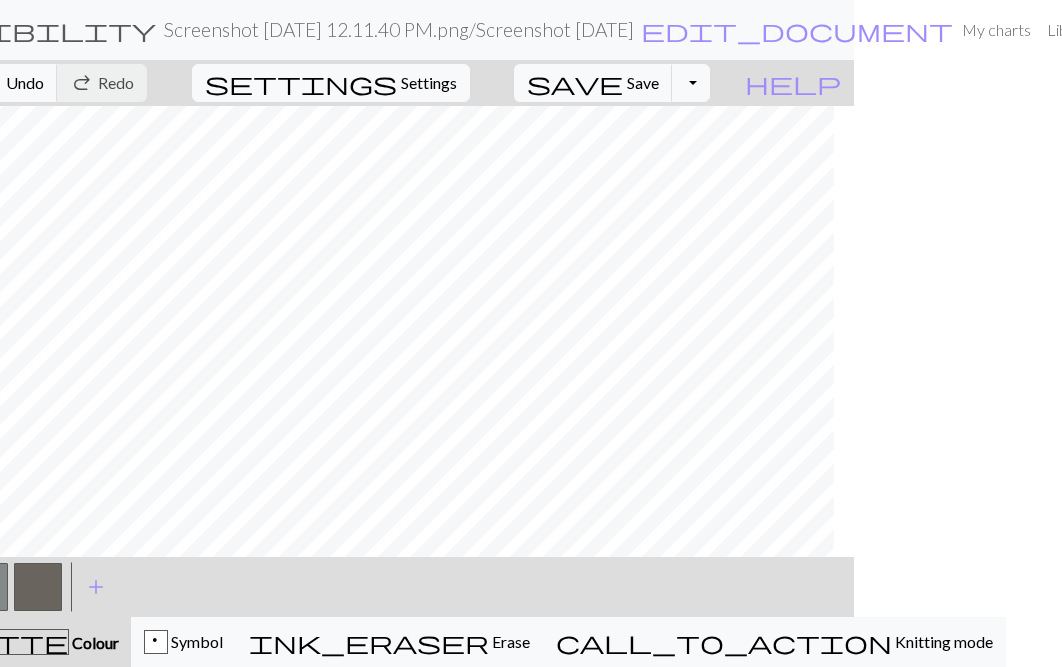 scroll, scrollTop: 0, scrollLeft: 494, axis: horizontal 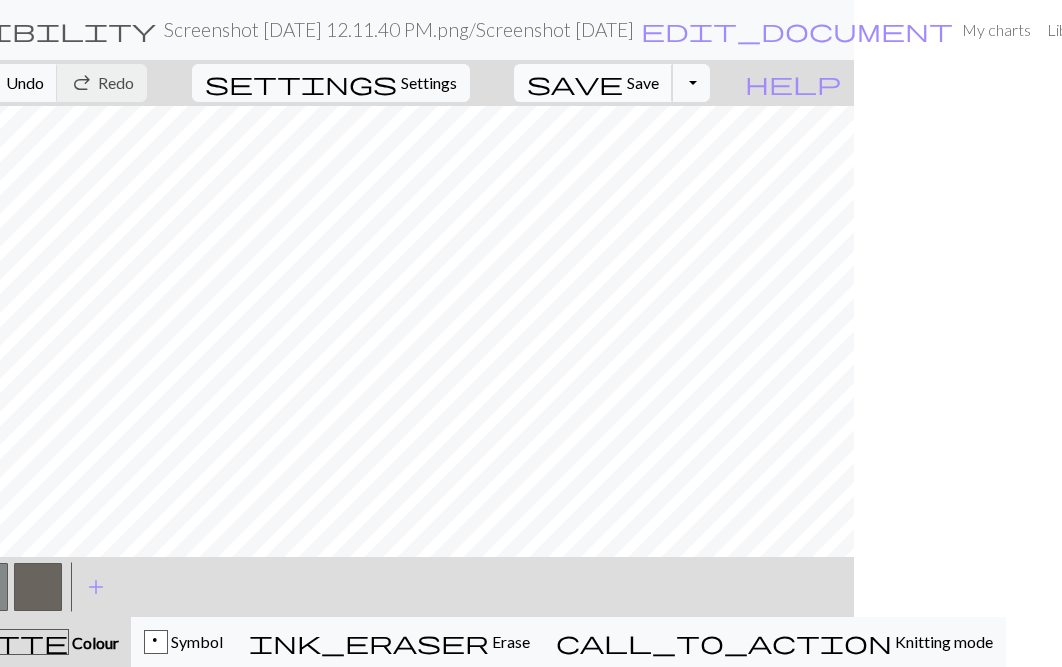 click on "Save" at bounding box center [643, 82] 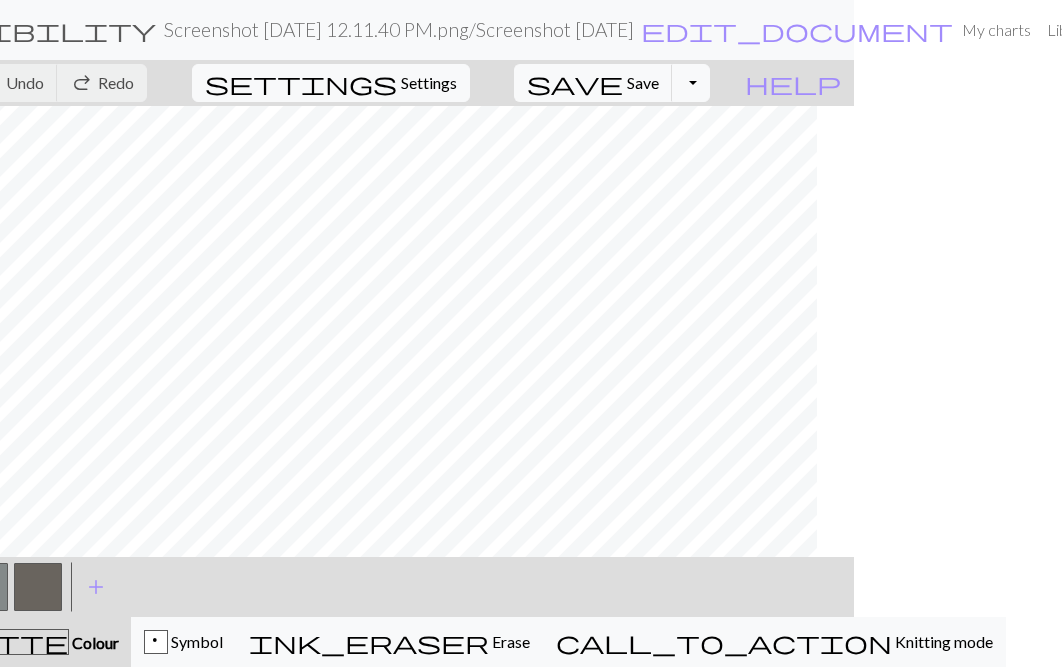 scroll, scrollTop: 2399, scrollLeft: 2145, axis: both 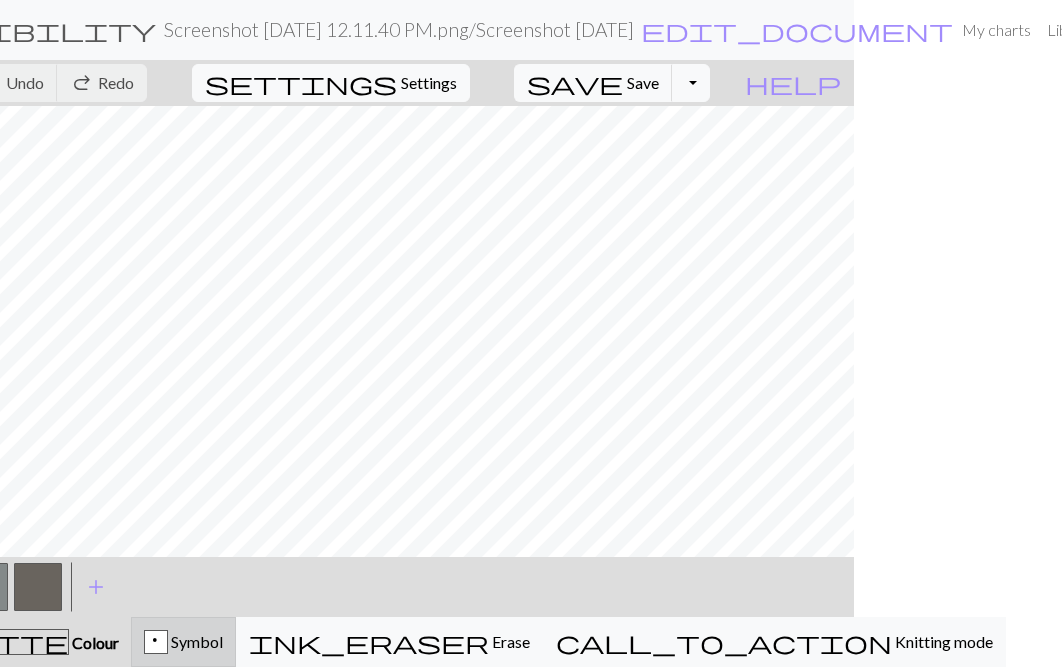 click on "p   Symbol" at bounding box center (183, 642) 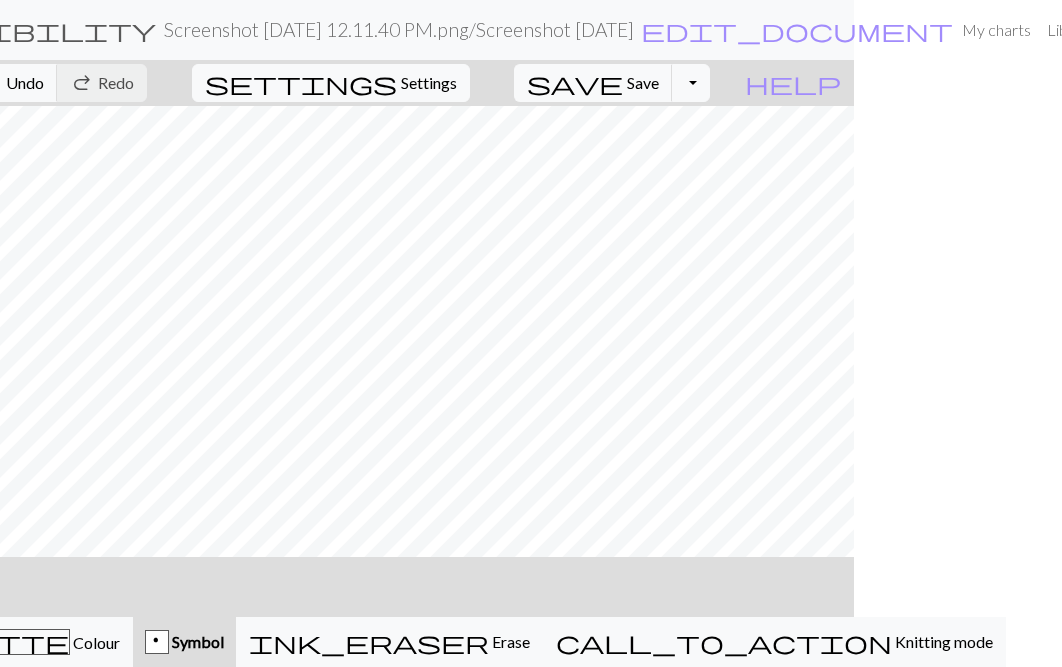 scroll, scrollTop: 2399, scrollLeft: 0, axis: vertical 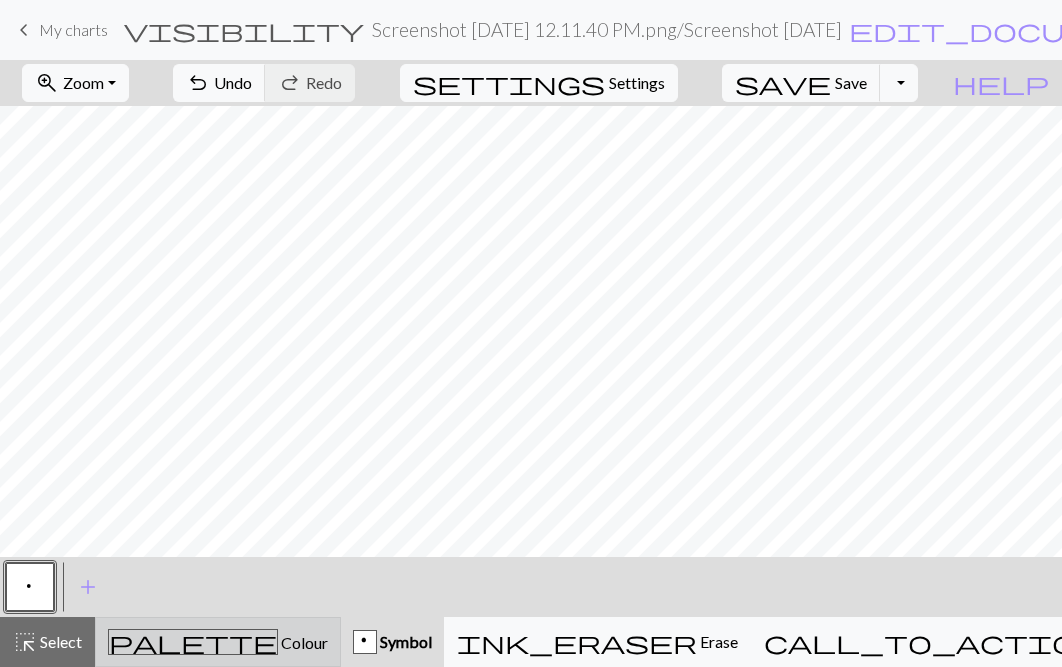 click on "Colour" at bounding box center (303, 642) 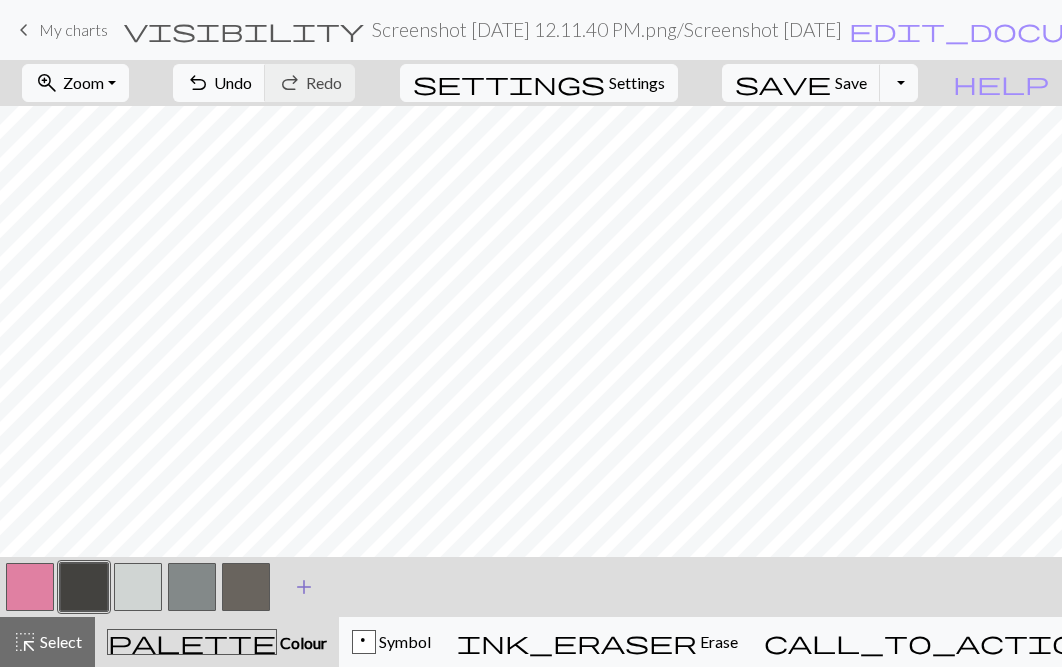 click on "add" at bounding box center [304, 587] 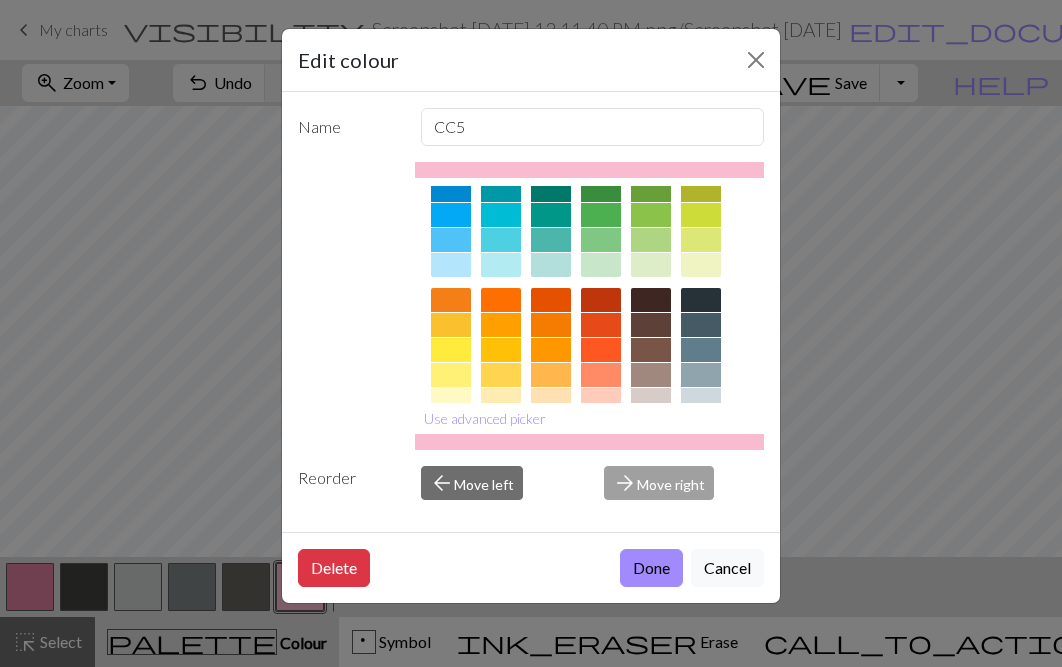 scroll, scrollTop: 351, scrollLeft: 0, axis: vertical 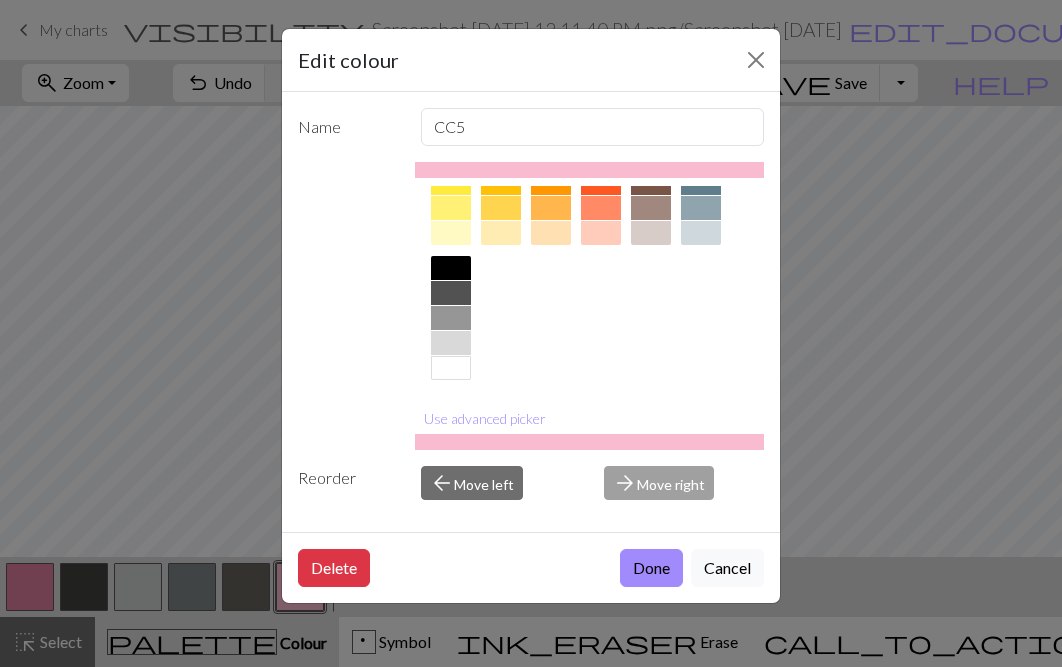 click at bounding box center (451, 368) 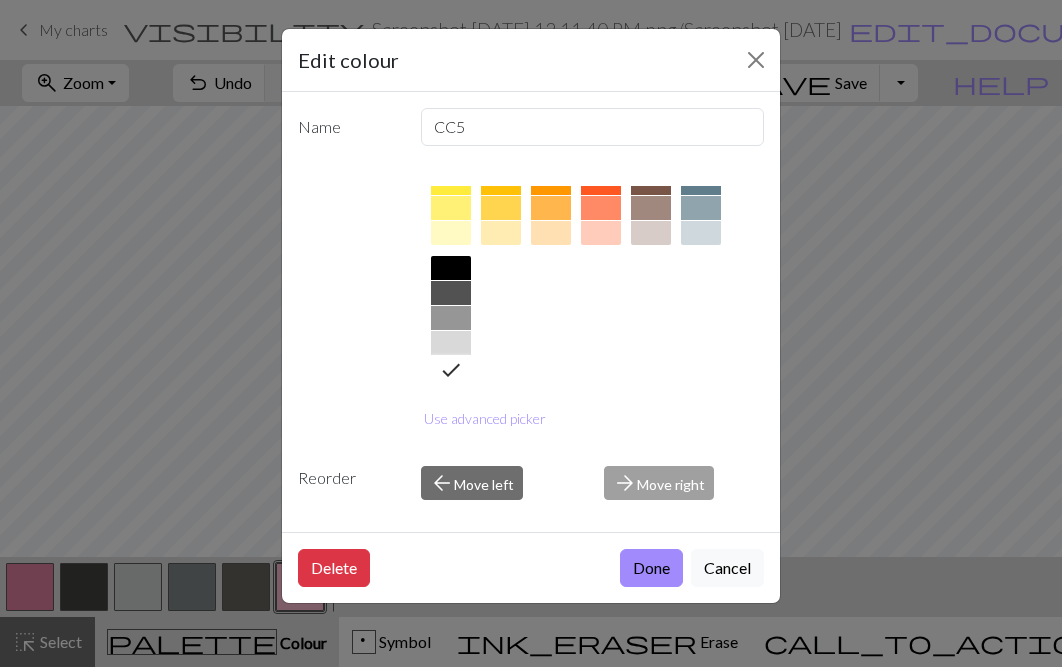 click on "Done" at bounding box center [651, 568] 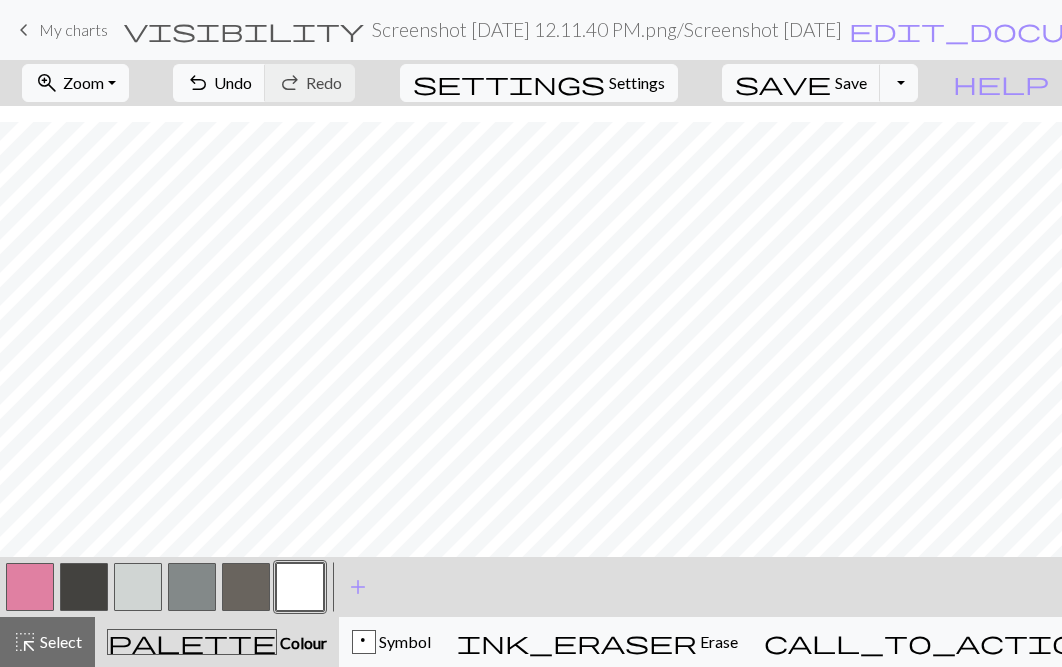 scroll, scrollTop: 867, scrollLeft: 0, axis: vertical 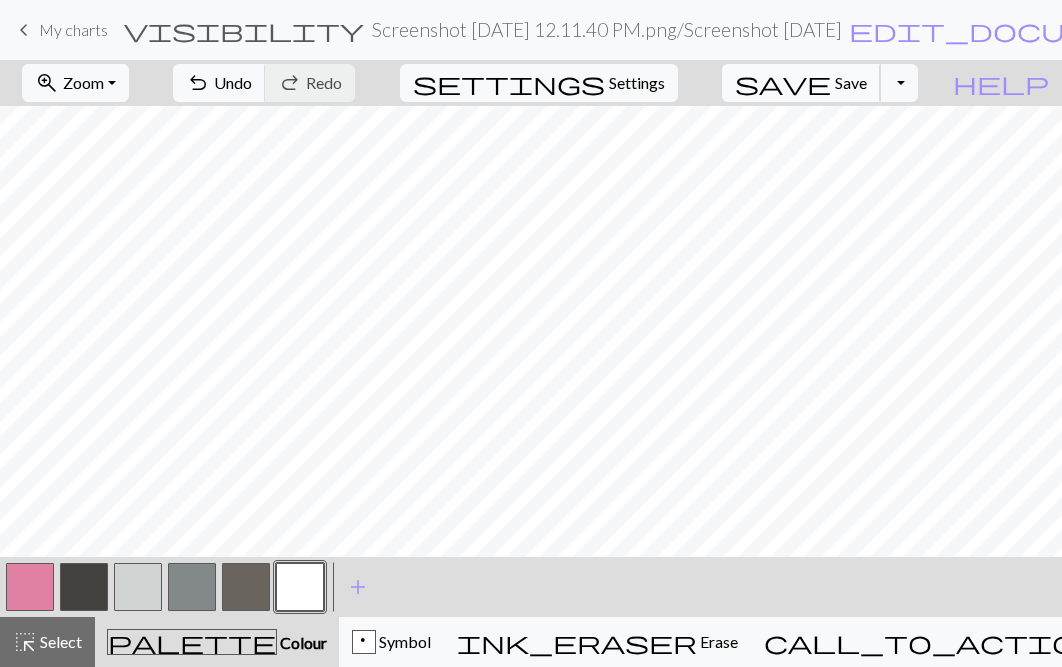 click on "Save" at bounding box center (851, 82) 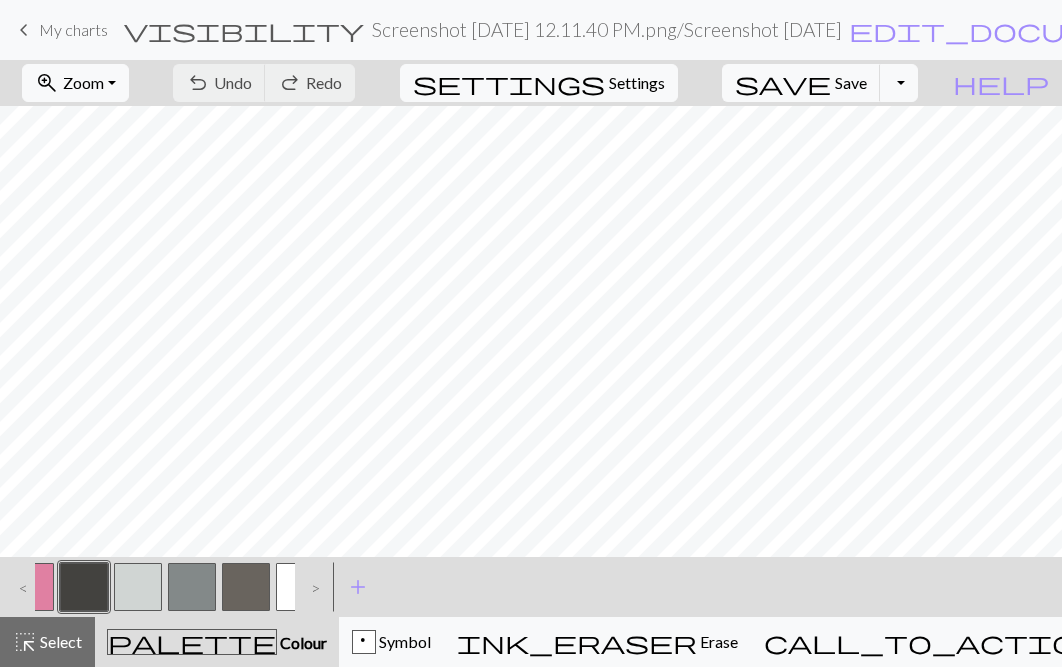 scroll, scrollTop: 0, scrollLeft: 0, axis: both 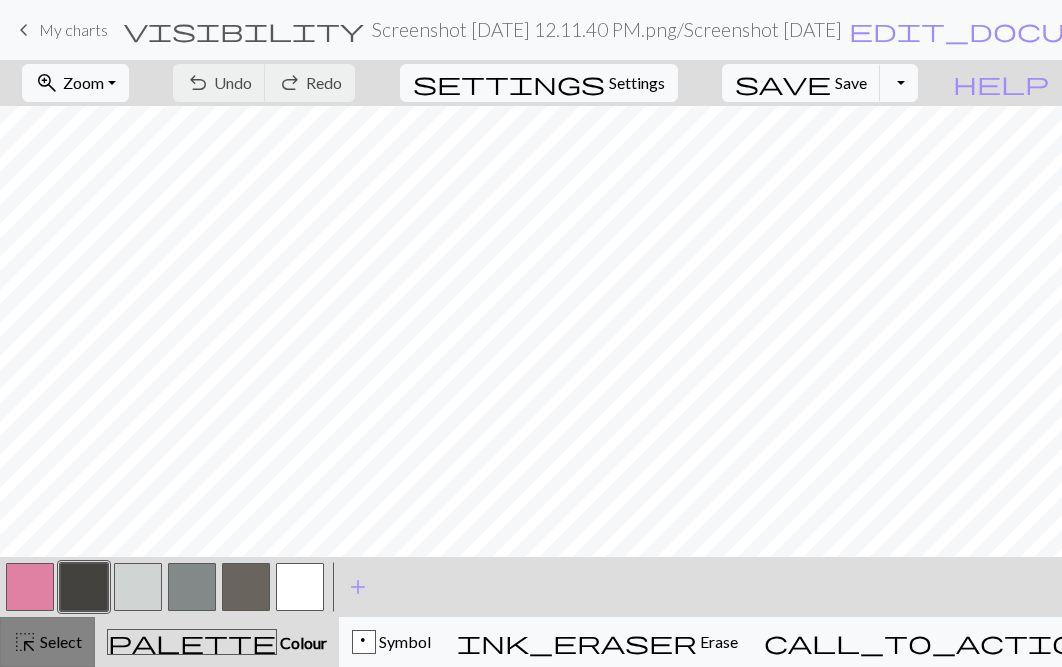 click on "Select" at bounding box center (59, 641) 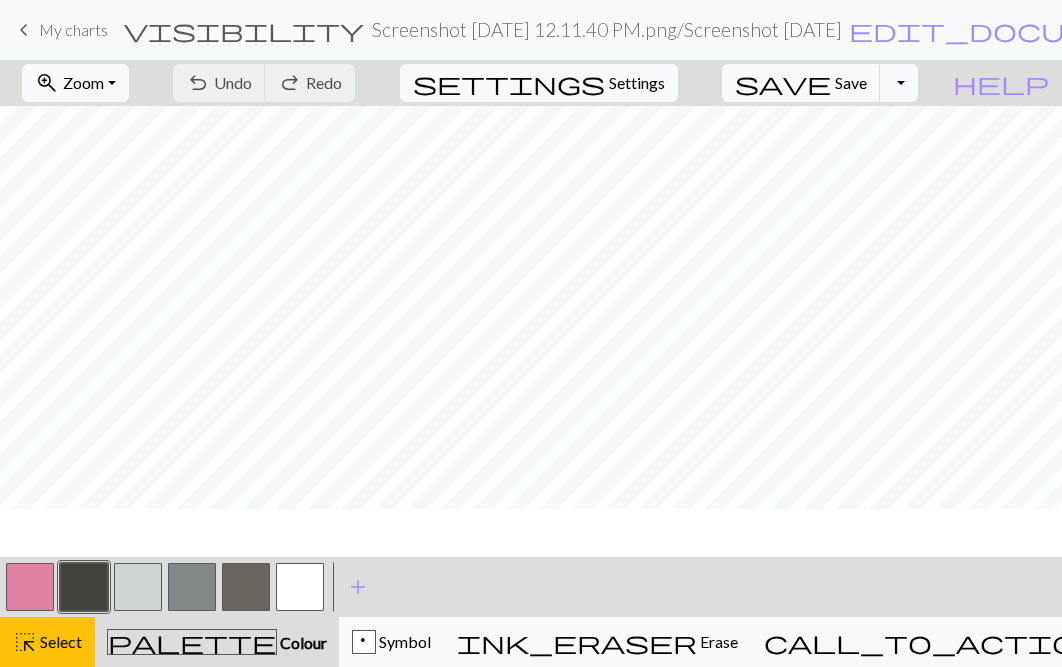 scroll, scrollTop: 729, scrollLeft: 0, axis: vertical 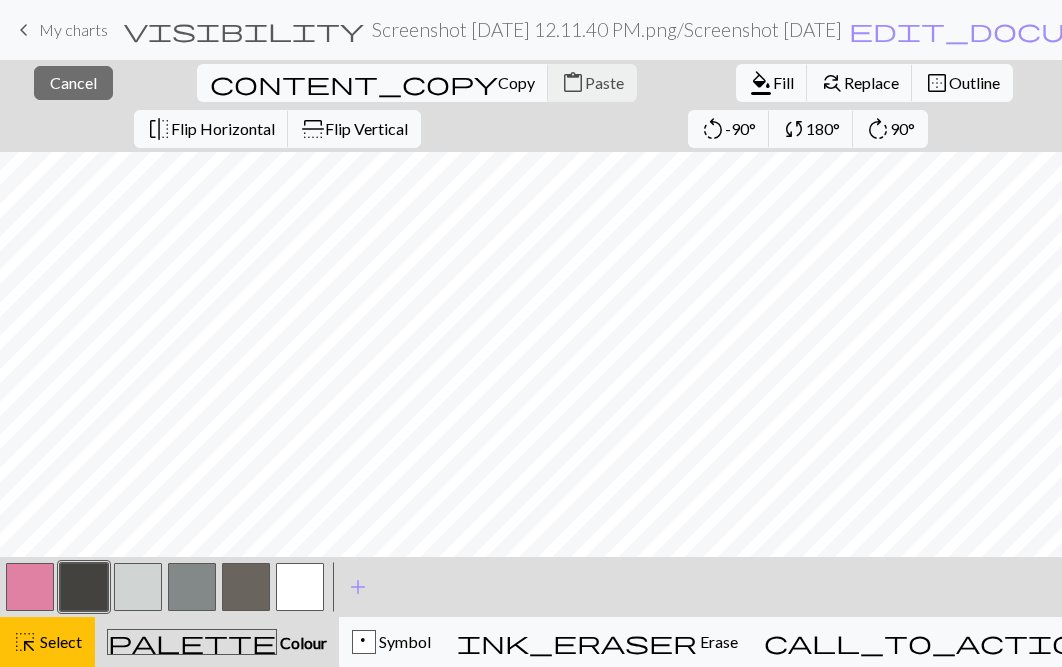 click at bounding box center (300, 587) 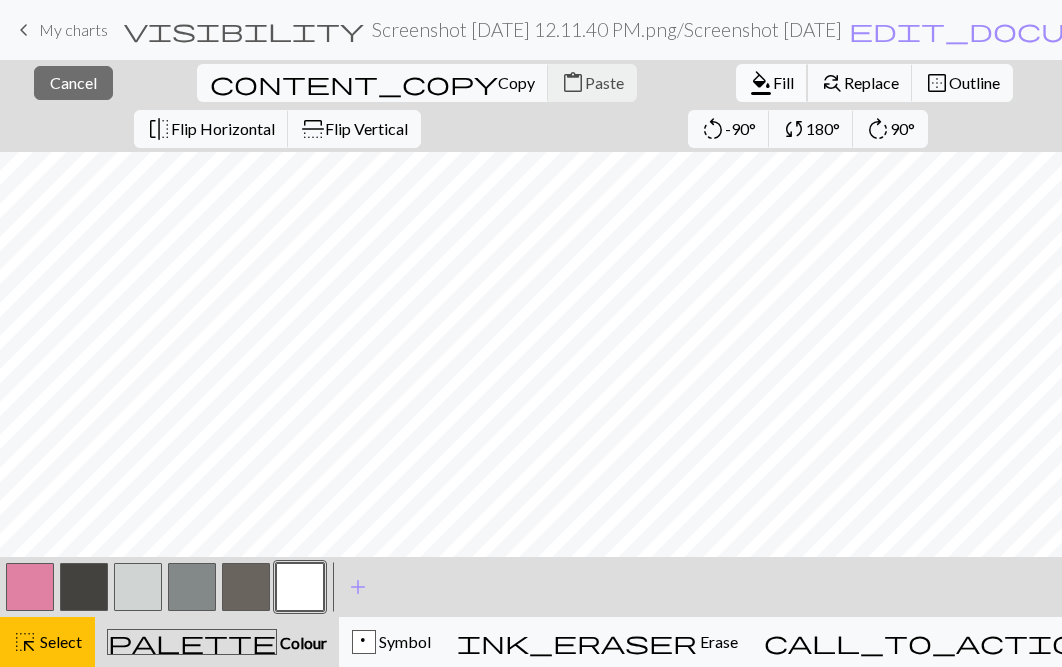 click on "format_color_fill" at bounding box center (761, 83) 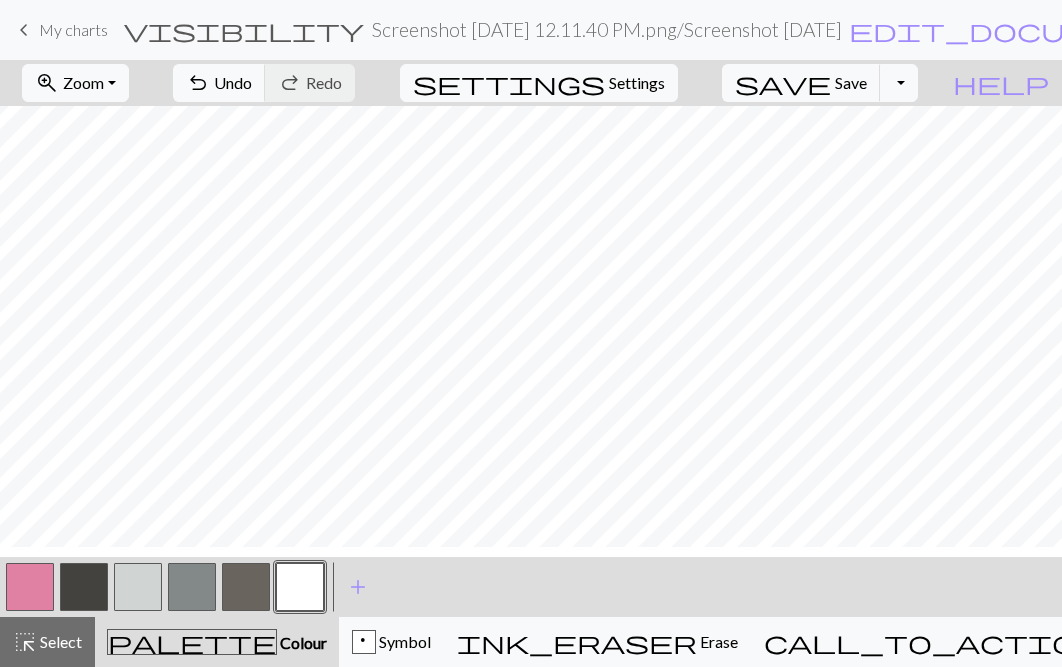 scroll, scrollTop: 847, scrollLeft: 0, axis: vertical 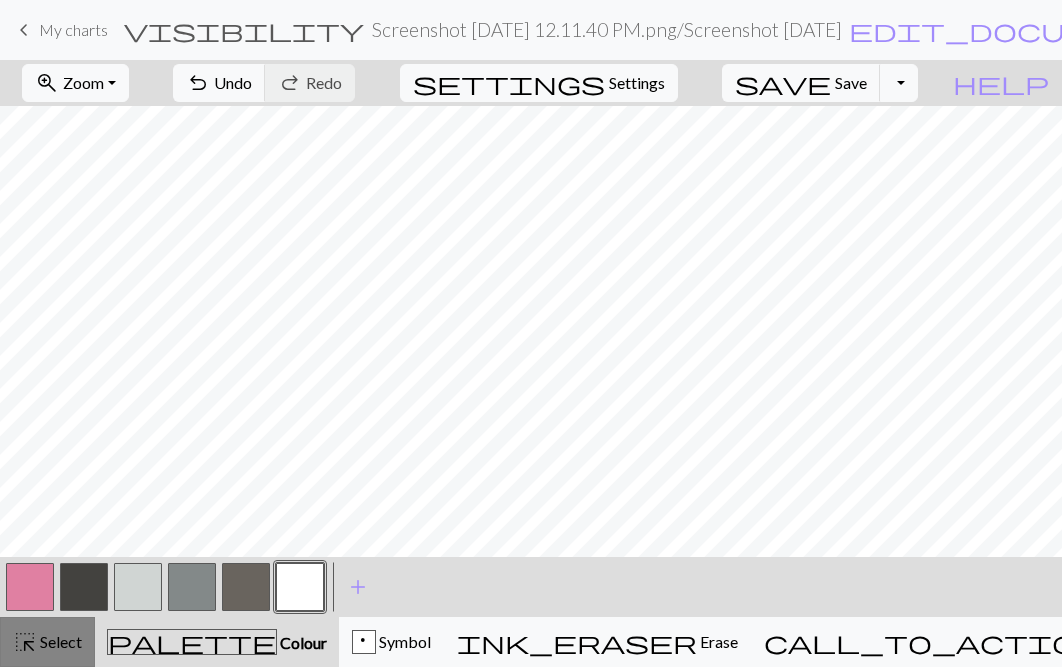 click on "Select" at bounding box center (59, 641) 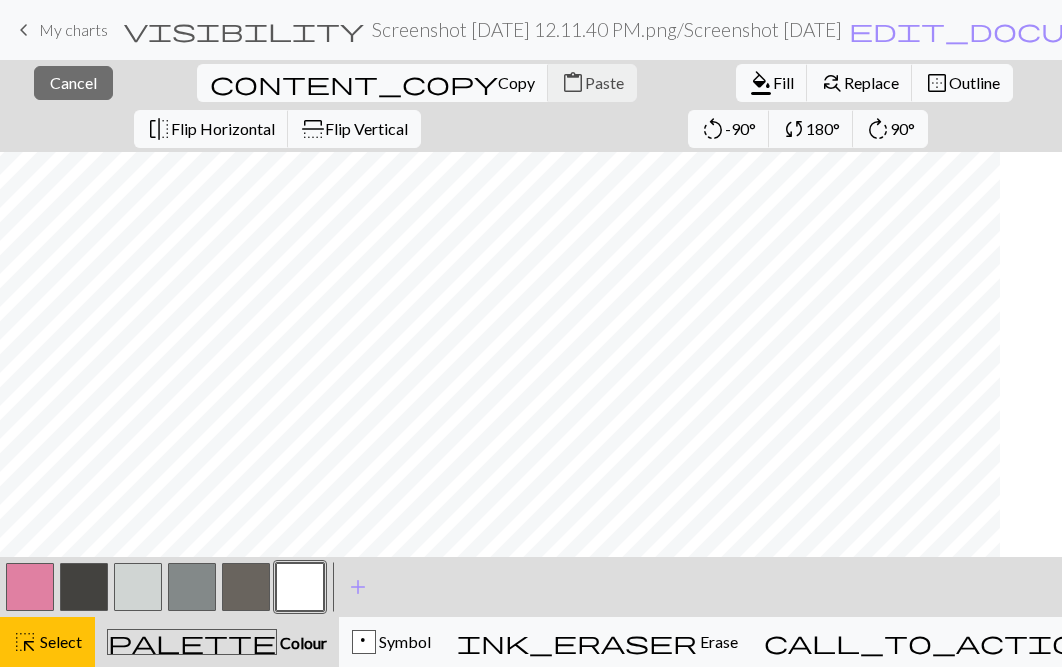 scroll, scrollTop: 0, scrollLeft: 1427, axis: horizontal 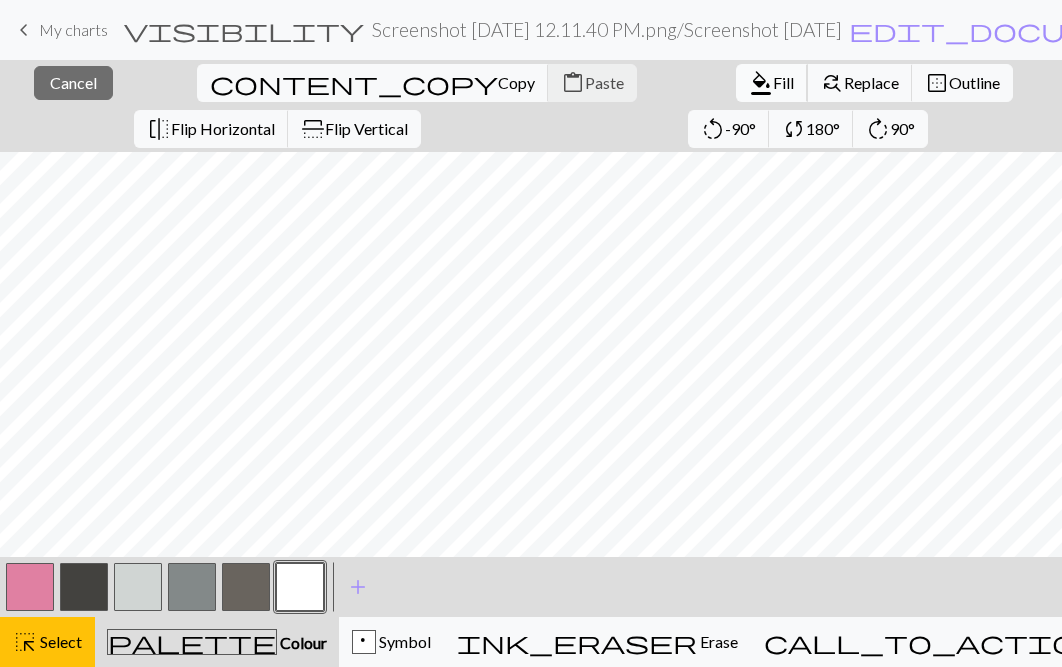 click on "Fill" at bounding box center [783, 82] 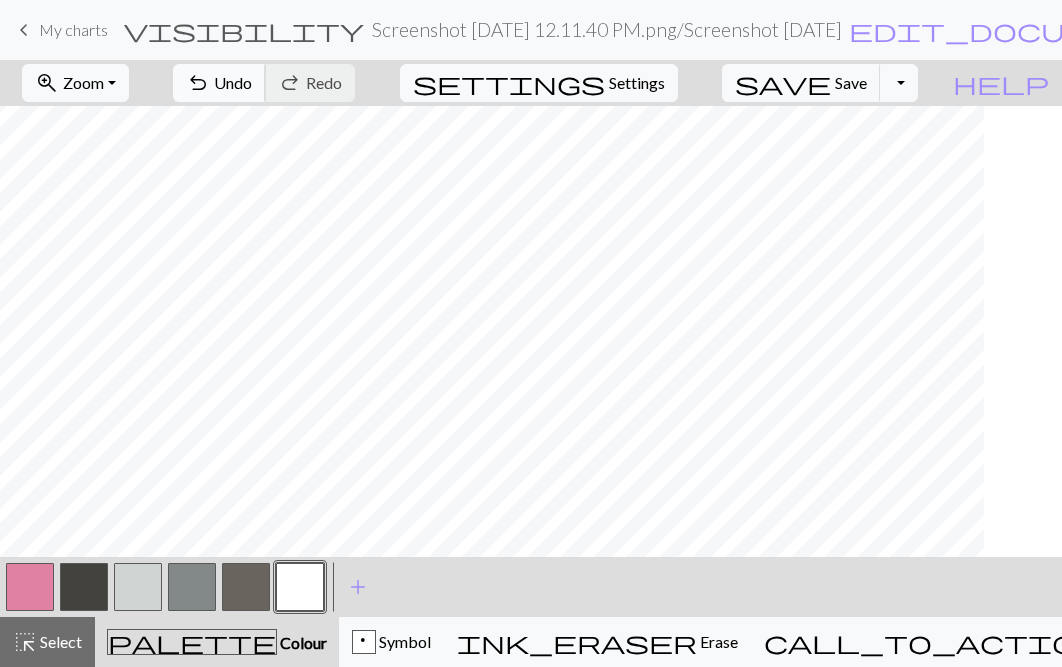scroll, scrollTop: 0, scrollLeft: 625, axis: horizontal 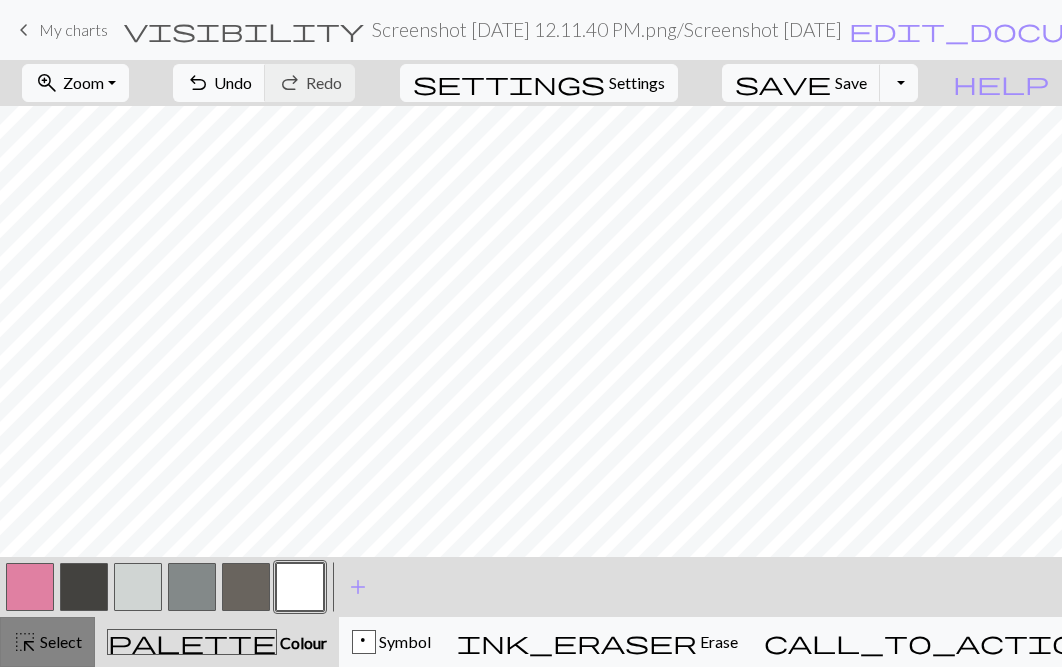 click on "Select" at bounding box center [59, 641] 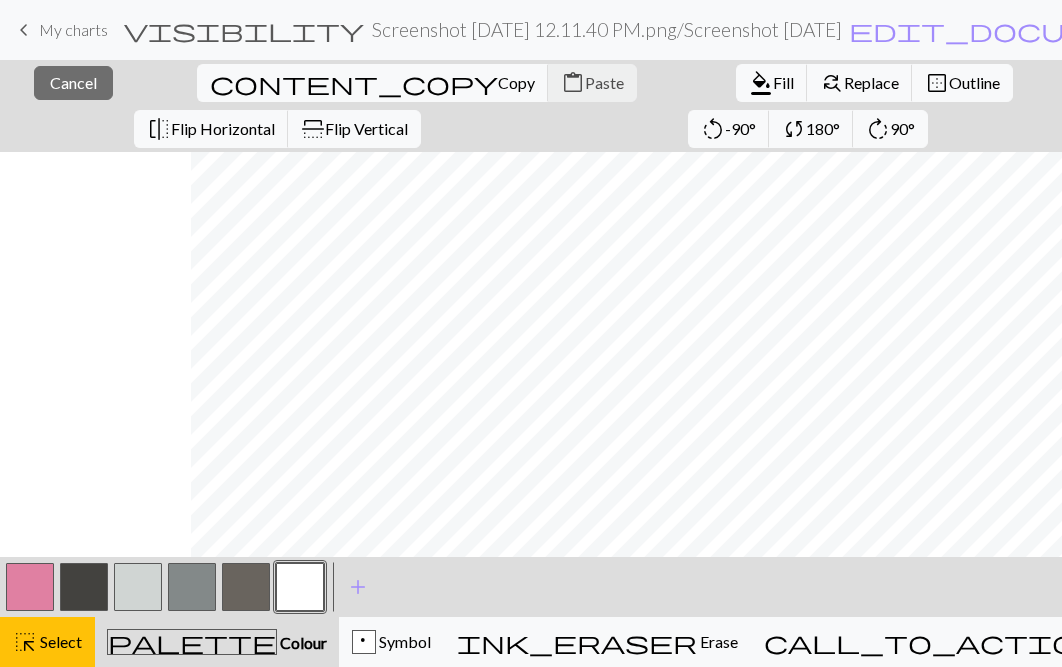 scroll, scrollTop: 0, scrollLeft: 1439, axis: horizontal 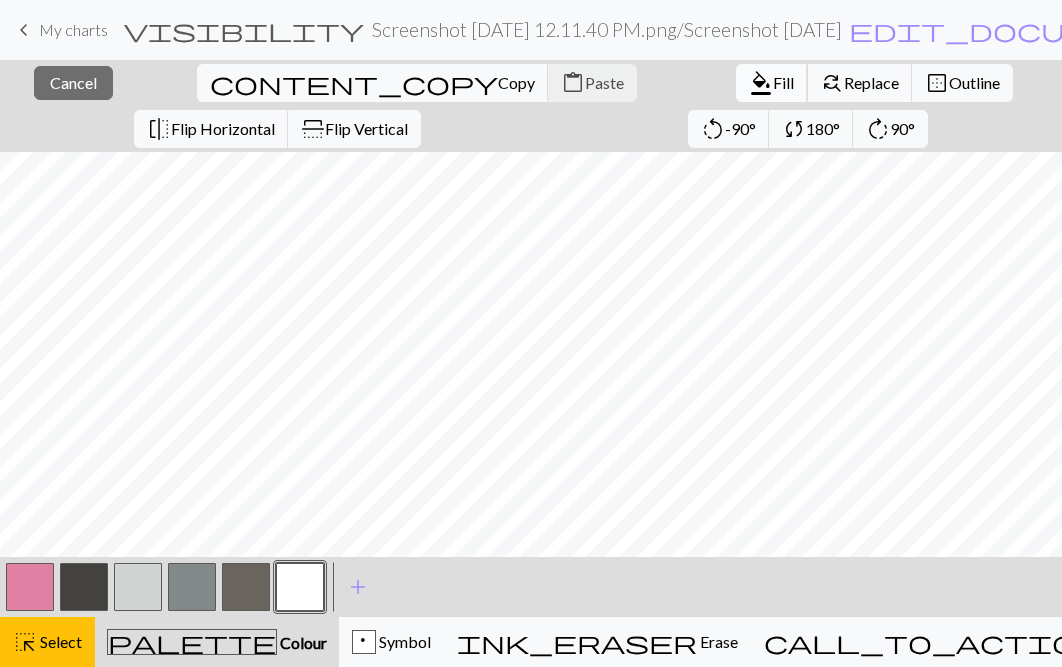 click on "format_color_fill" at bounding box center [761, 83] 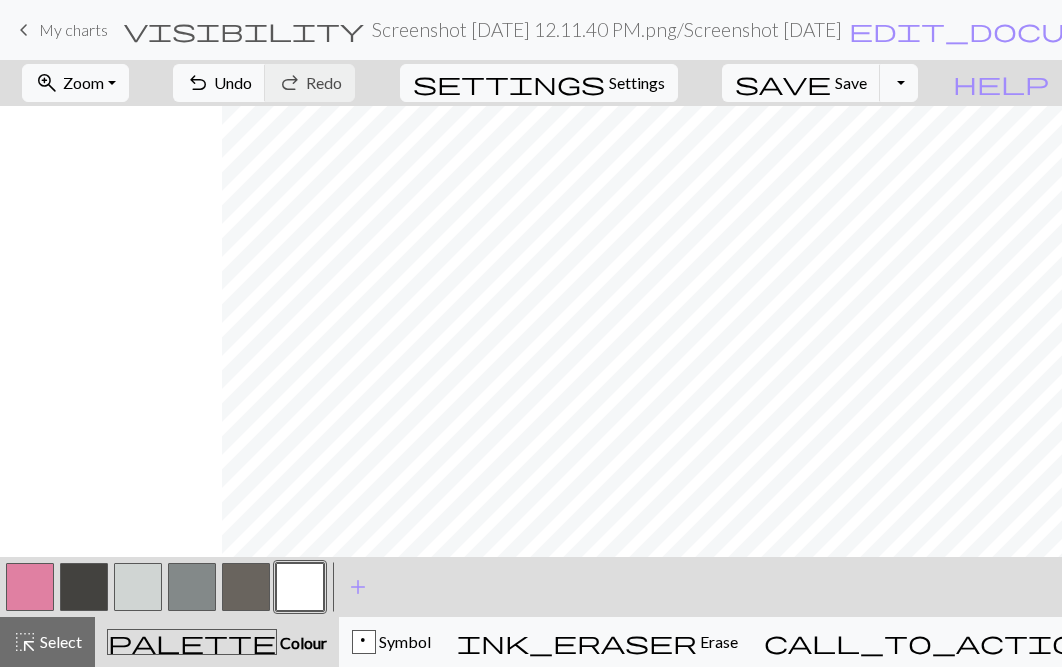 scroll, scrollTop: 0, scrollLeft: 2145, axis: horizontal 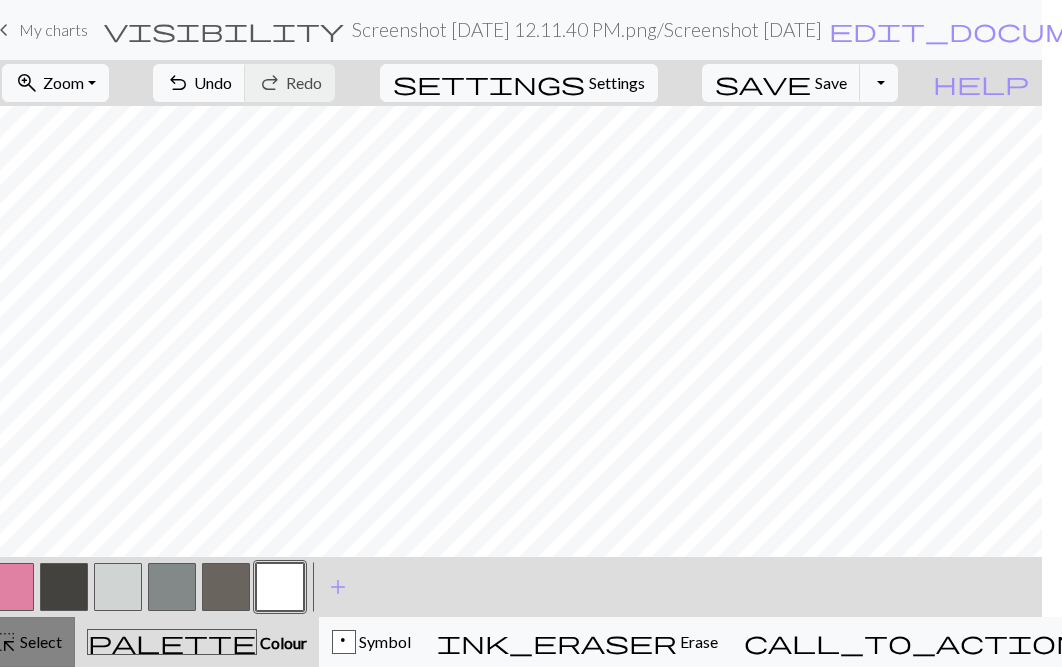 click on "Select" at bounding box center (39, 641) 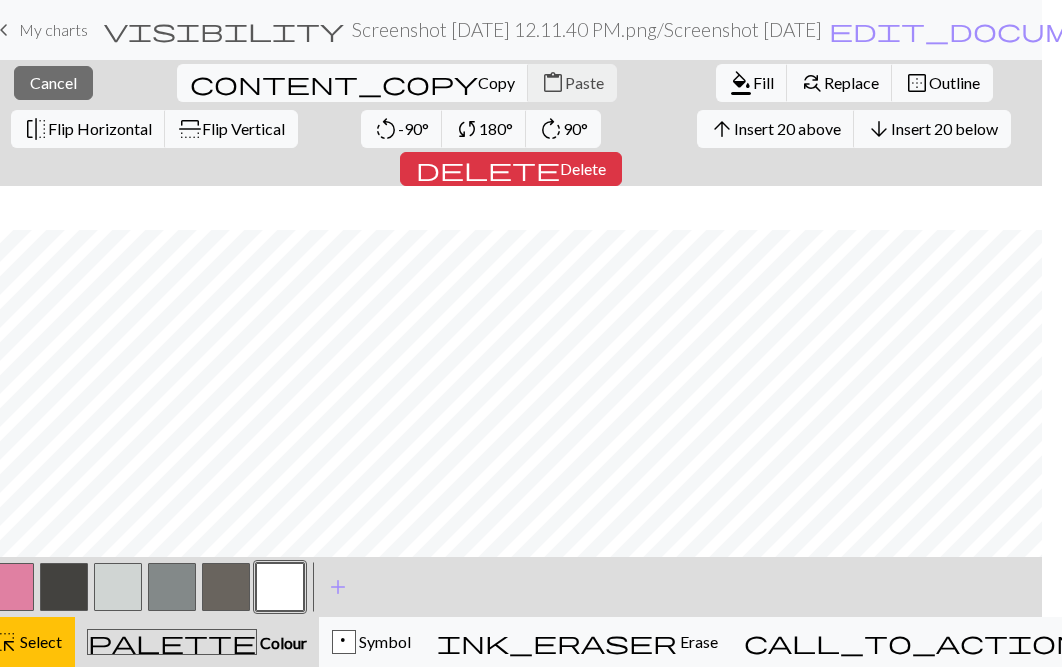 scroll, scrollTop: 166, scrollLeft: 2145, axis: both 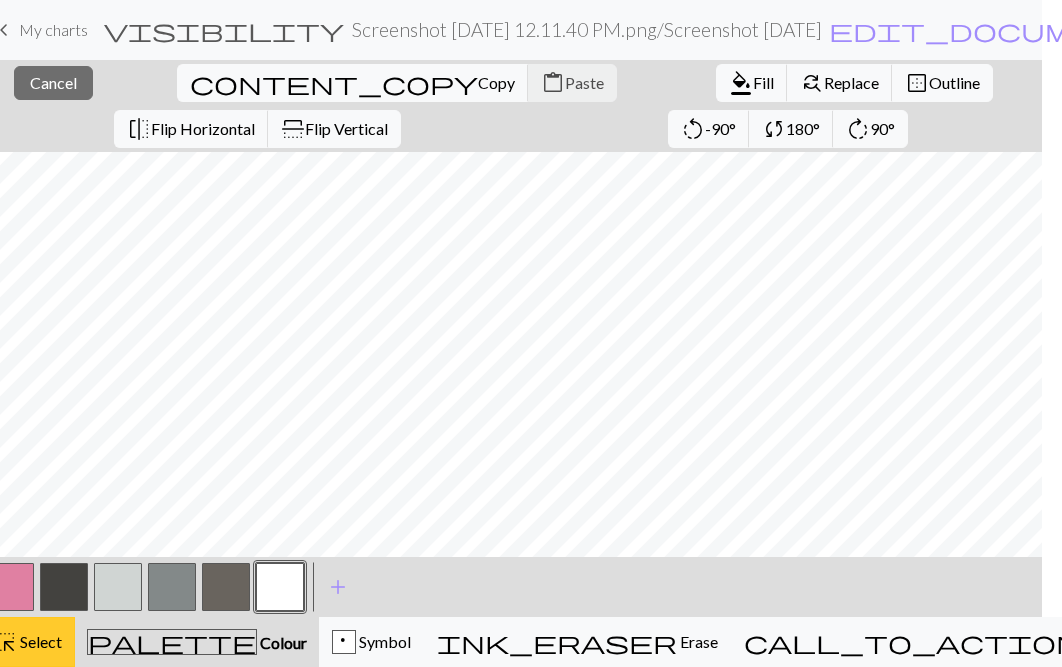 click on "Select" at bounding box center (39, 641) 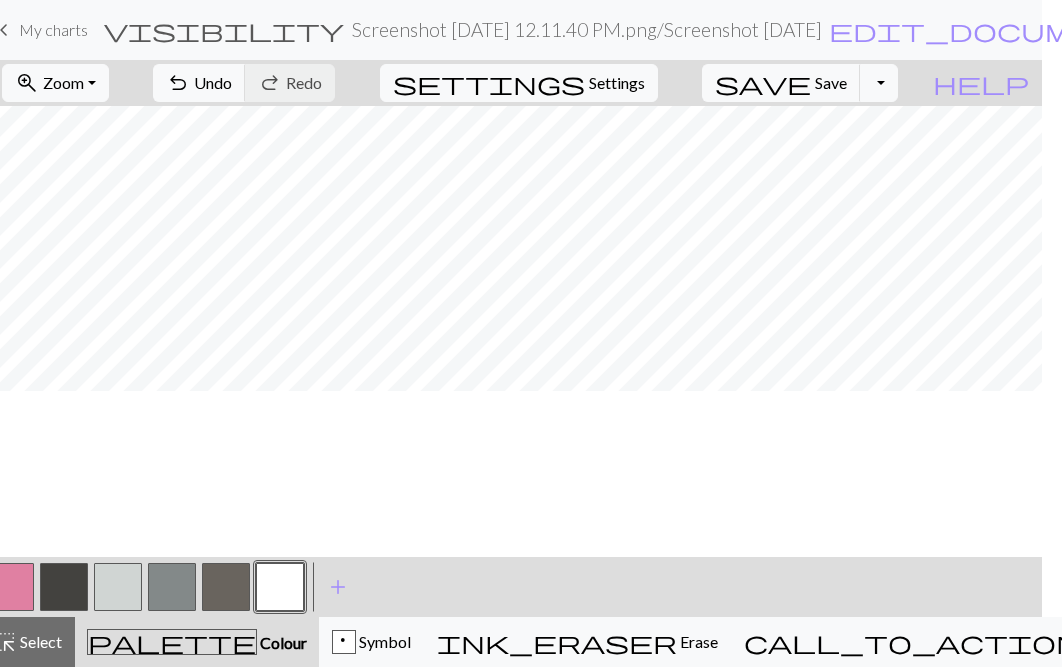 scroll, scrollTop: 0, scrollLeft: 2145, axis: horizontal 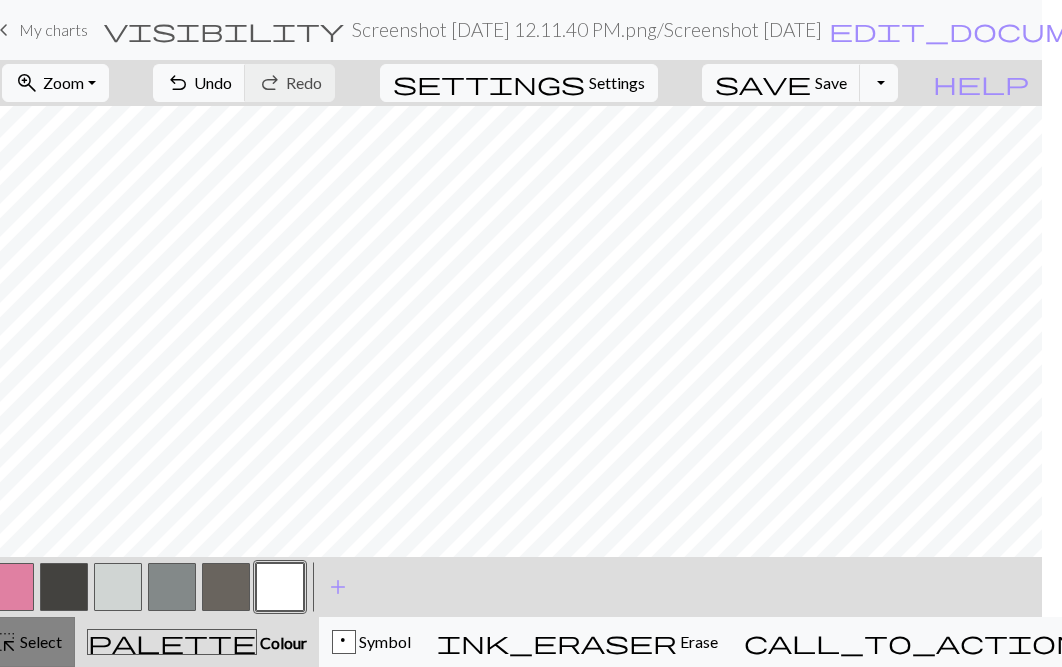 click on "Select" at bounding box center (39, 641) 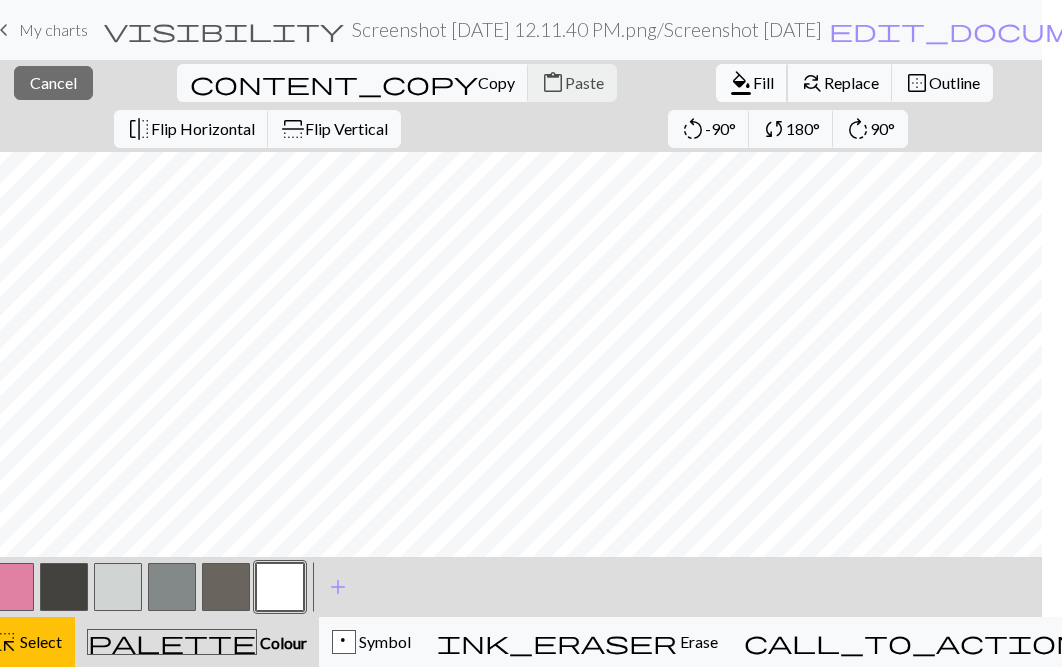 click on "Fill" at bounding box center [763, 82] 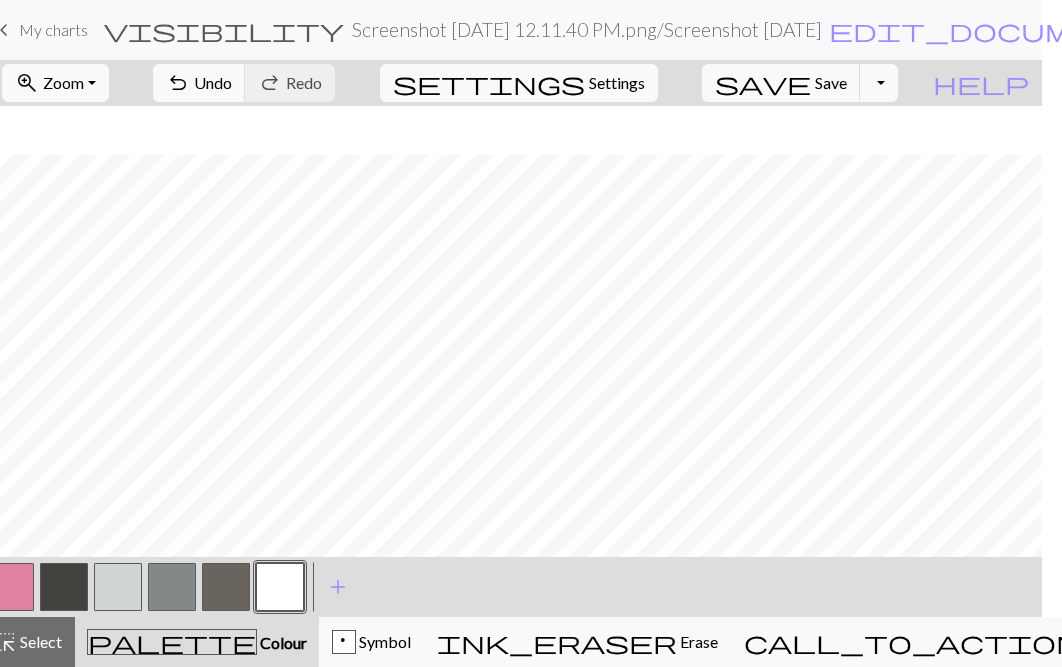 scroll, scrollTop: 281, scrollLeft: 2145, axis: both 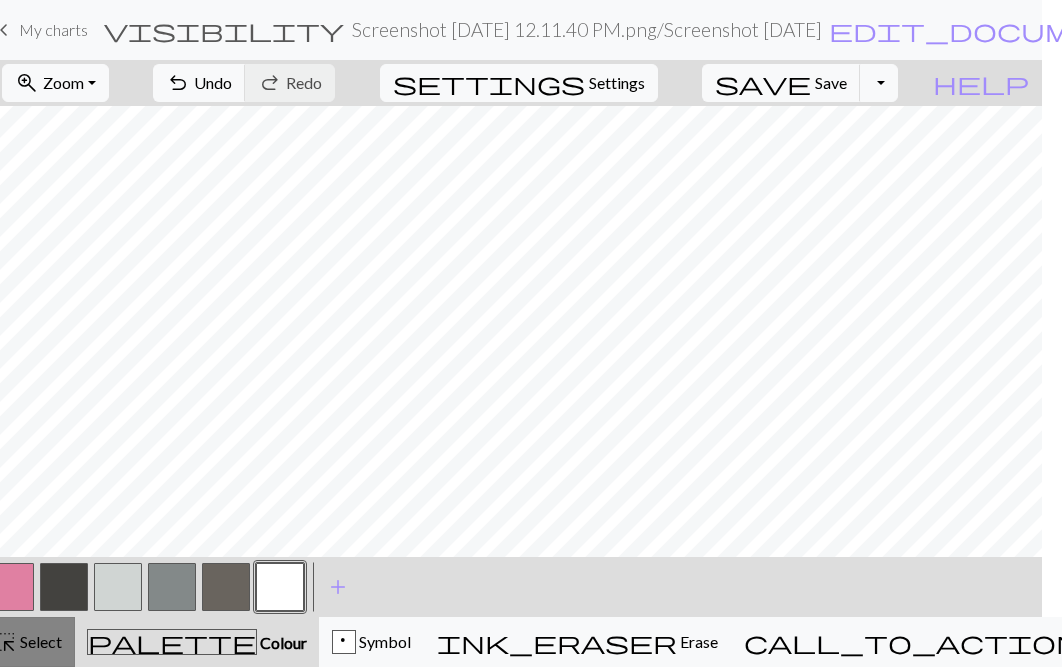 click on "Select" at bounding box center [39, 641] 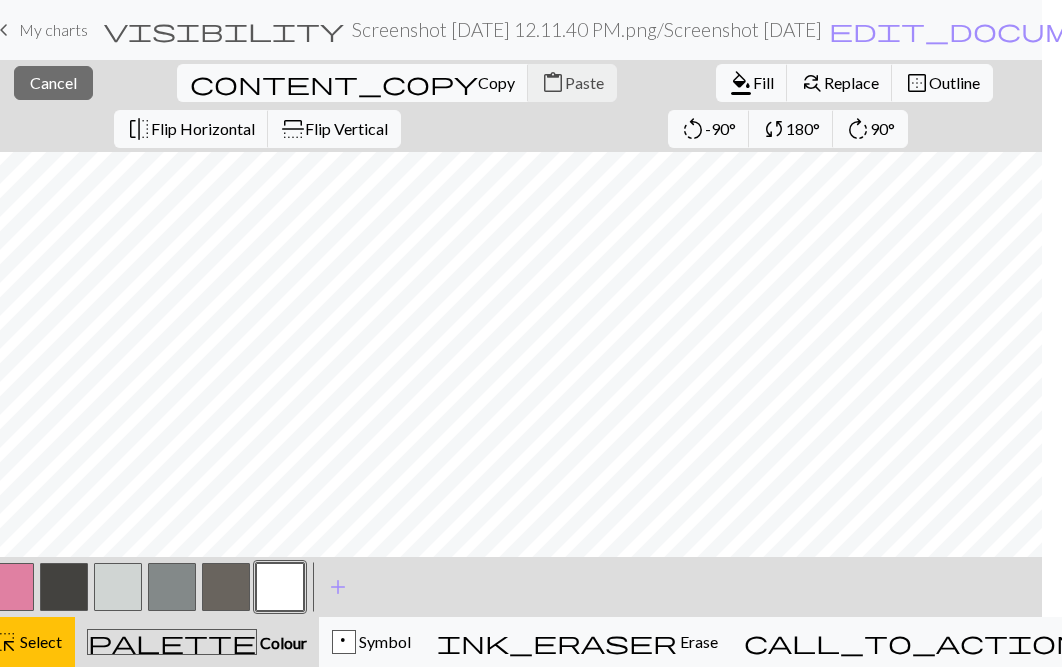 scroll, scrollTop: 790, scrollLeft: 2145, axis: both 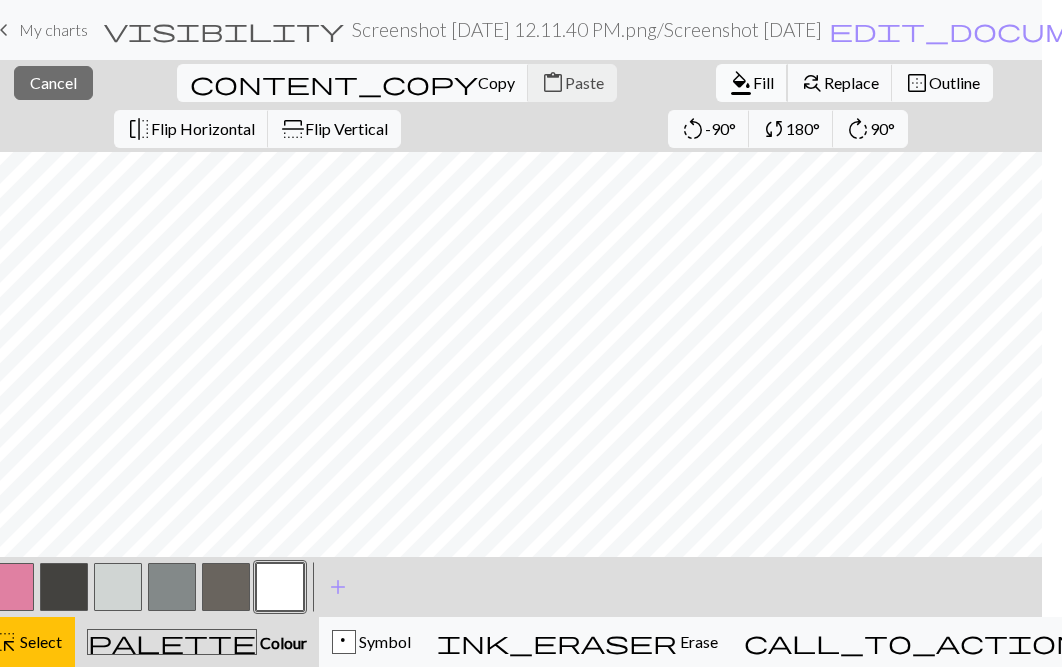 click on "Fill" at bounding box center [763, 82] 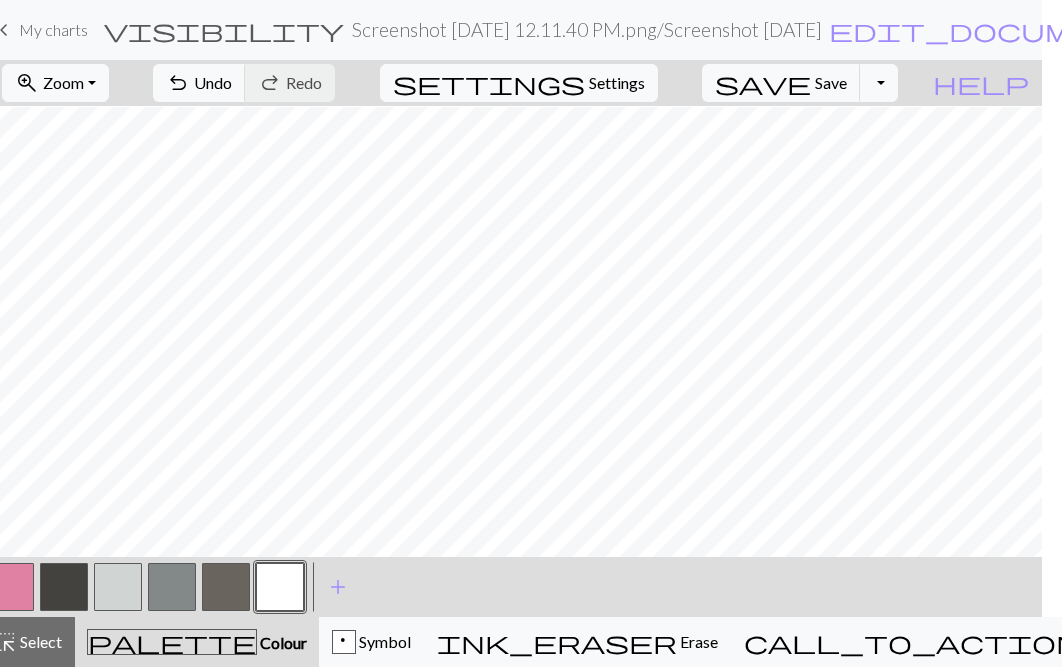 scroll, scrollTop: 1, scrollLeft: 0, axis: vertical 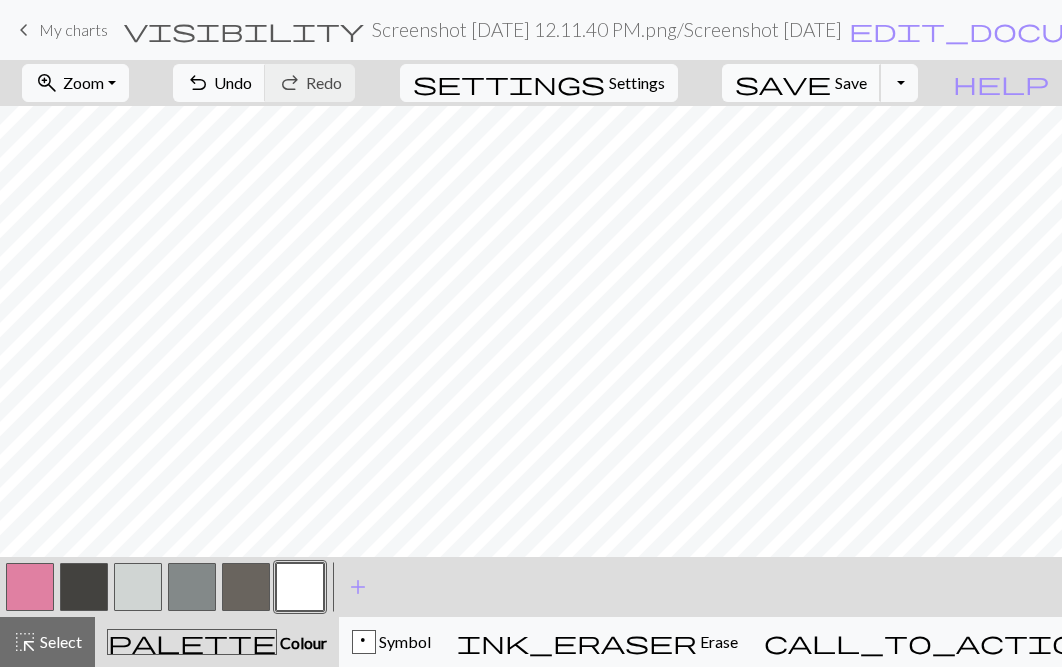 click on "Save" at bounding box center [851, 82] 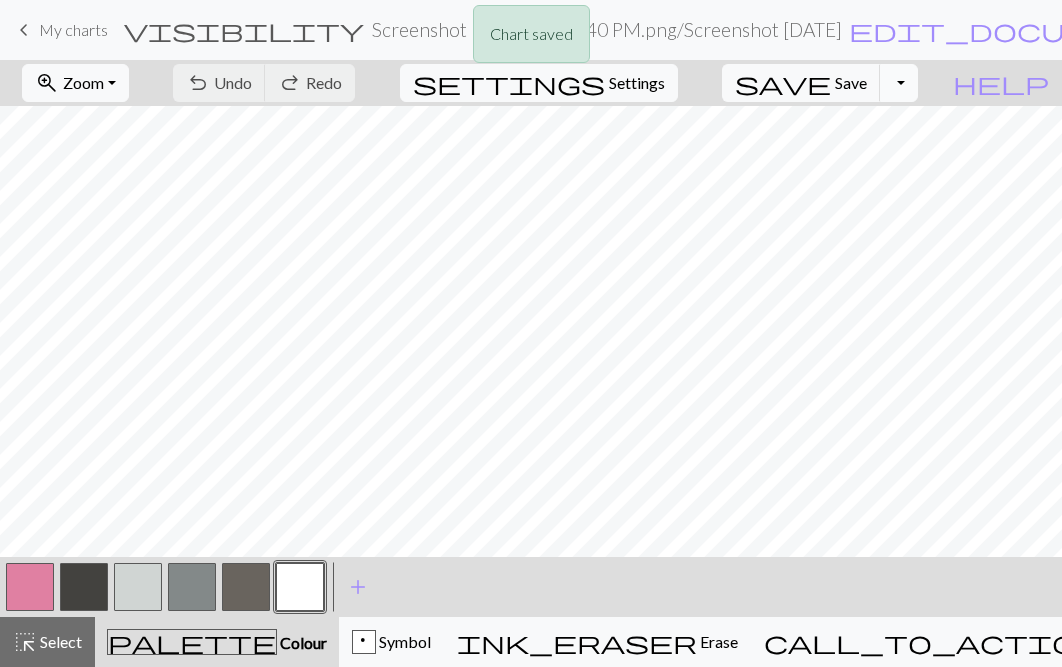click on "Toggle Dropdown" at bounding box center (899, 83) 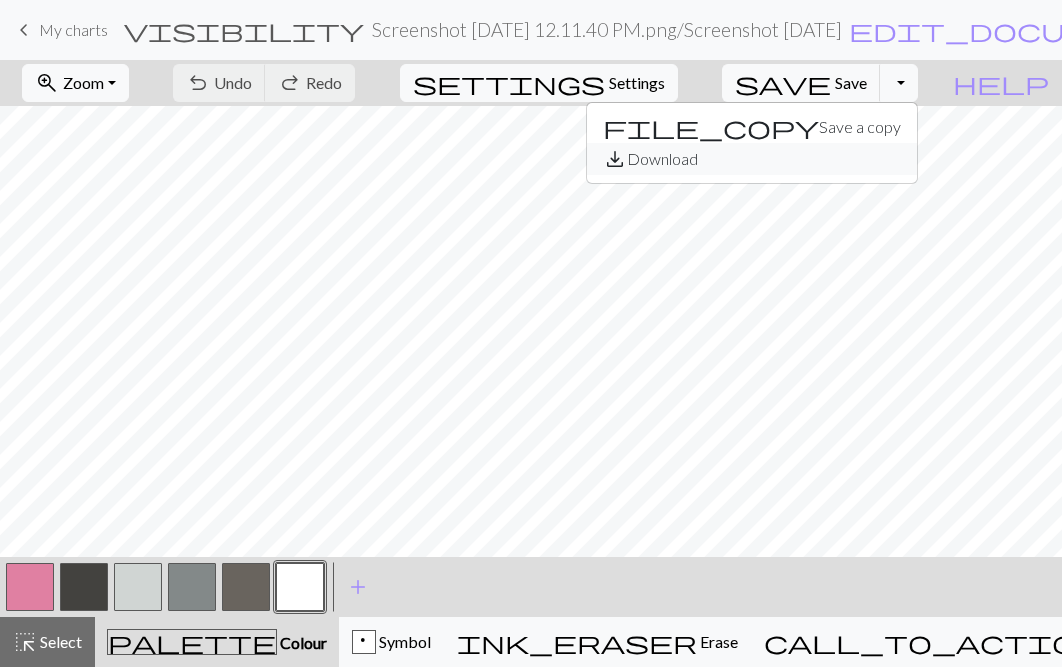 click on "save_alt  Download" at bounding box center (752, 159) 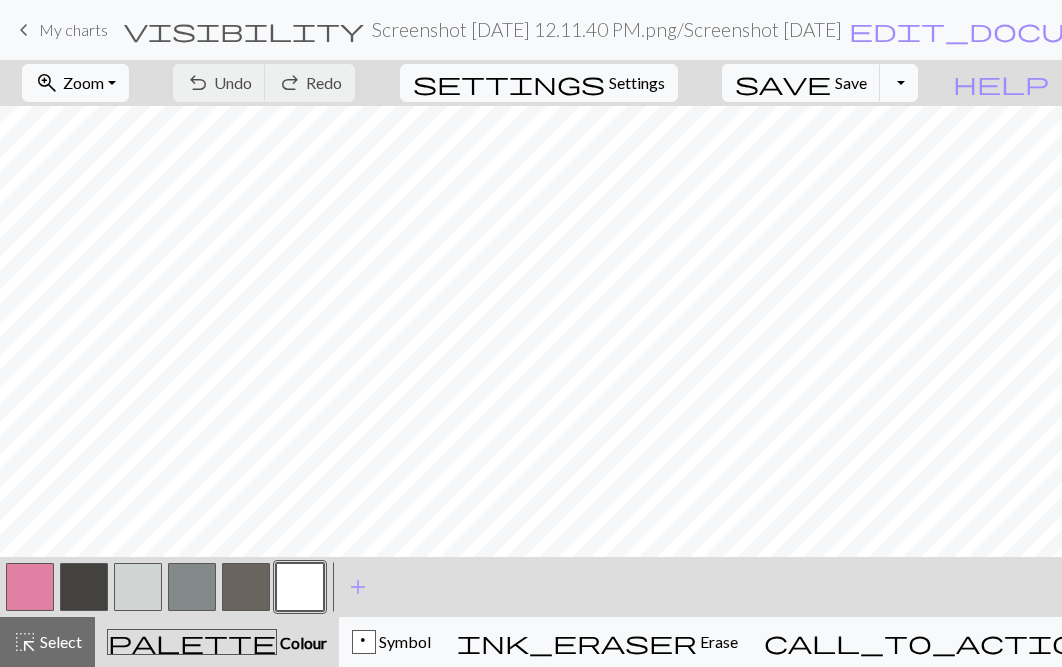 click on "Toggle Dropdown" at bounding box center (899, 83) 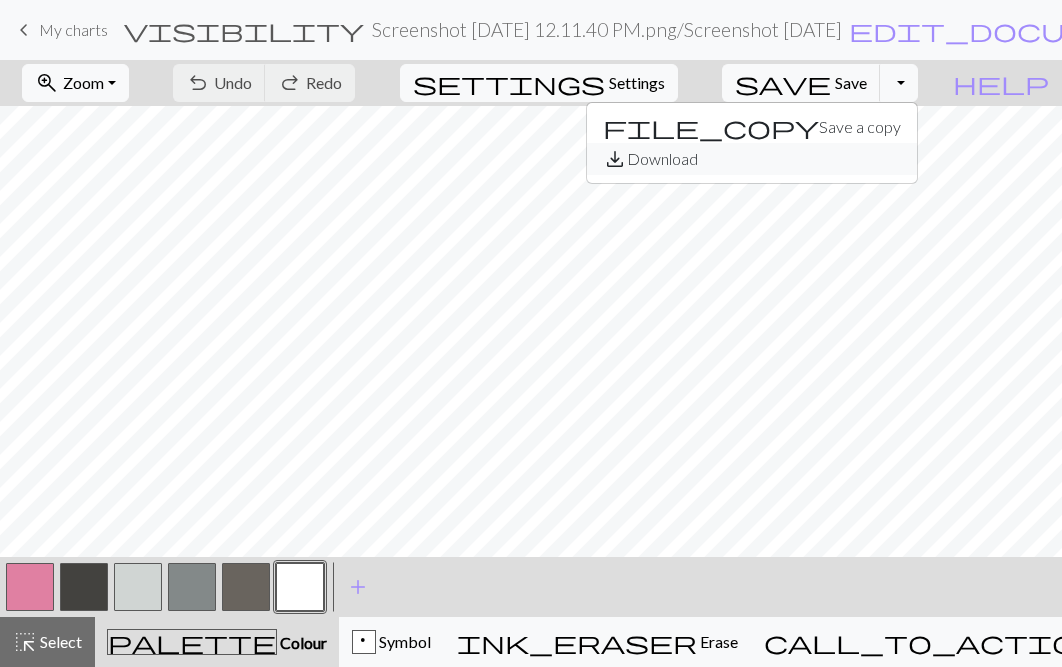 click on "save_alt" at bounding box center (615, 159) 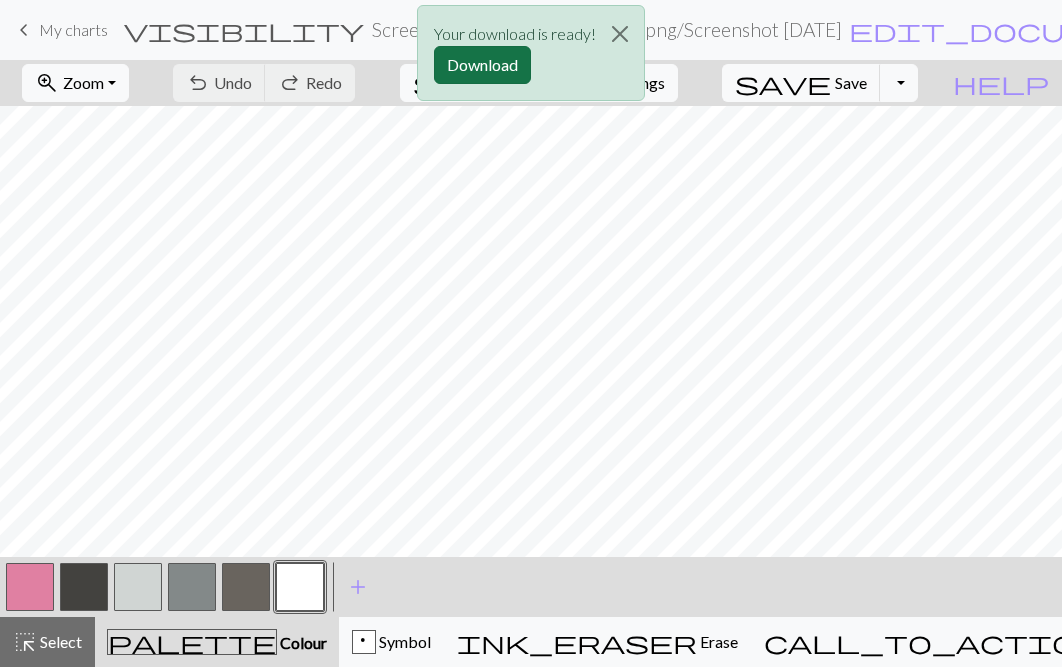click on "Download" at bounding box center (482, 65) 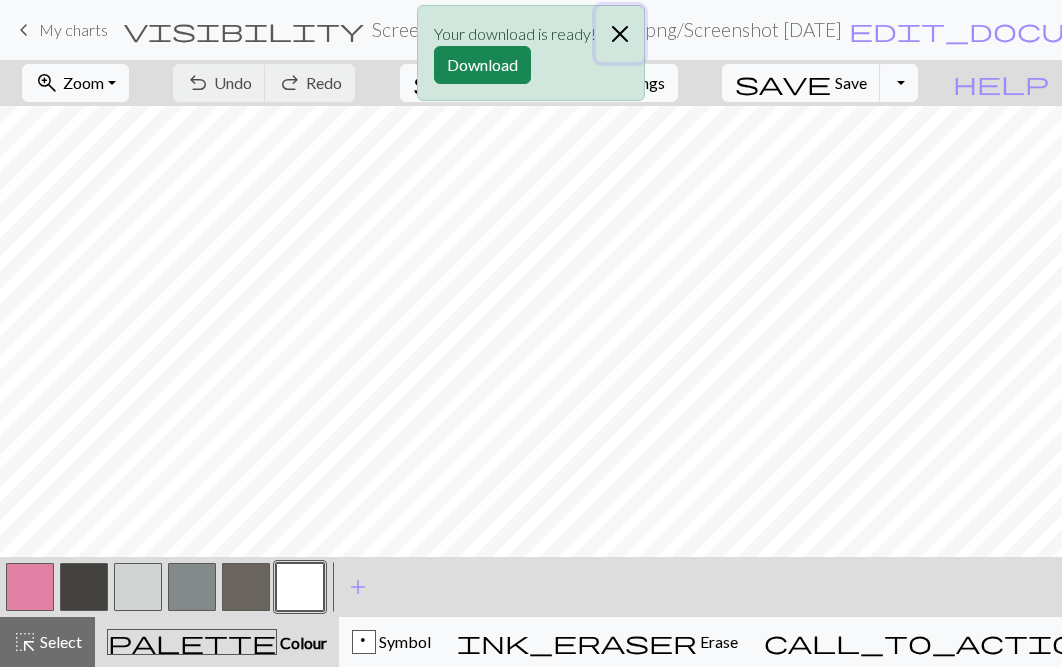 click at bounding box center [620, 34] 